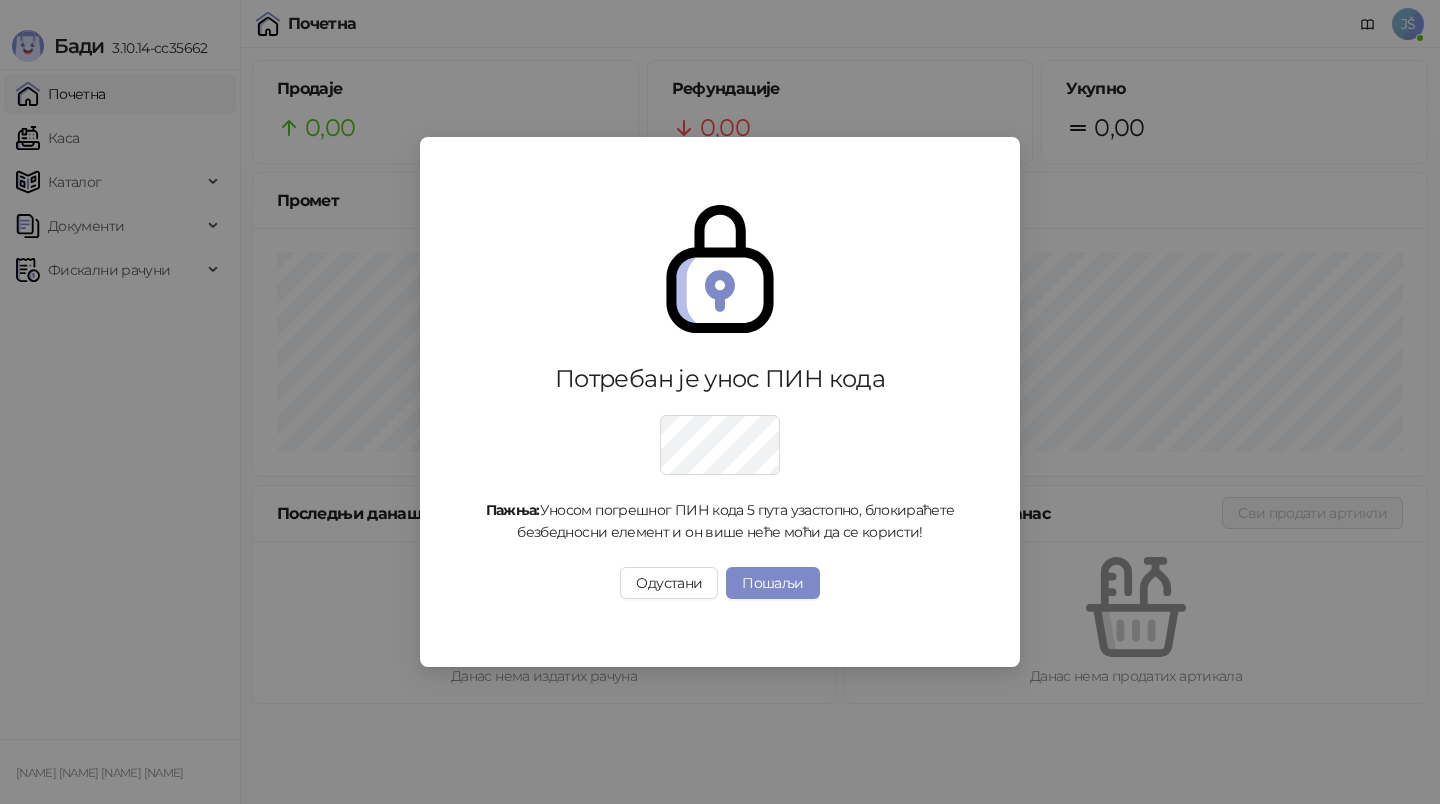 scroll, scrollTop: 0, scrollLeft: 0, axis: both 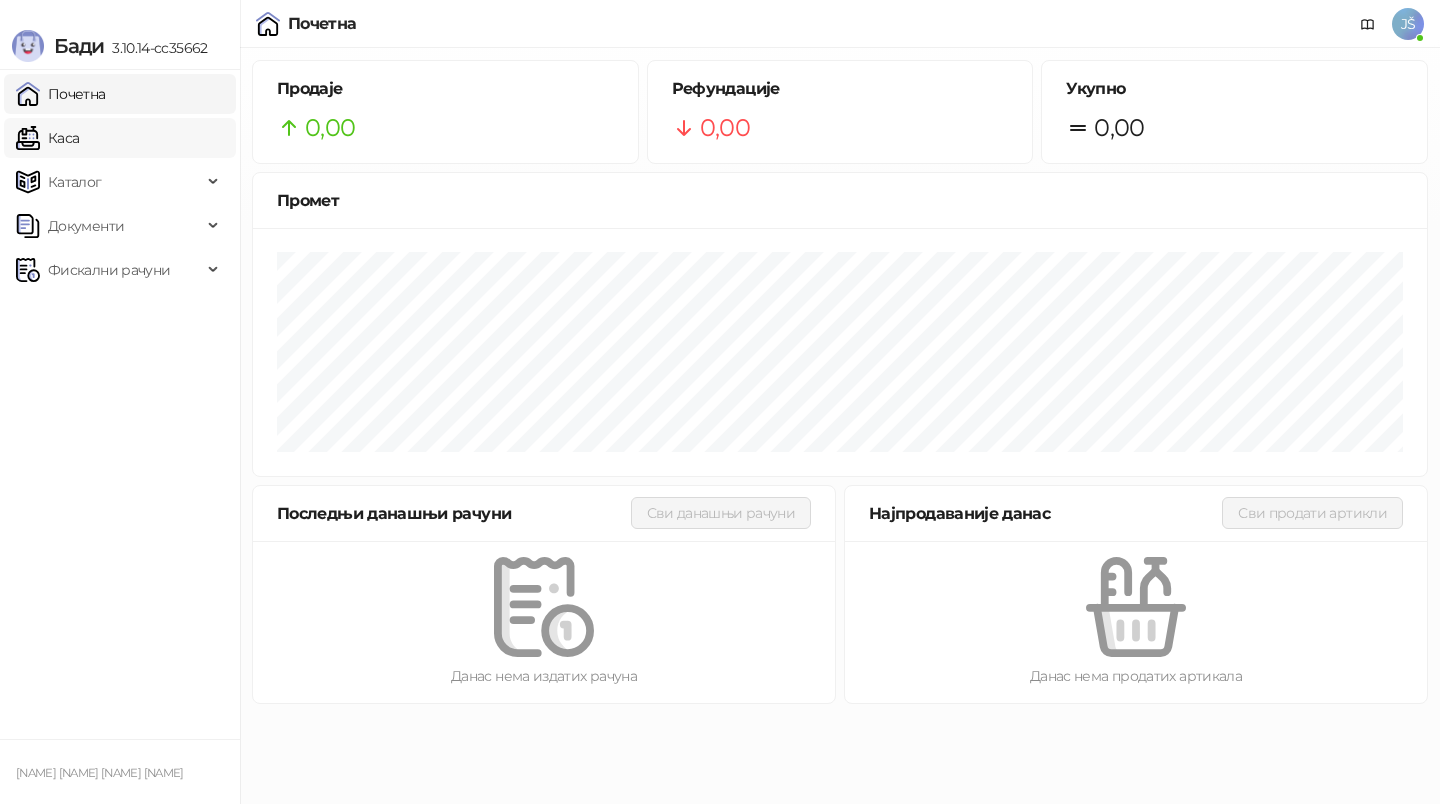 click on "Каса" at bounding box center (47, 138) 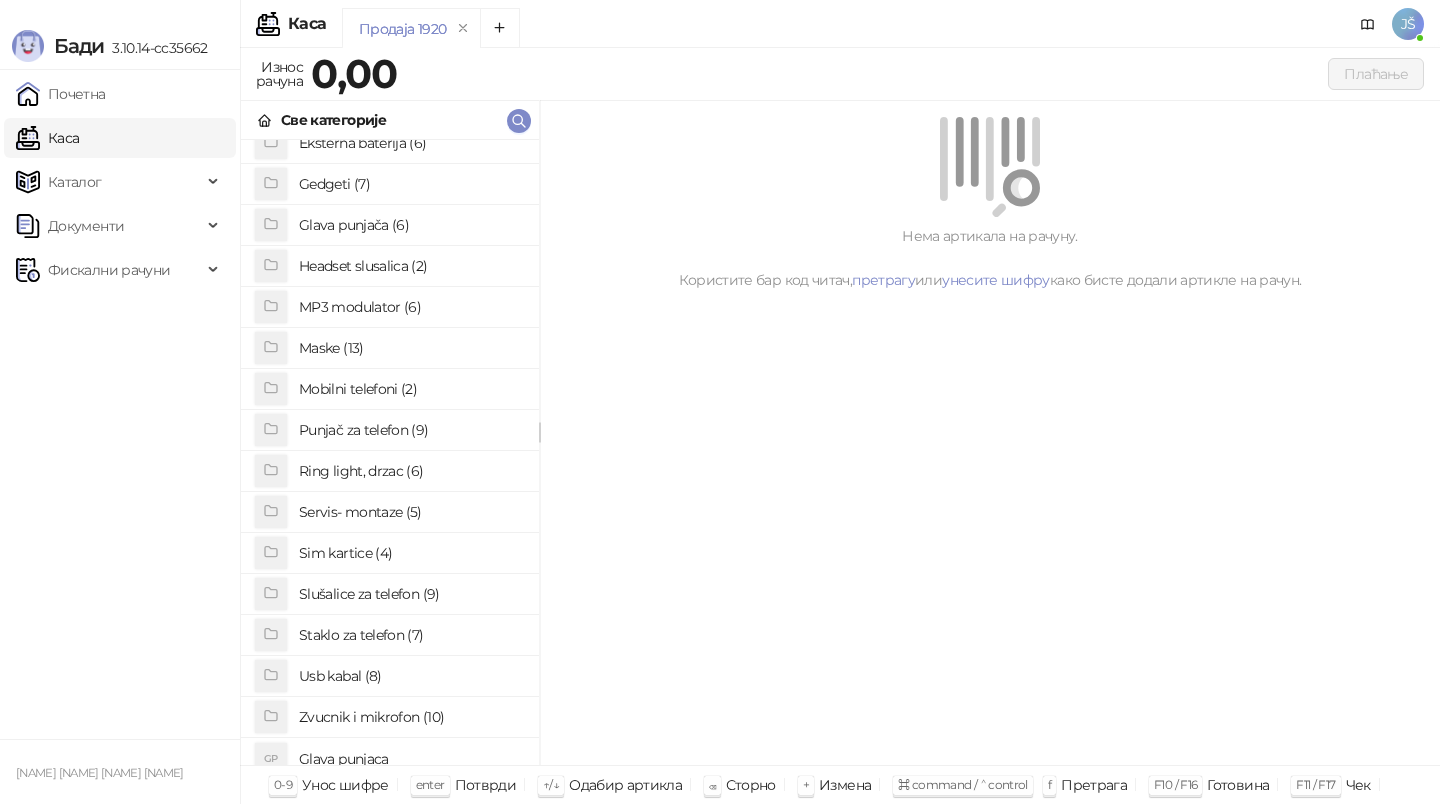 scroll, scrollTop: 154, scrollLeft: 0, axis: vertical 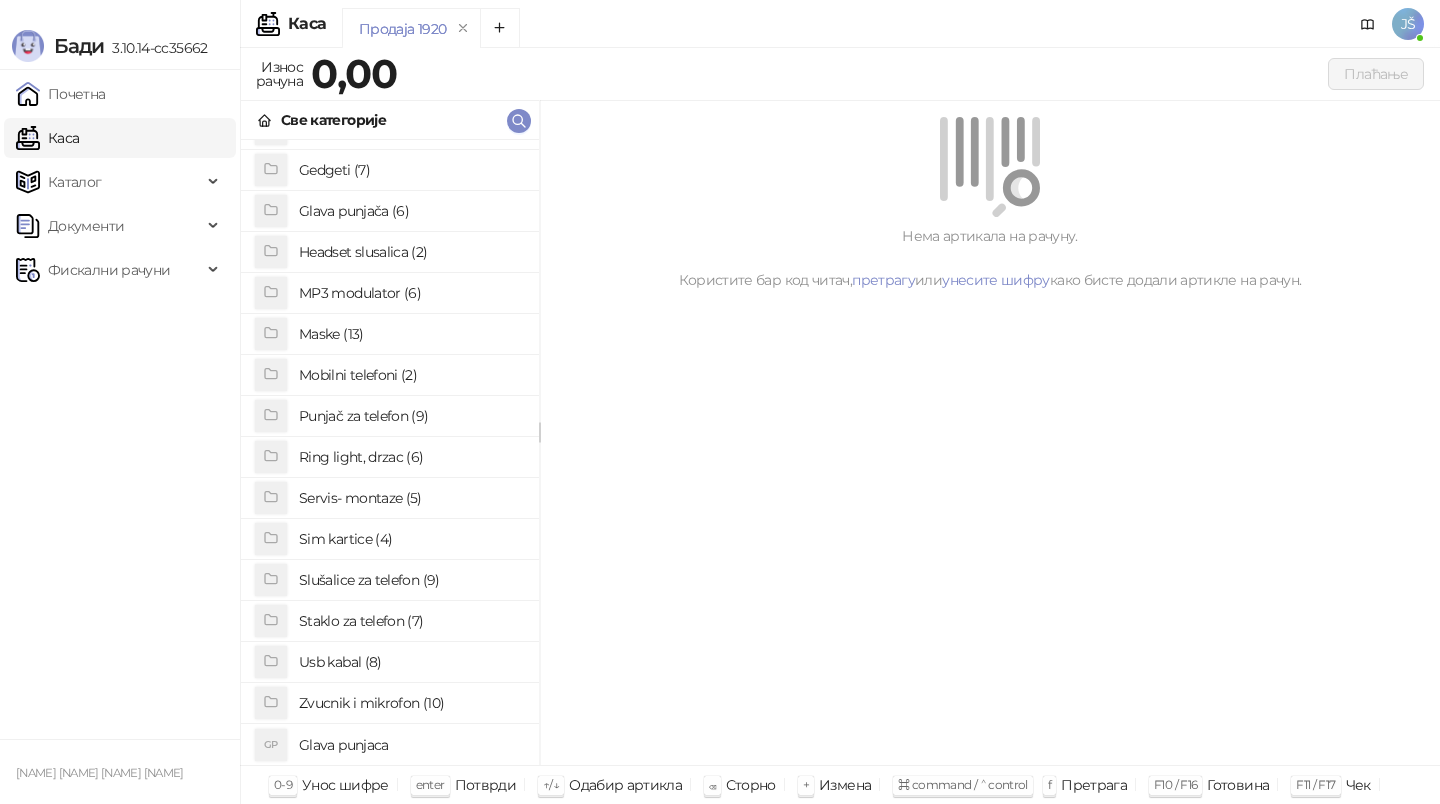 click on "Punjač za telefon  (9)" at bounding box center (411, 416) 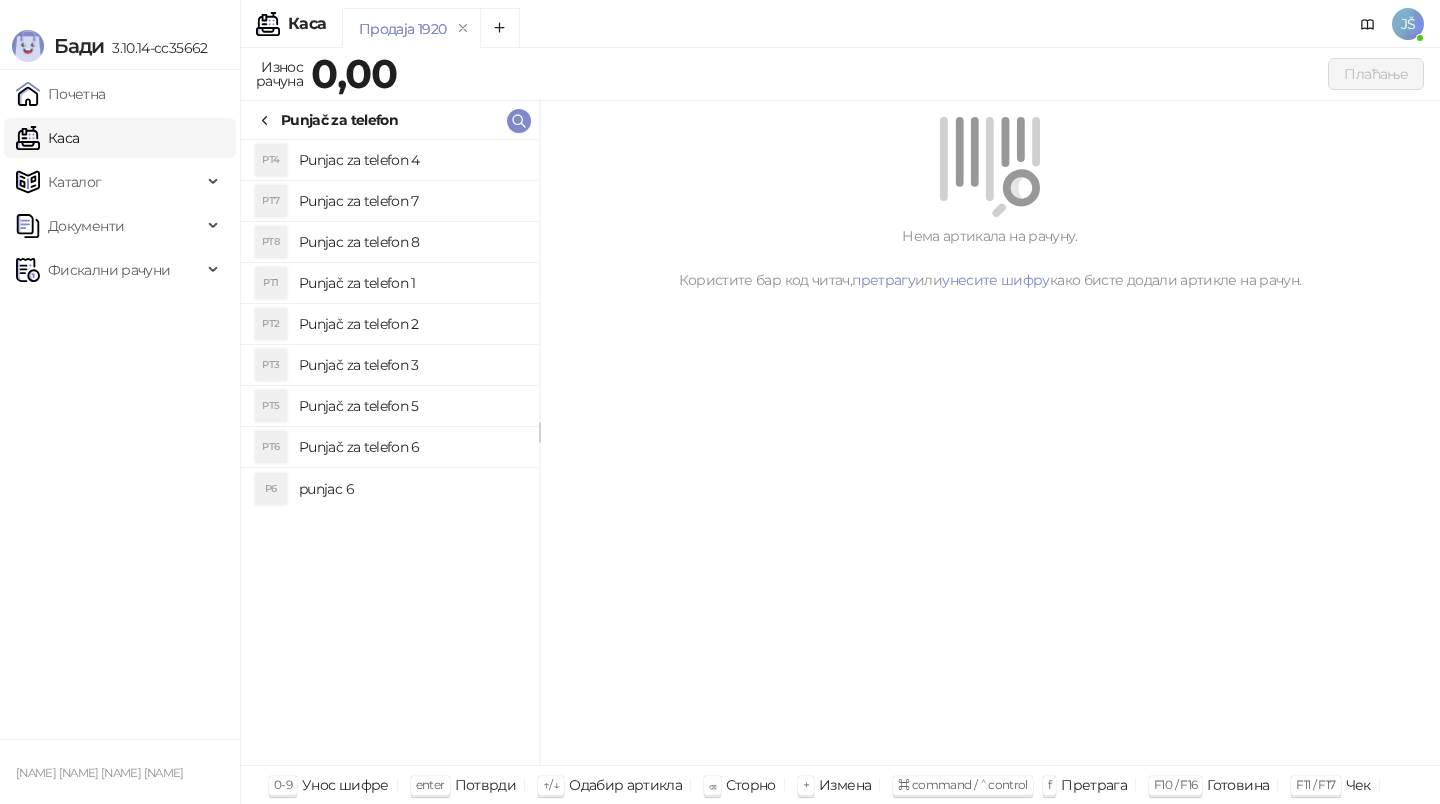 click on "Punjač za telefon 2" at bounding box center (411, 324) 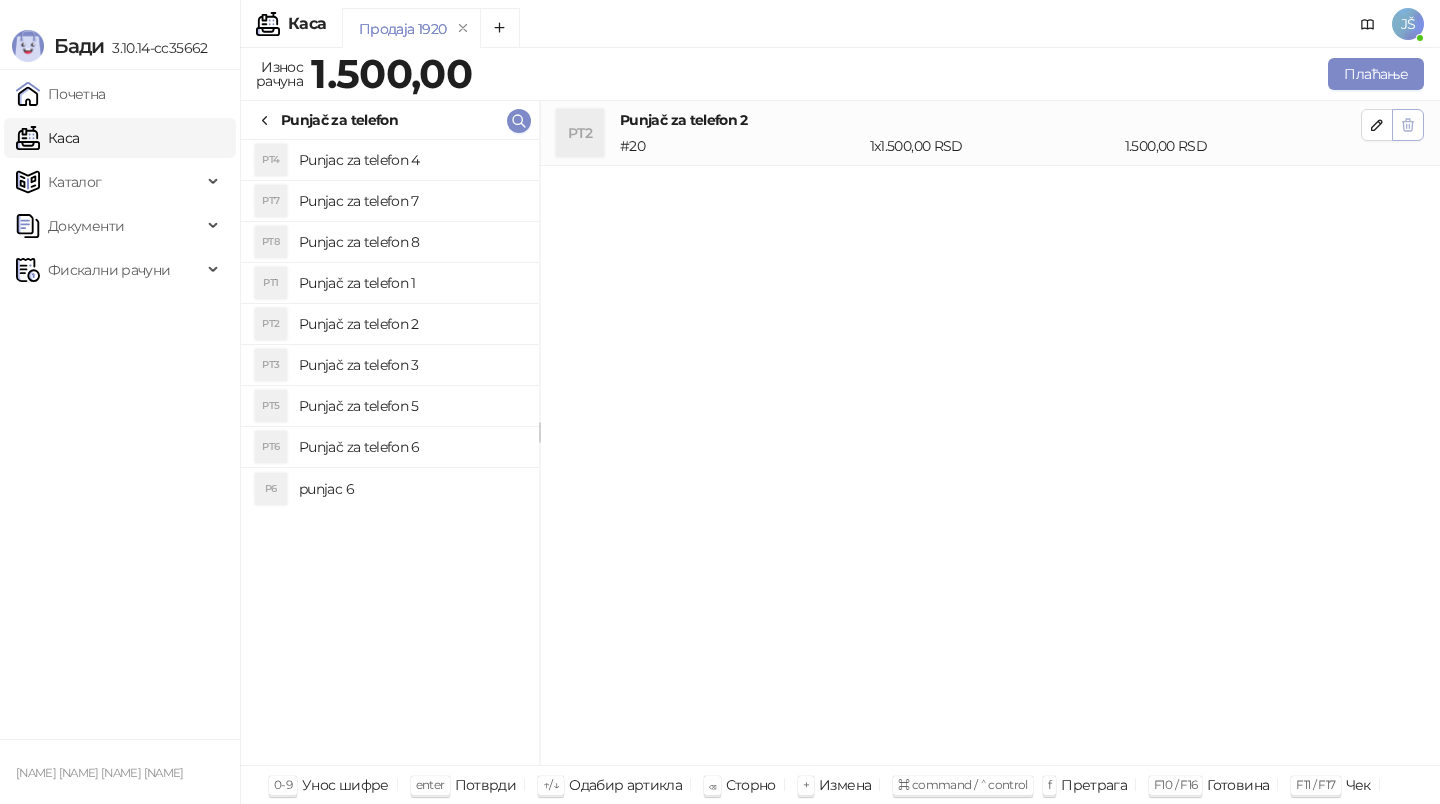 click 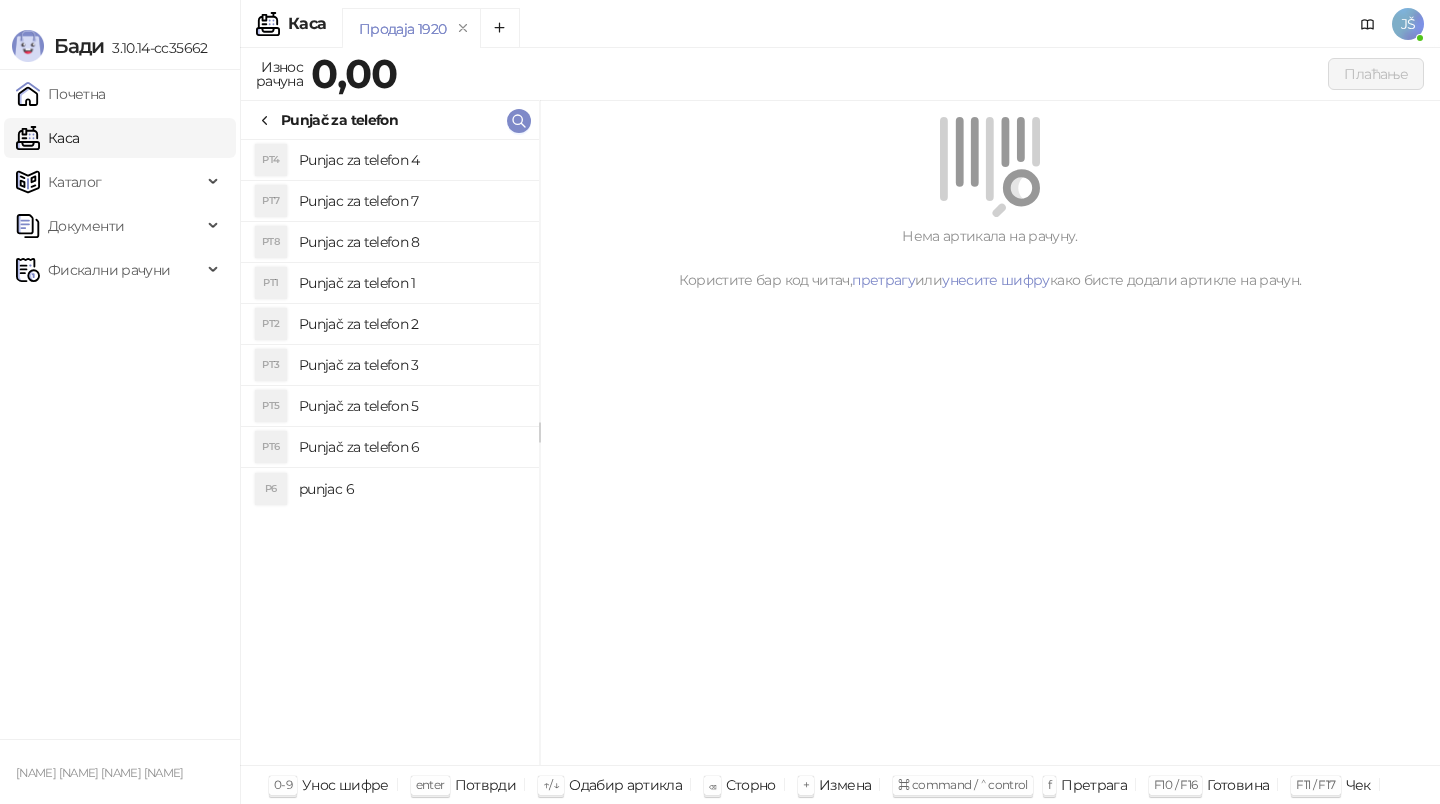 click 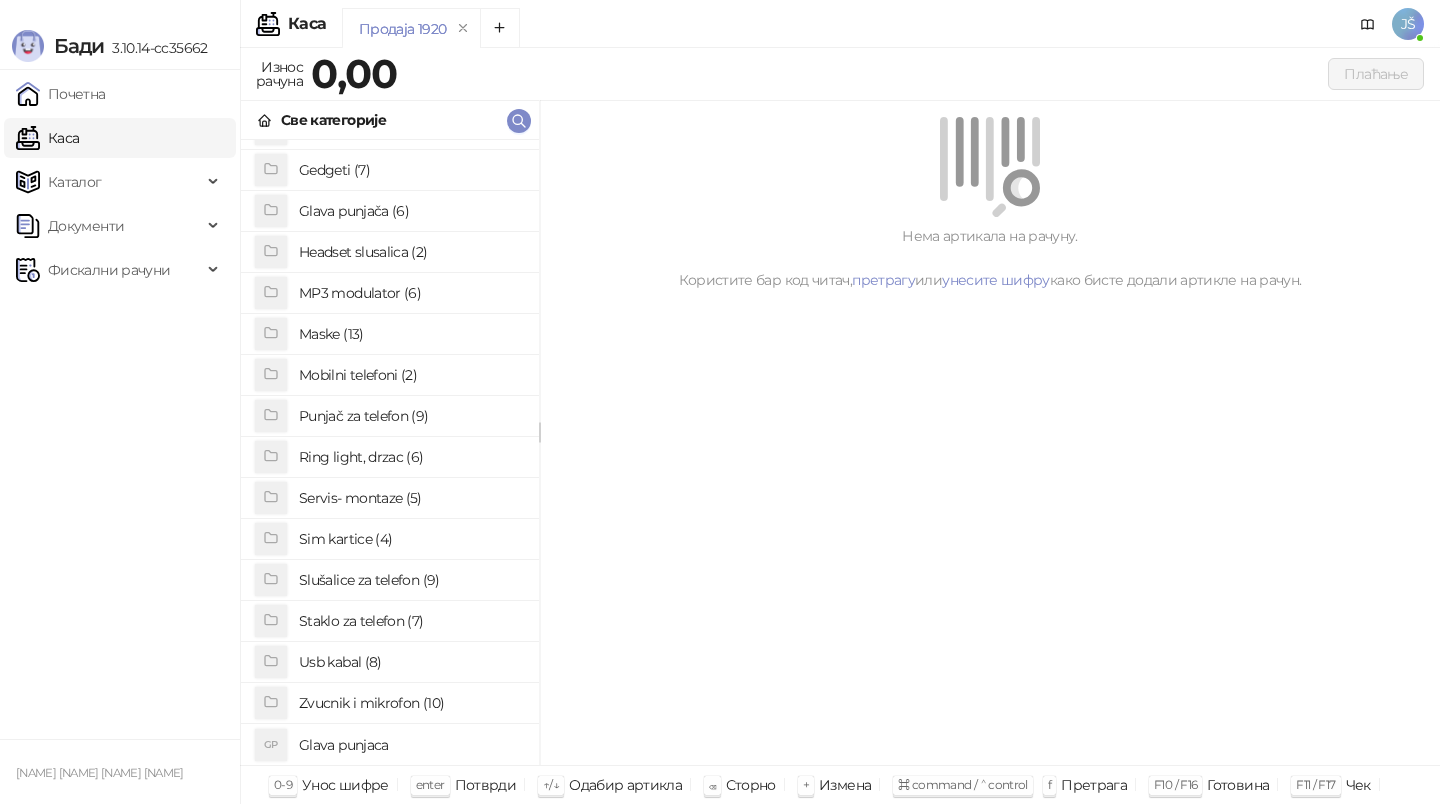 click on "Punjač za telefon  (9)" at bounding box center [411, 416] 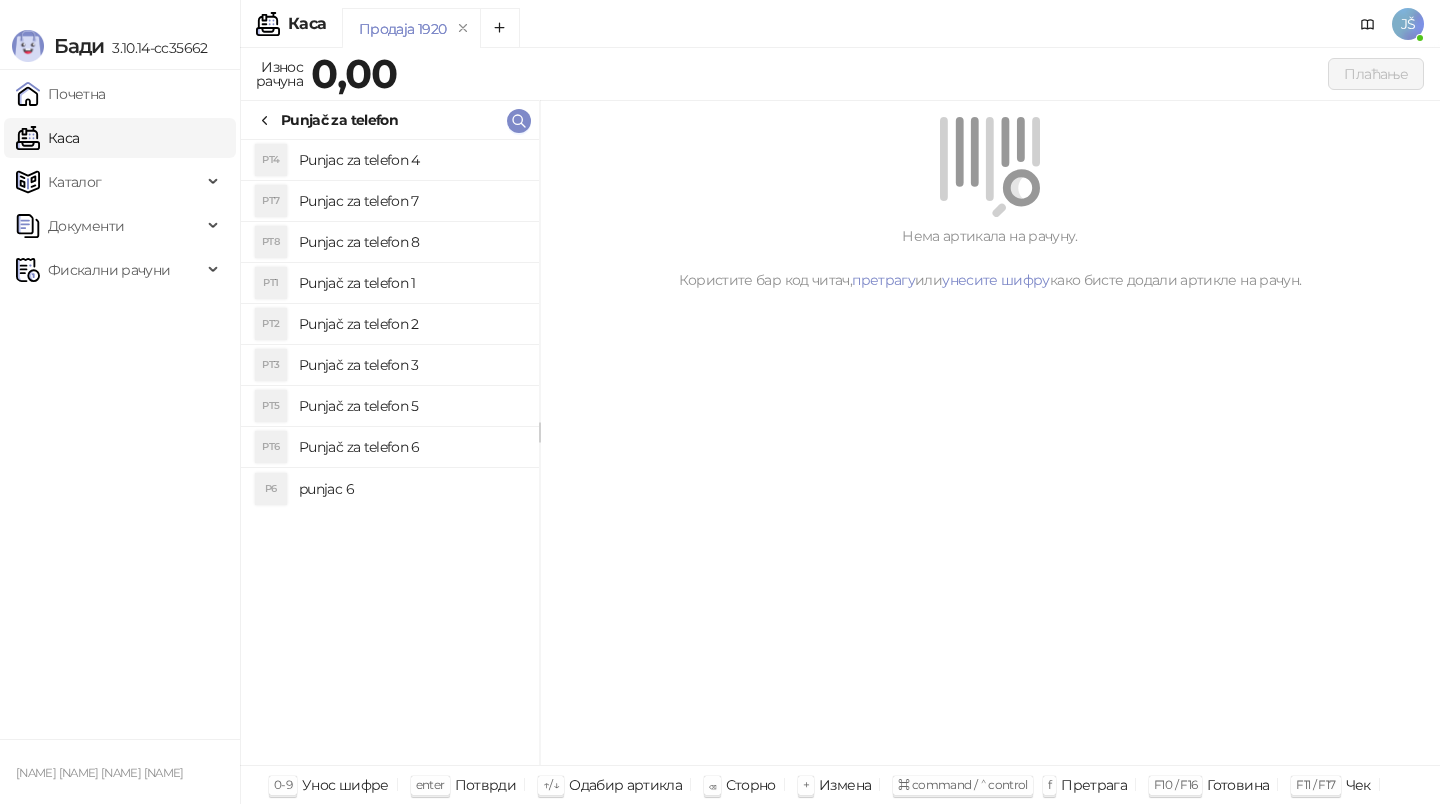 click on "Punjač za telefon 3" at bounding box center (411, 365) 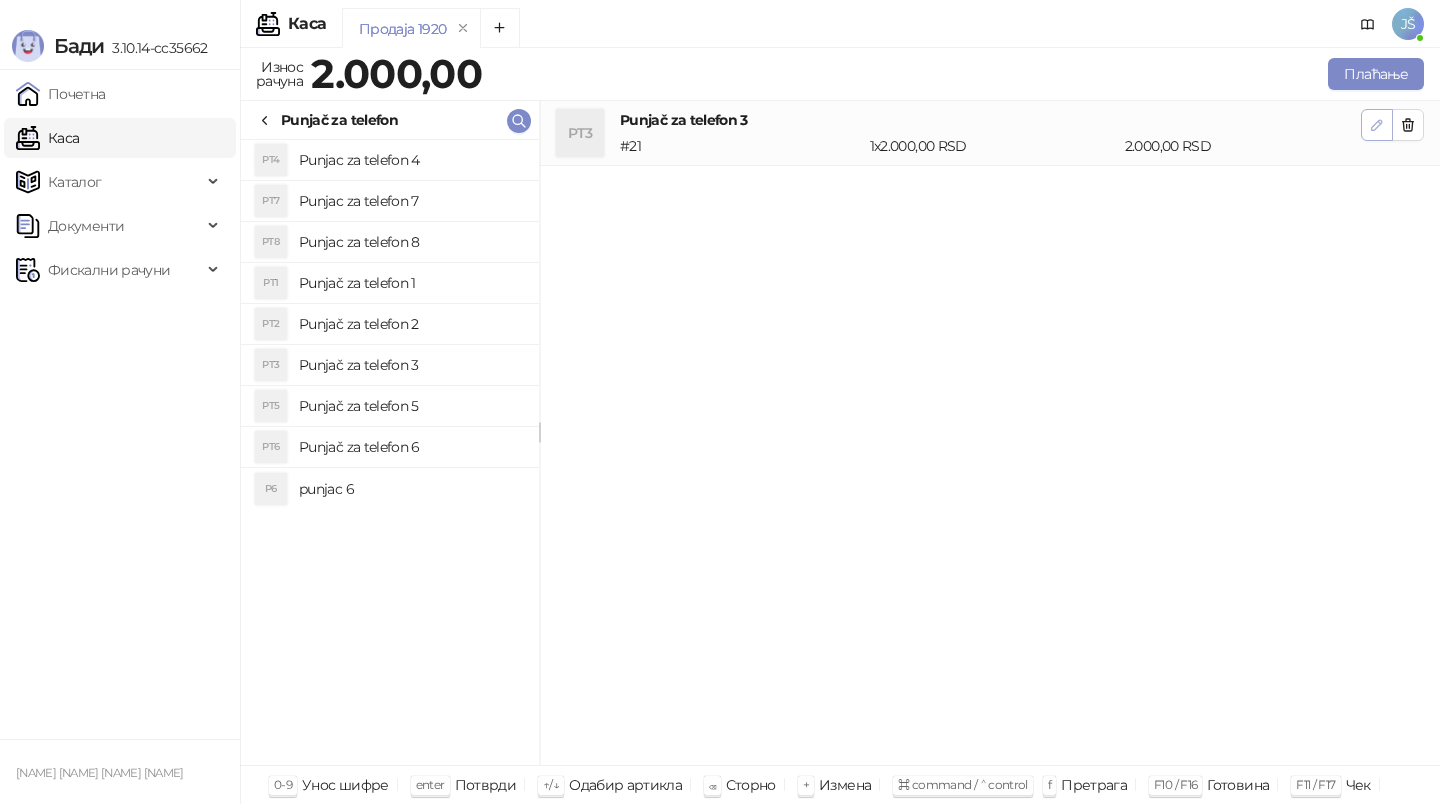 click 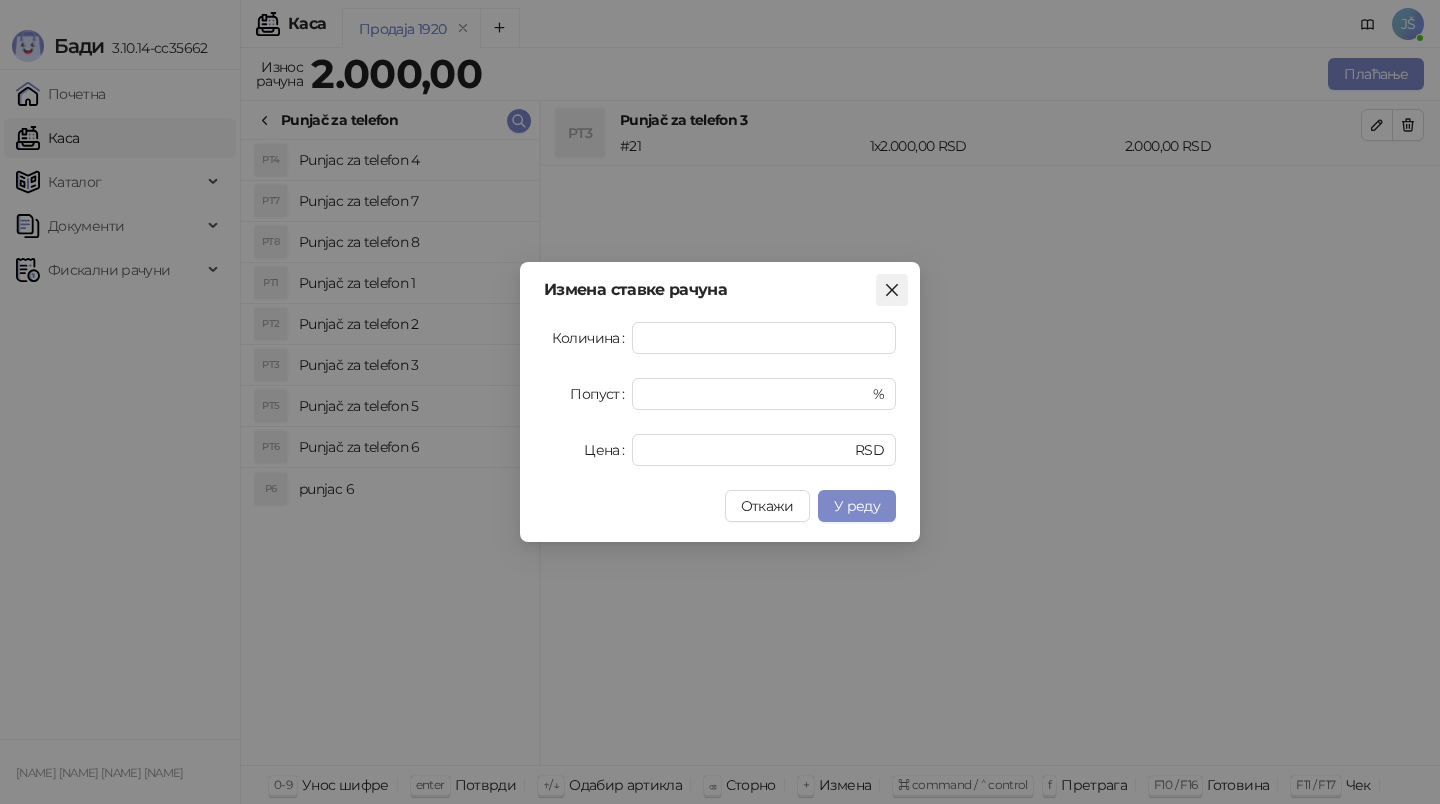click at bounding box center [892, 290] 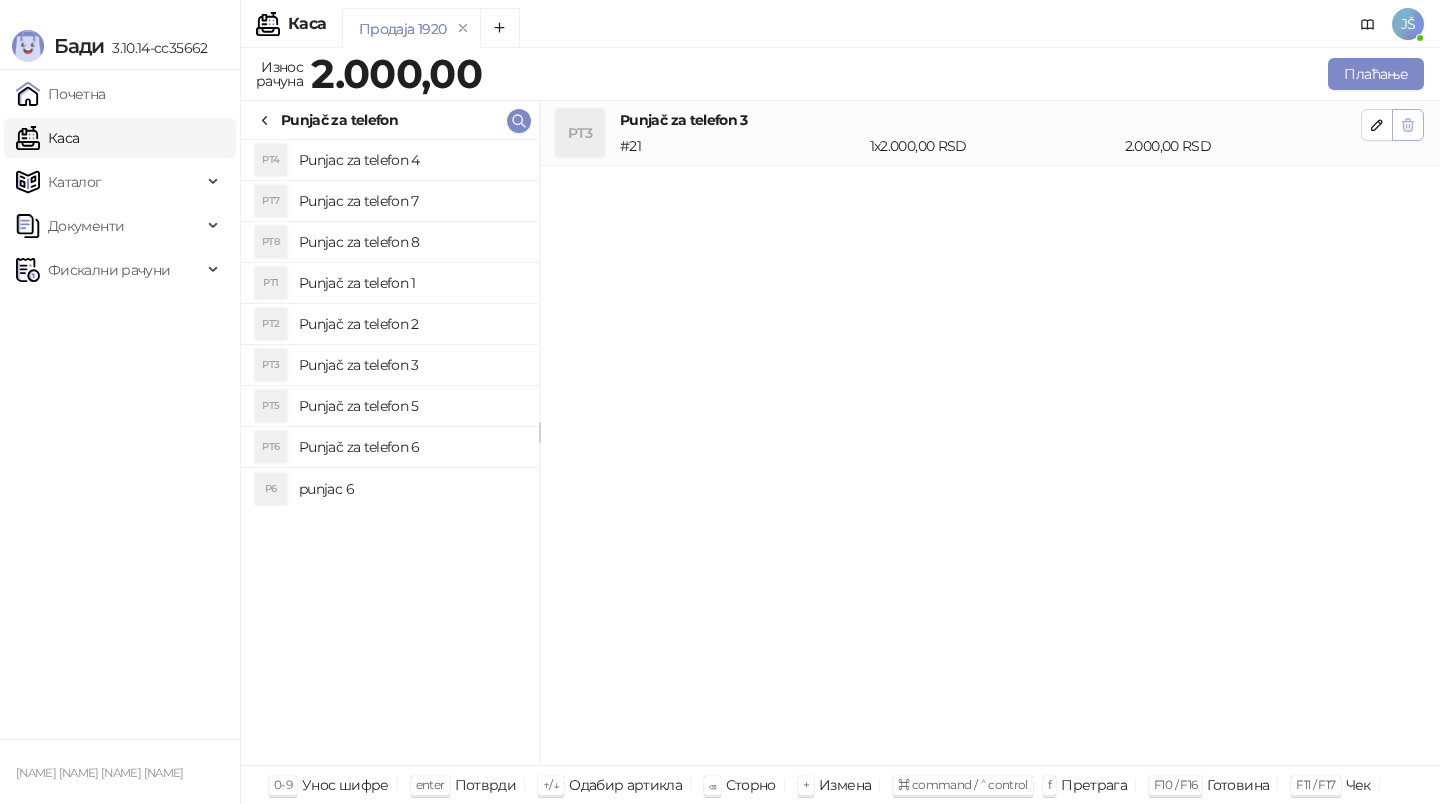 click 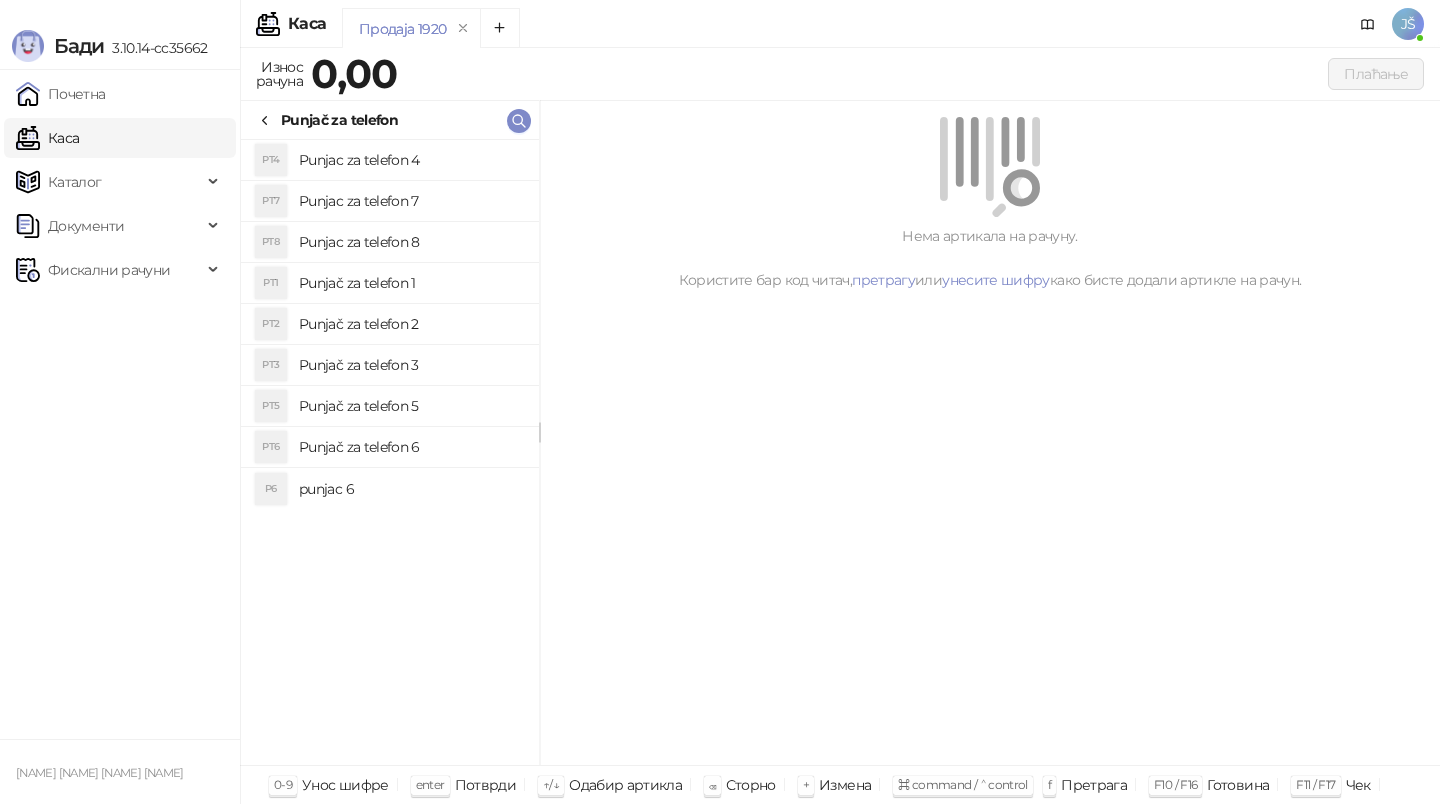 click 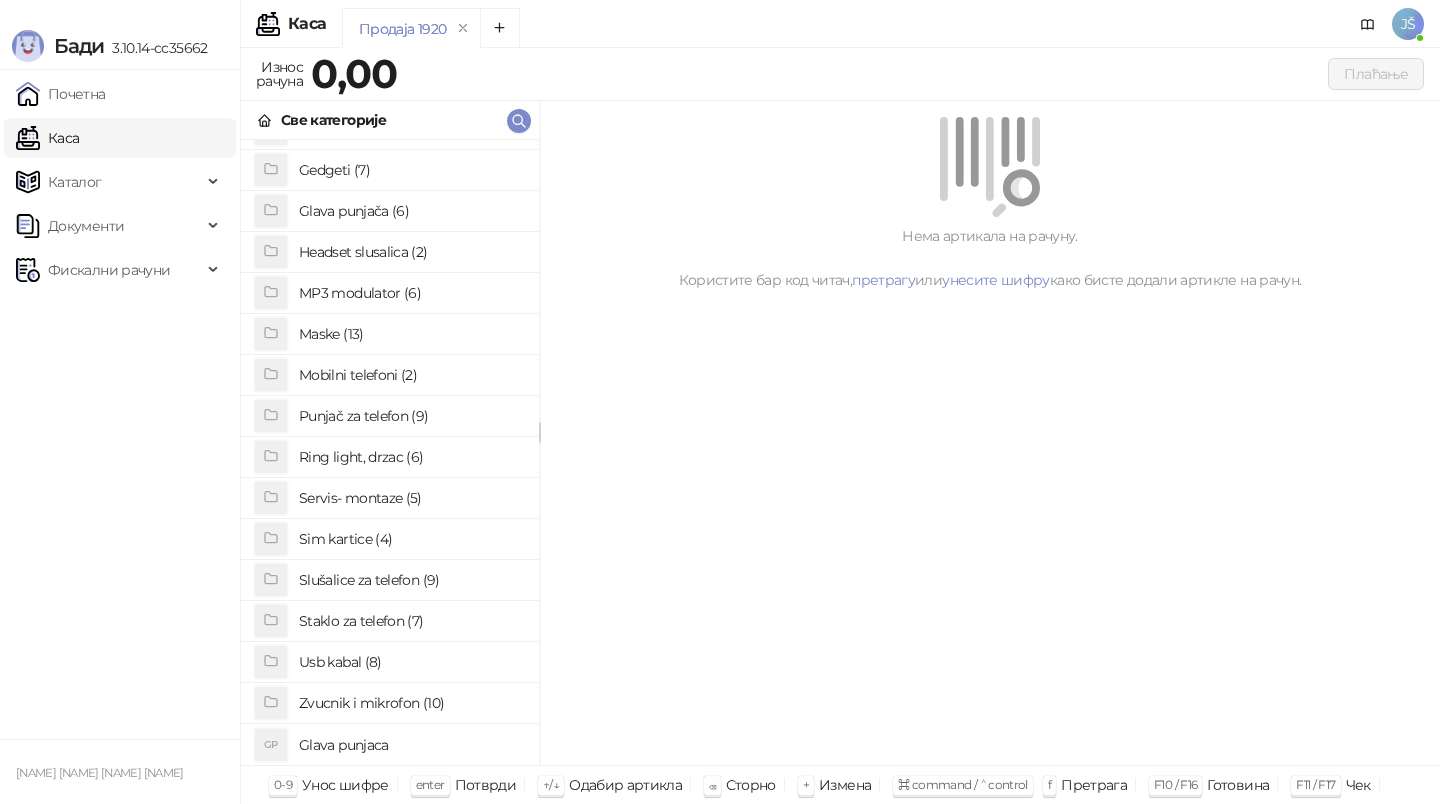 click on "Mobilni telefoni (2)" at bounding box center (411, 375) 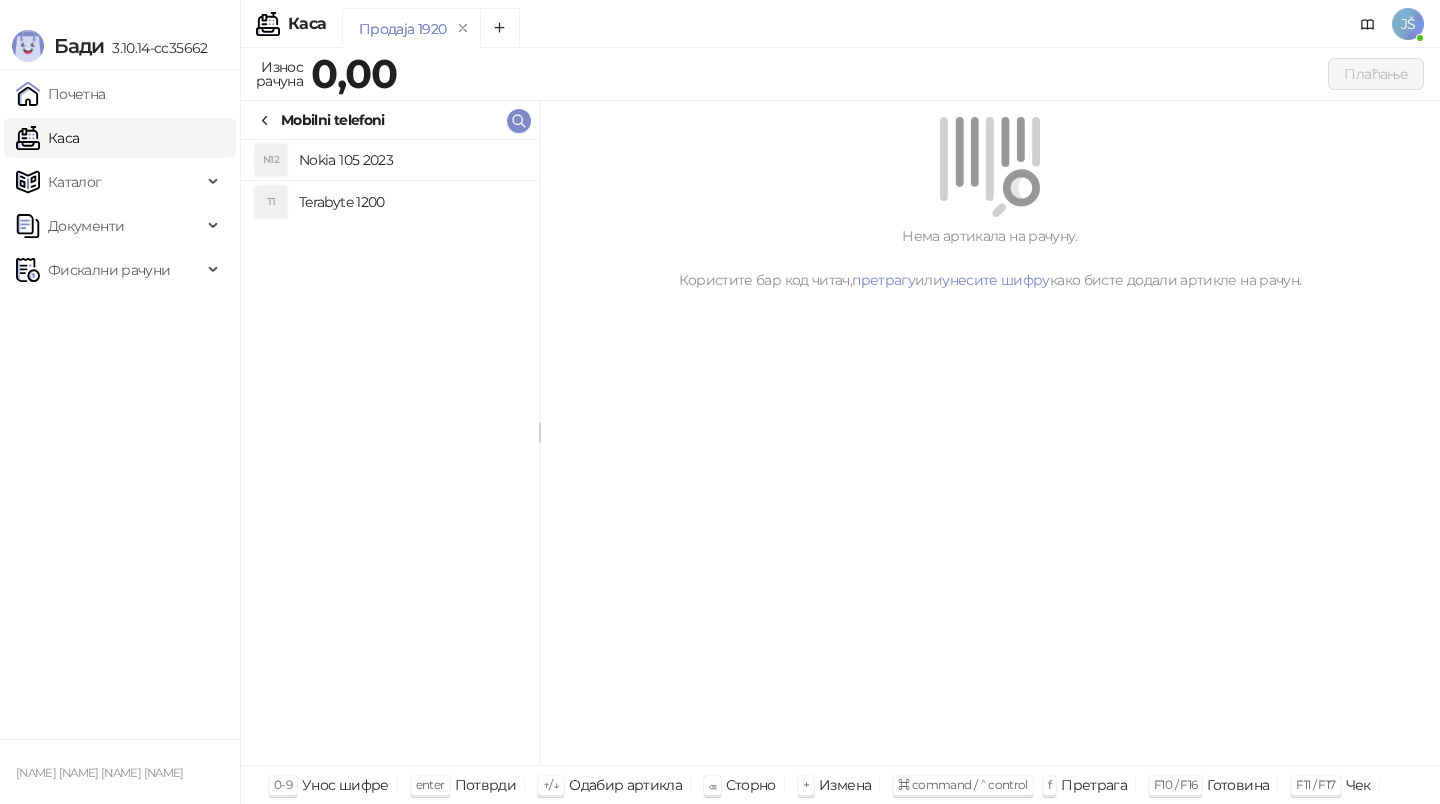 click on "Mobilni telefoni" at bounding box center (321, 120) 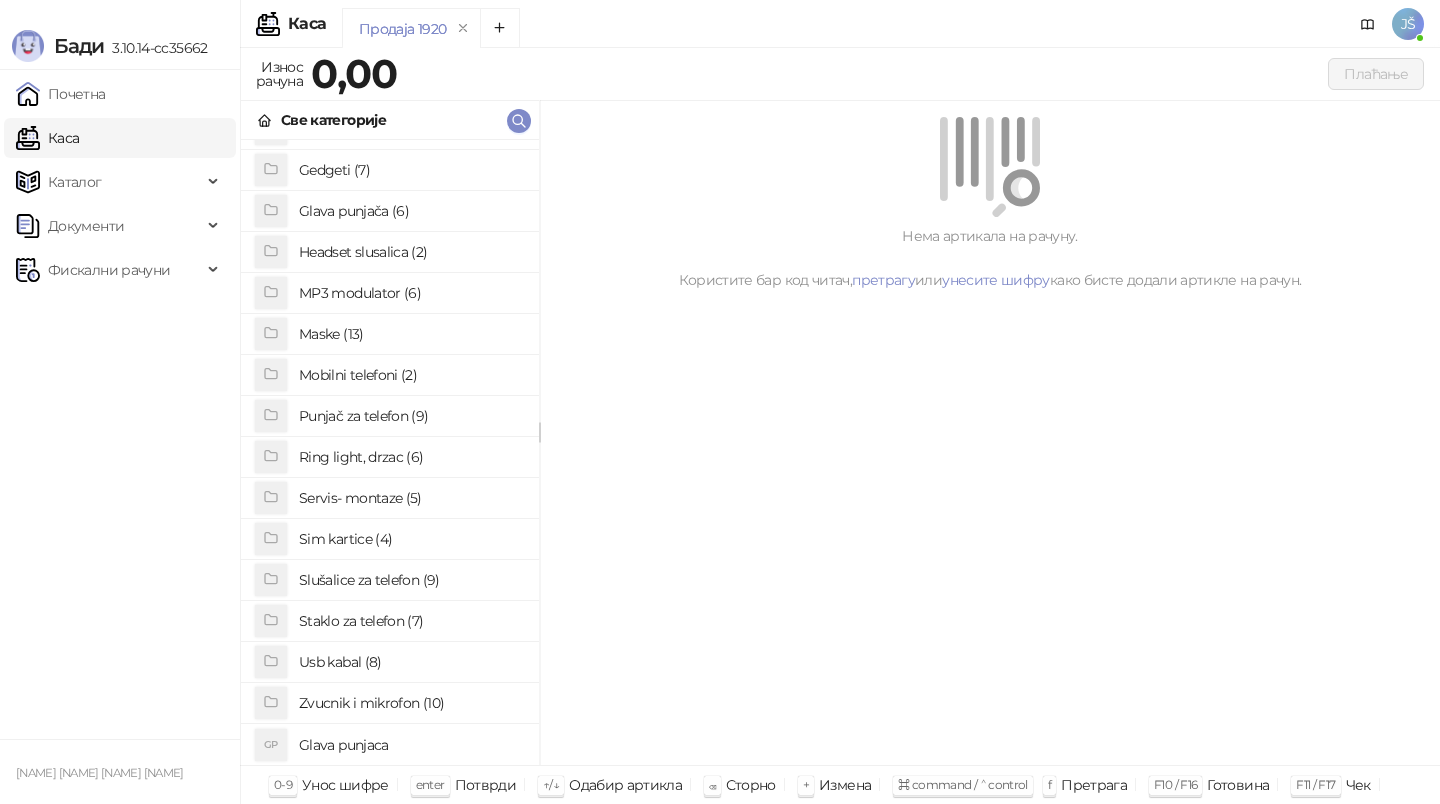 click on "Maske (13)" at bounding box center [411, 334] 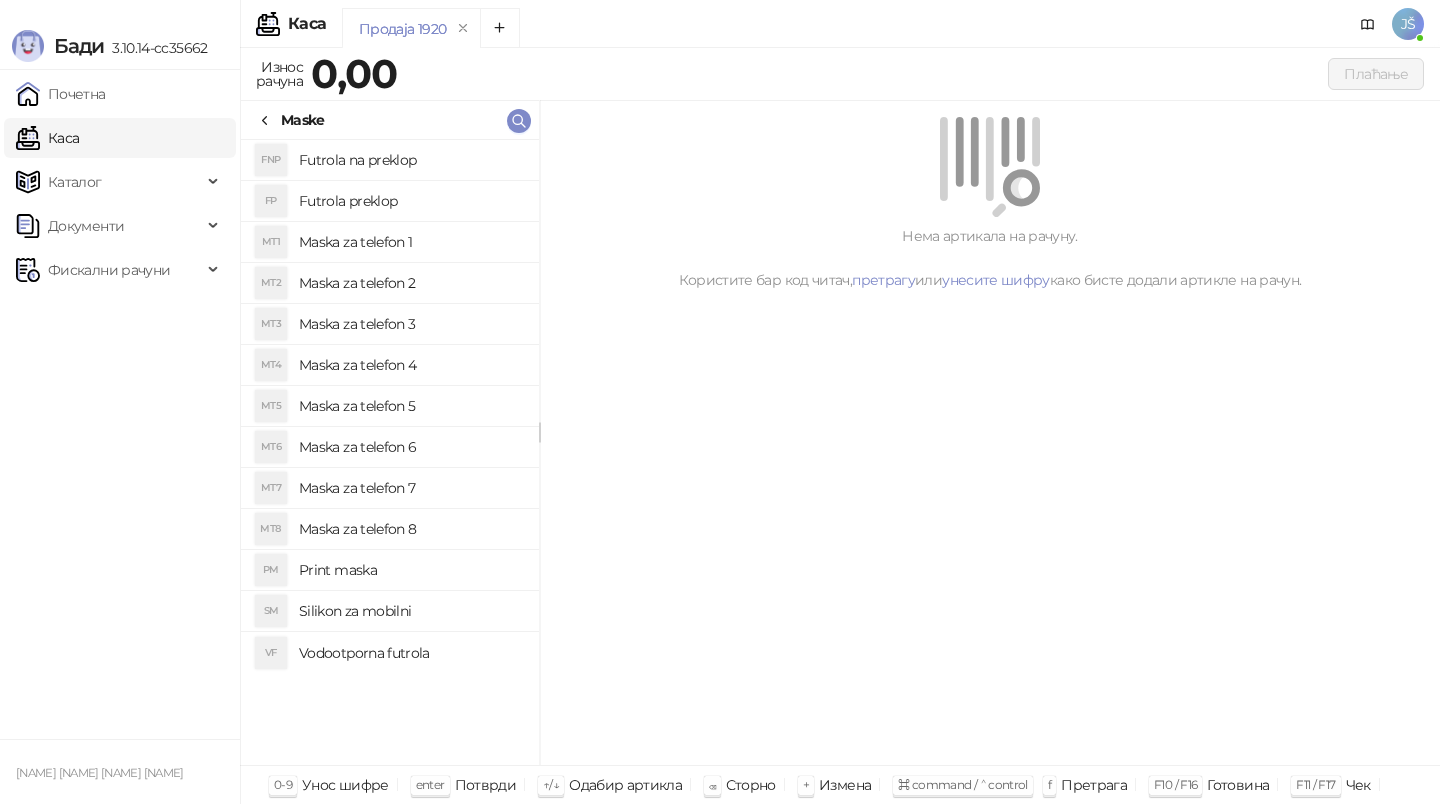 click on "Maska za telefon 6" at bounding box center [411, 447] 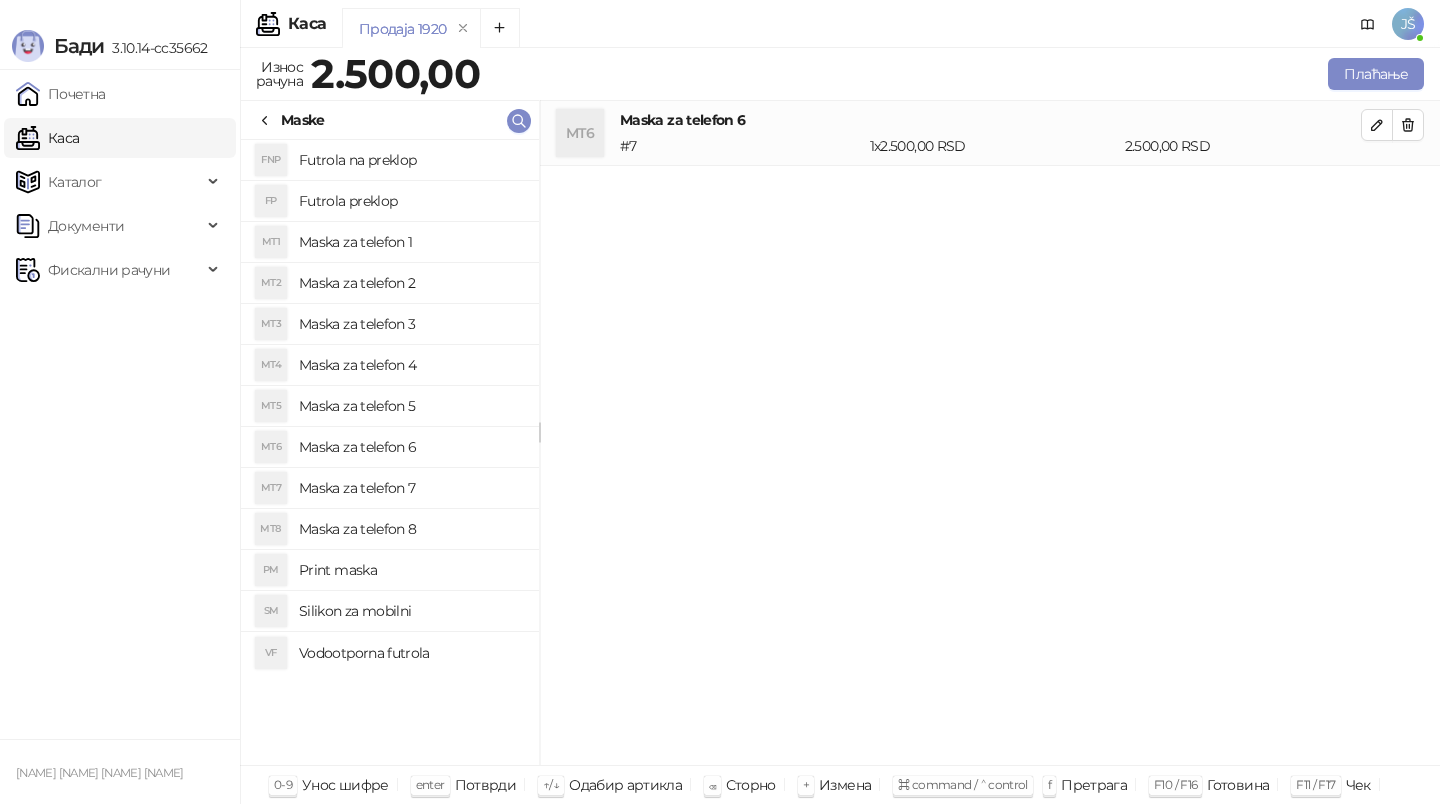 click on "Maska za telefon 5" at bounding box center (411, 406) 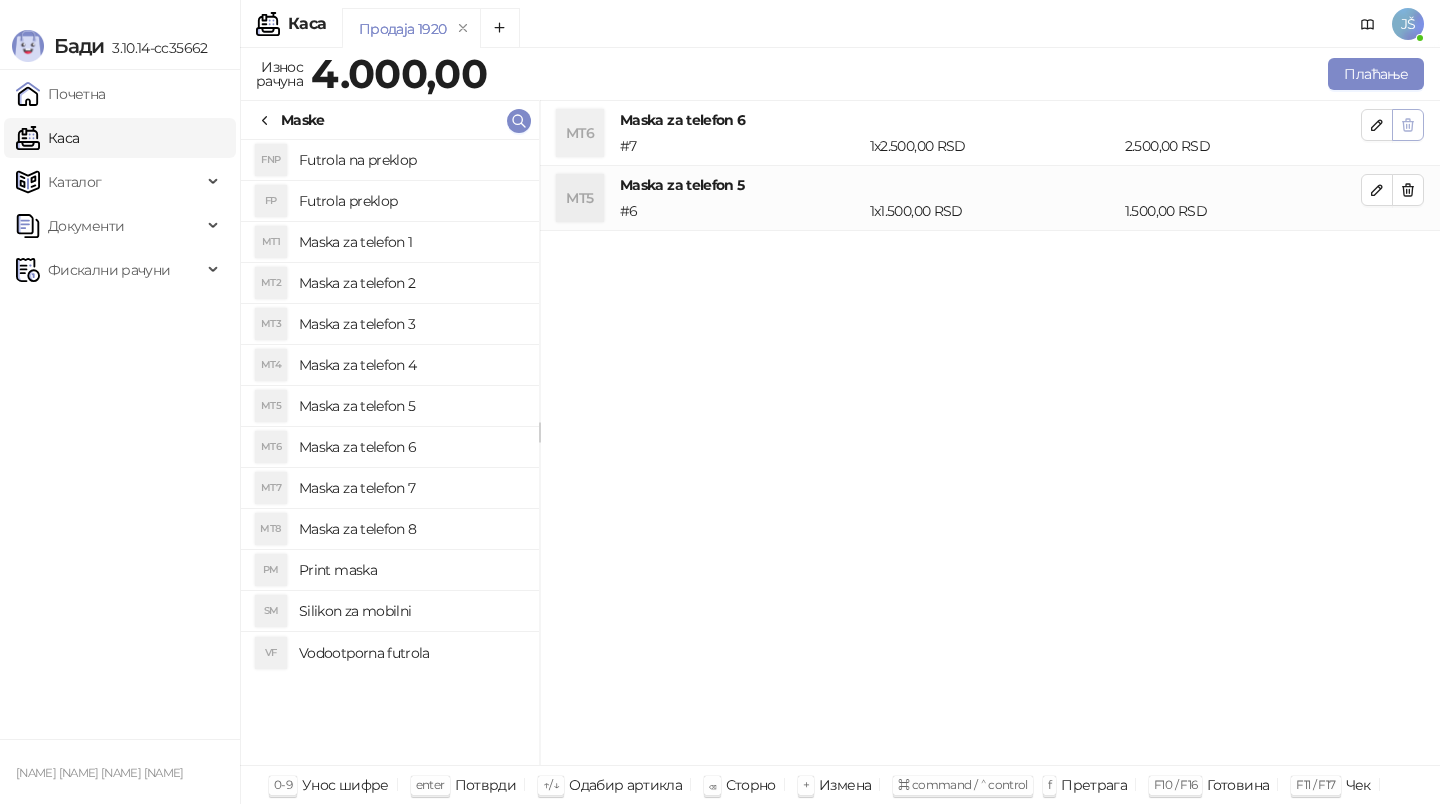 click 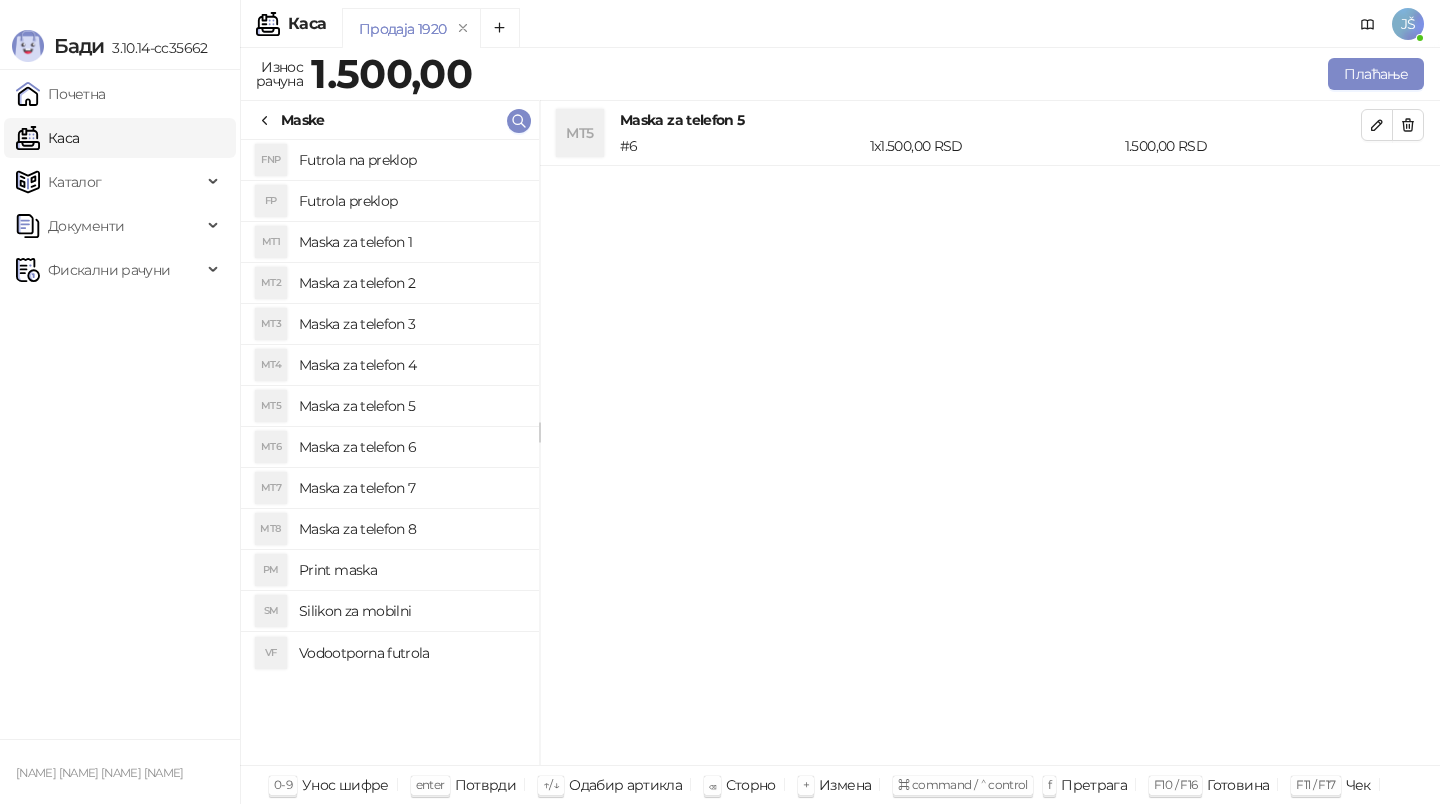 click 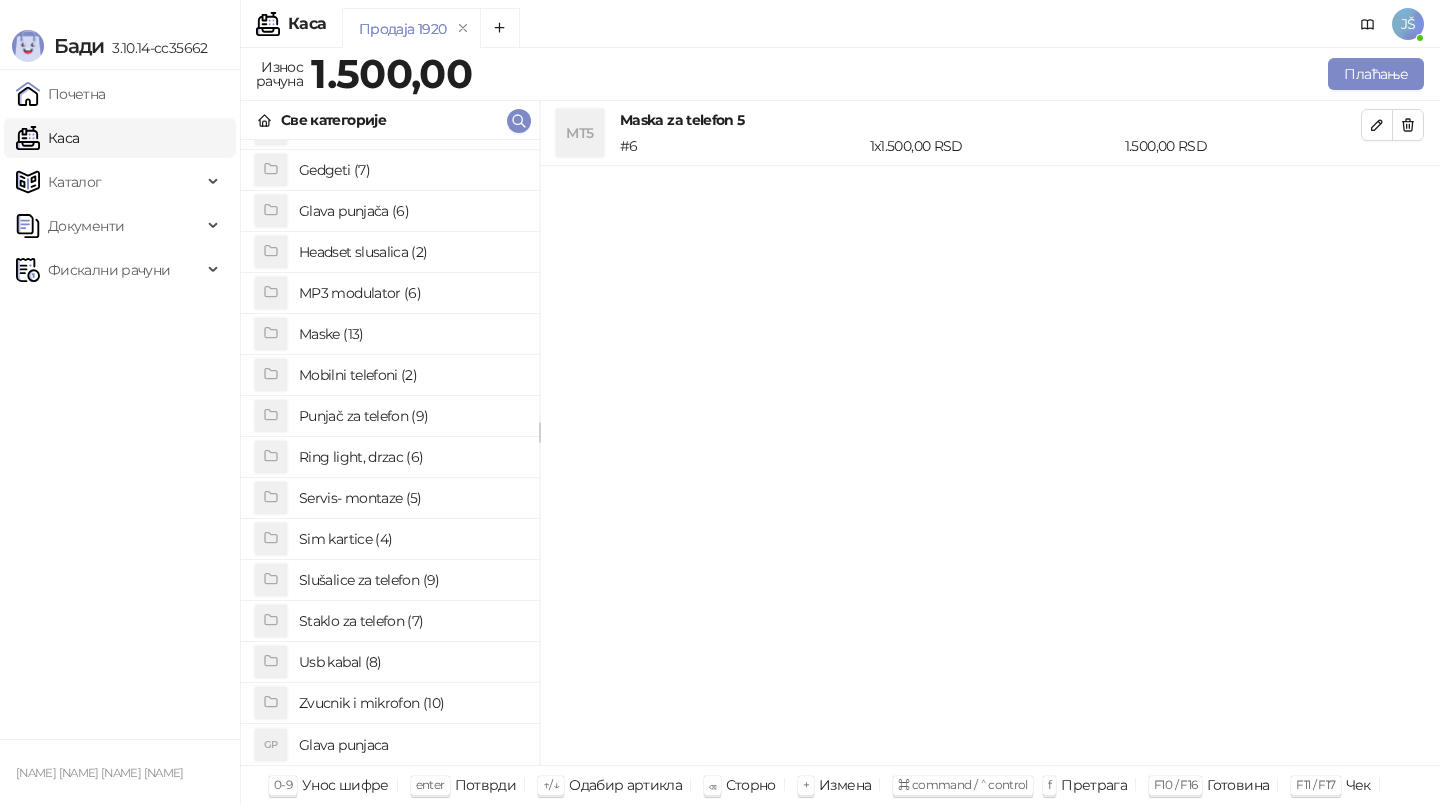 click on "Gedgeti (7)" at bounding box center (411, 170) 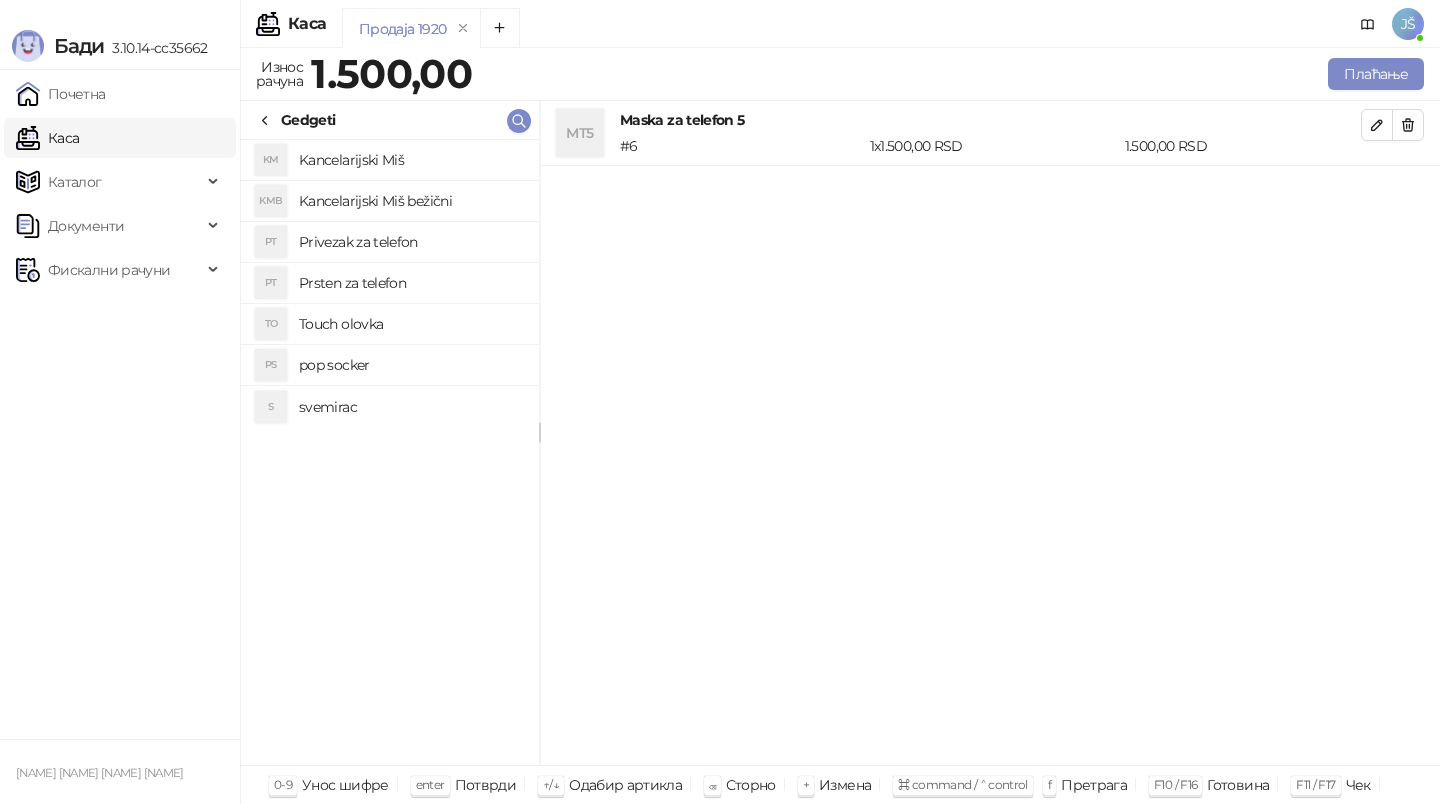 click on "Kancelarijski Miš" at bounding box center [411, 160] 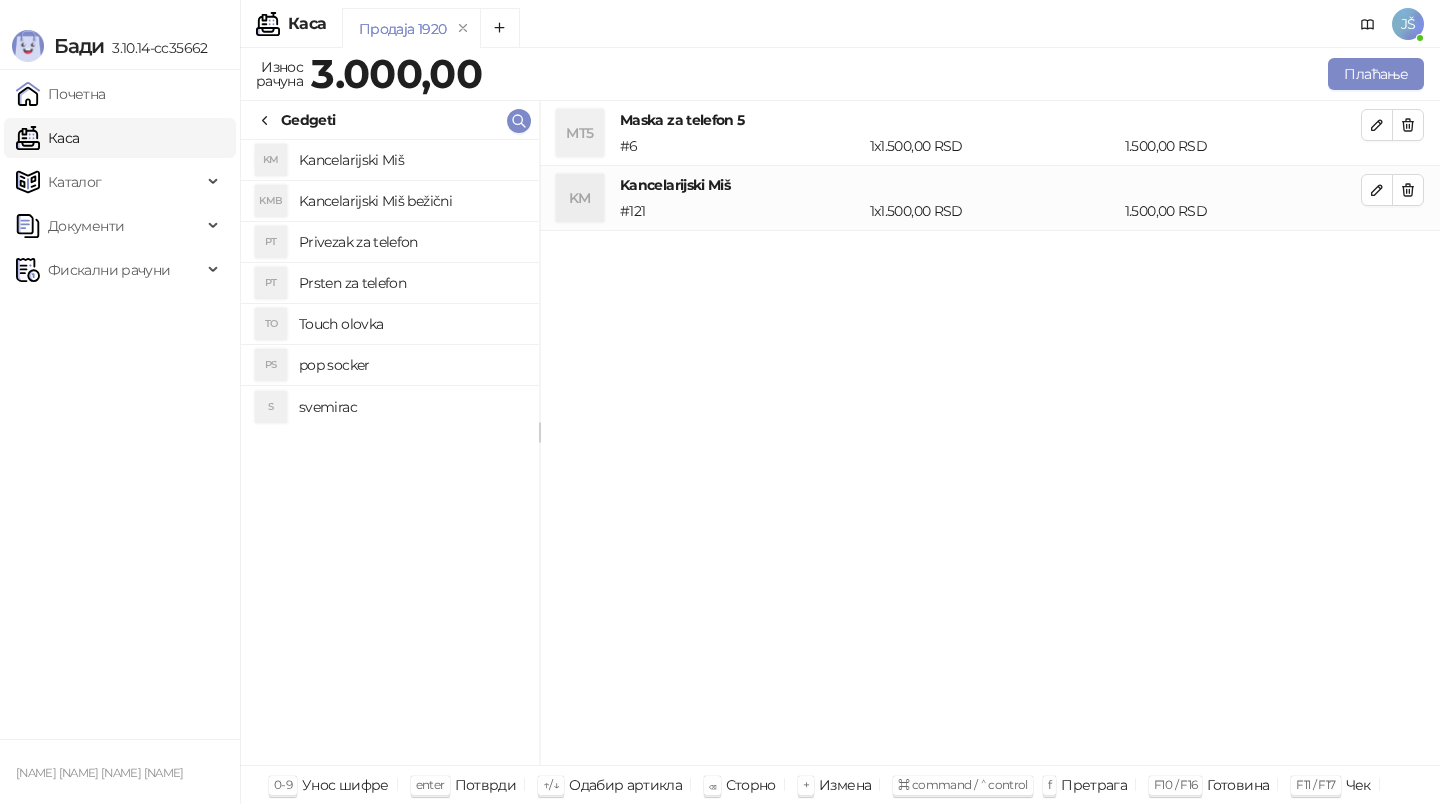 click on "Kancelarijski Miš bežični" at bounding box center [411, 201] 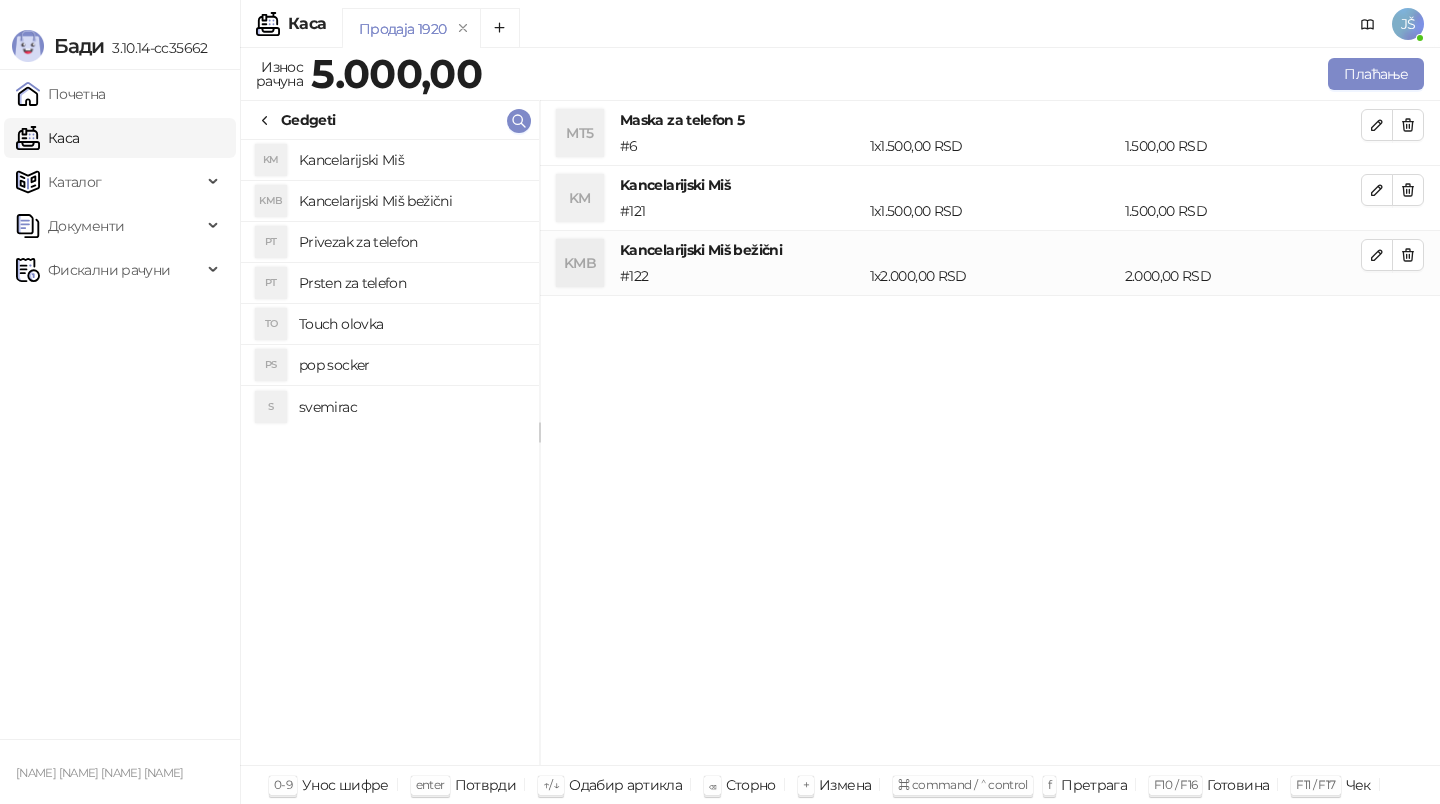 click on "KMB Kancelarijski Miš bežični" at bounding box center [390, 201] 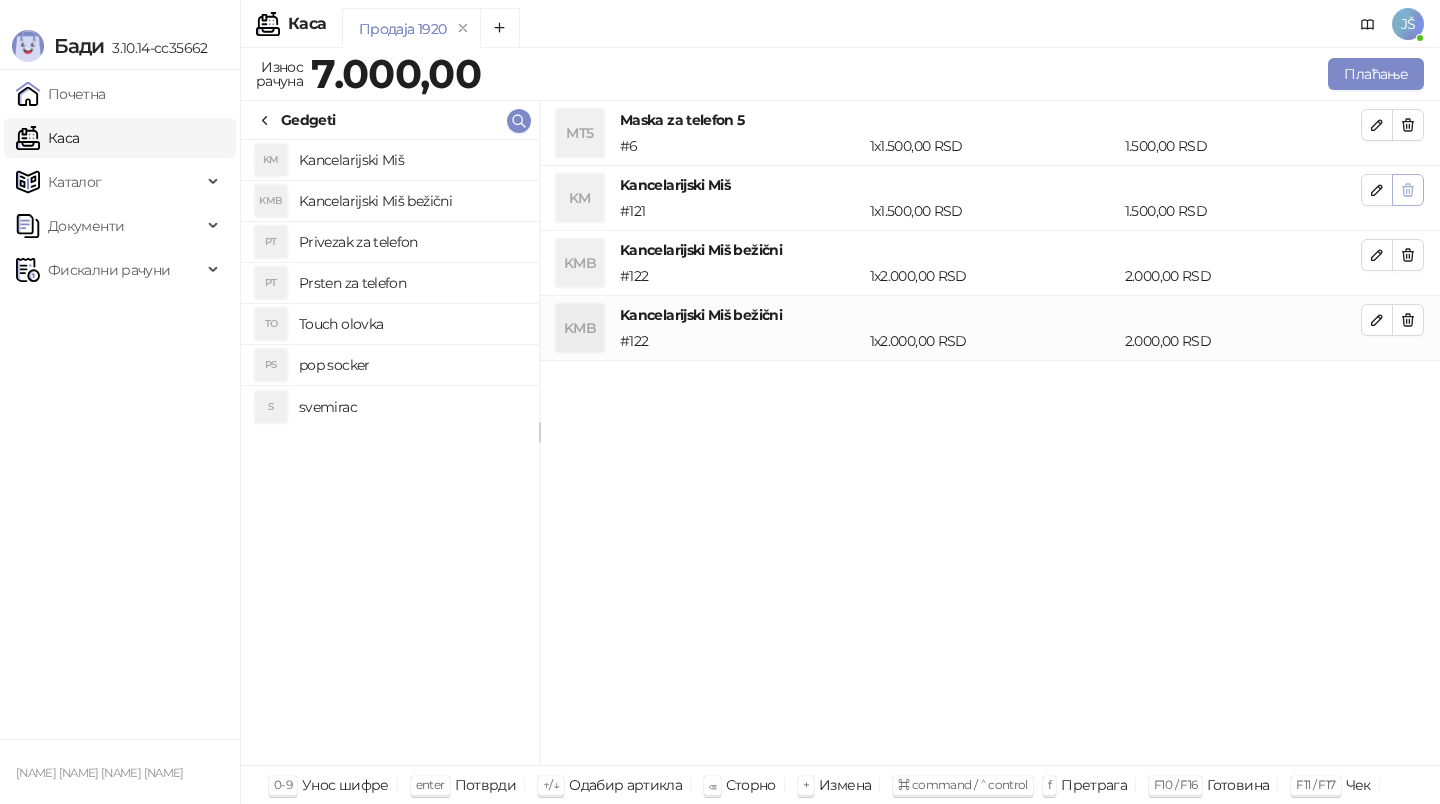 click 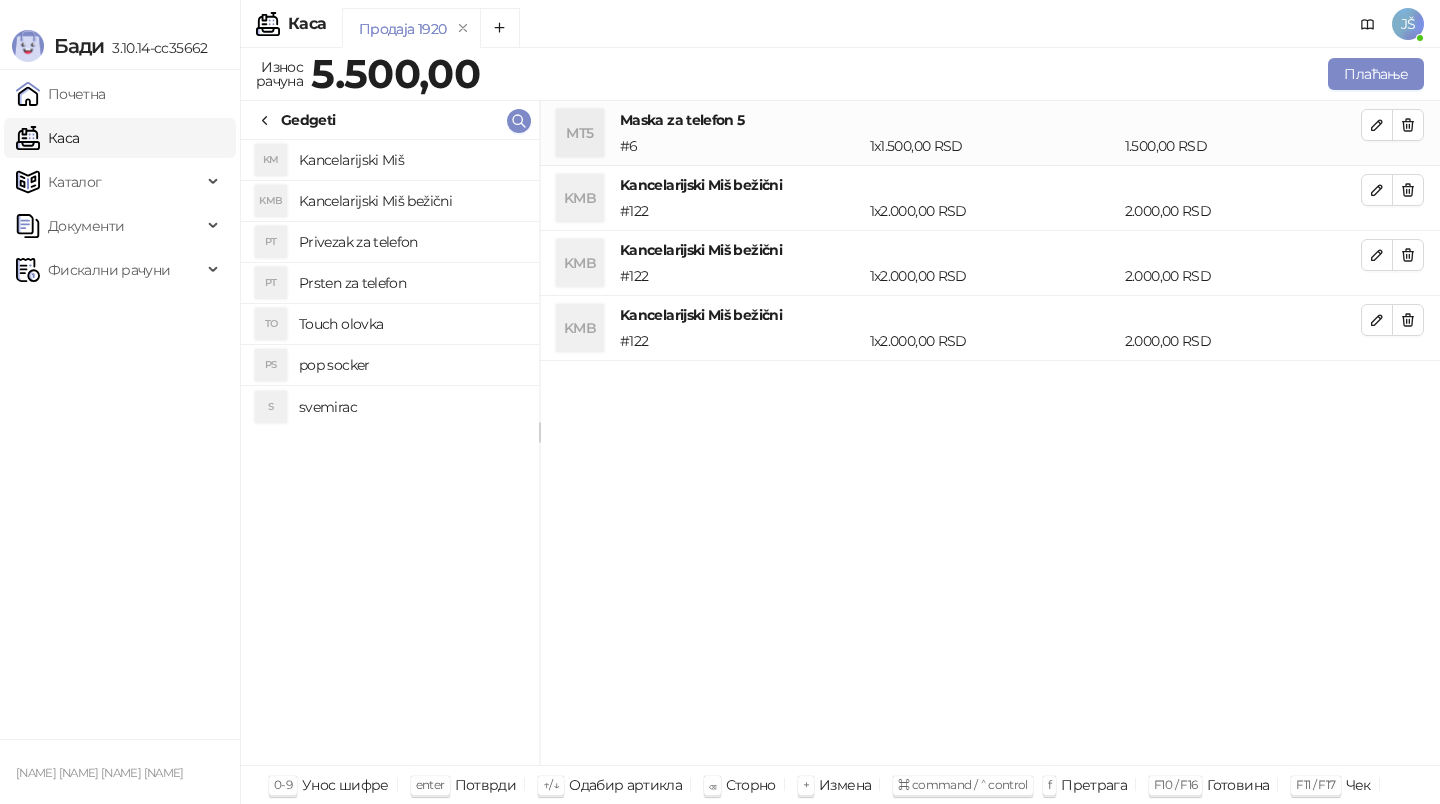 click 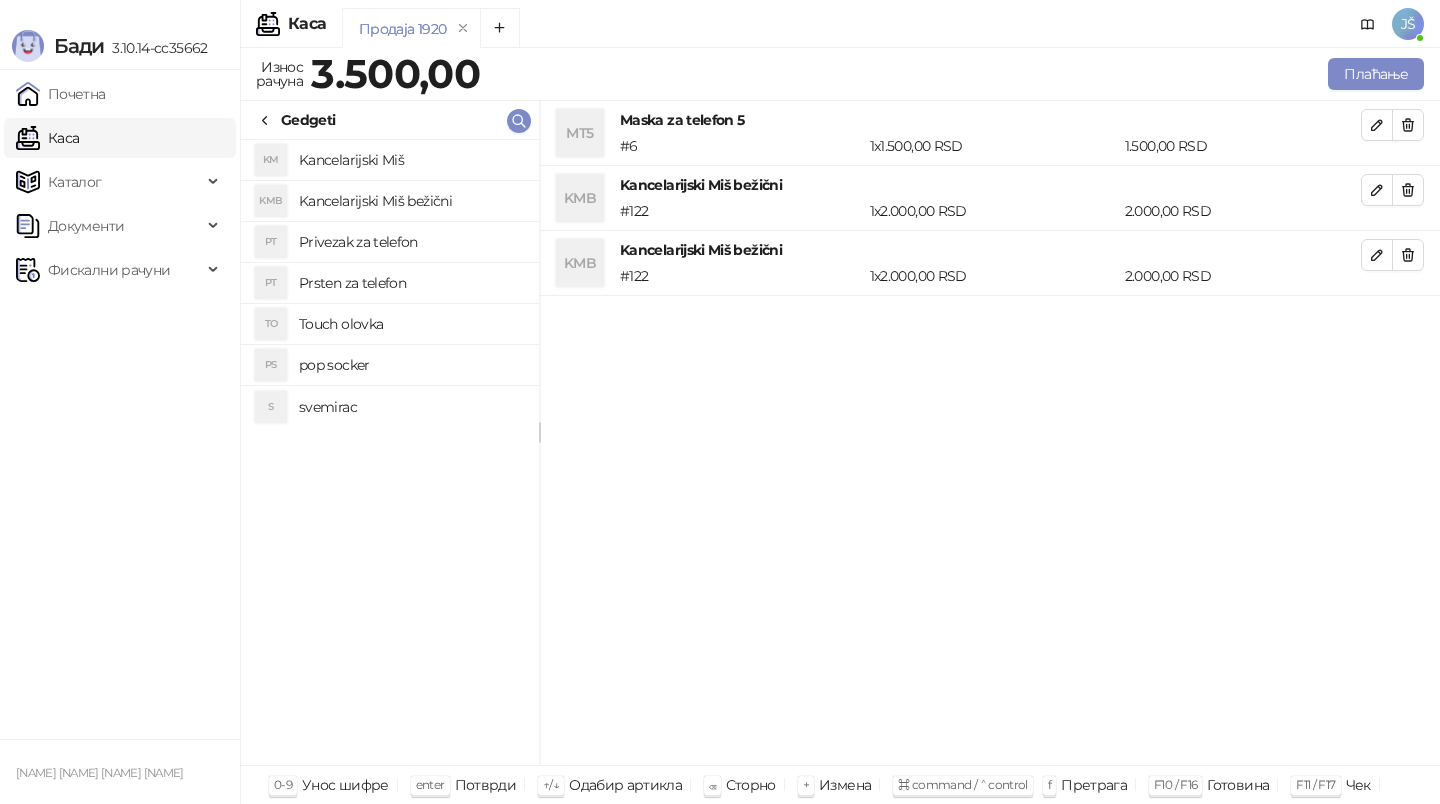 click 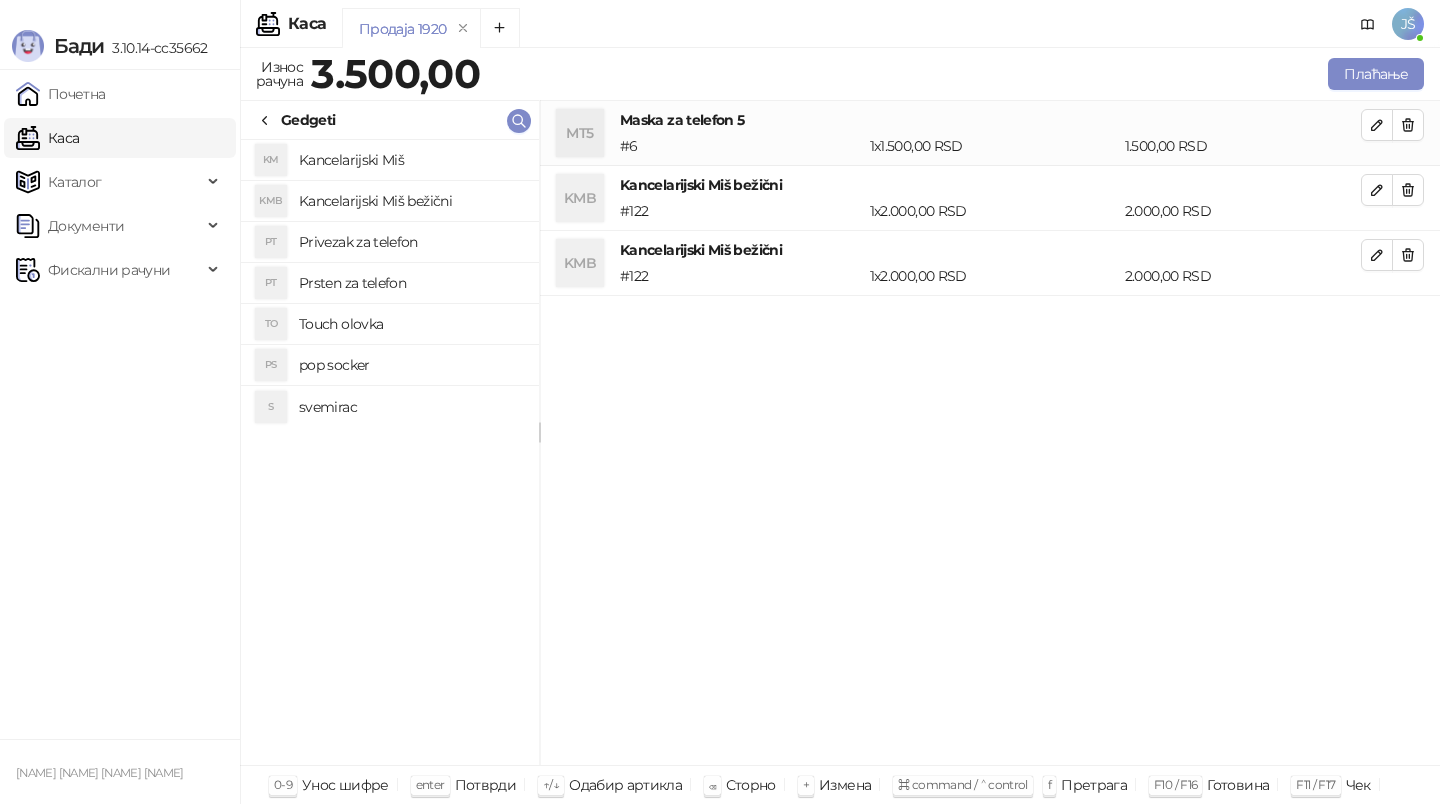 click 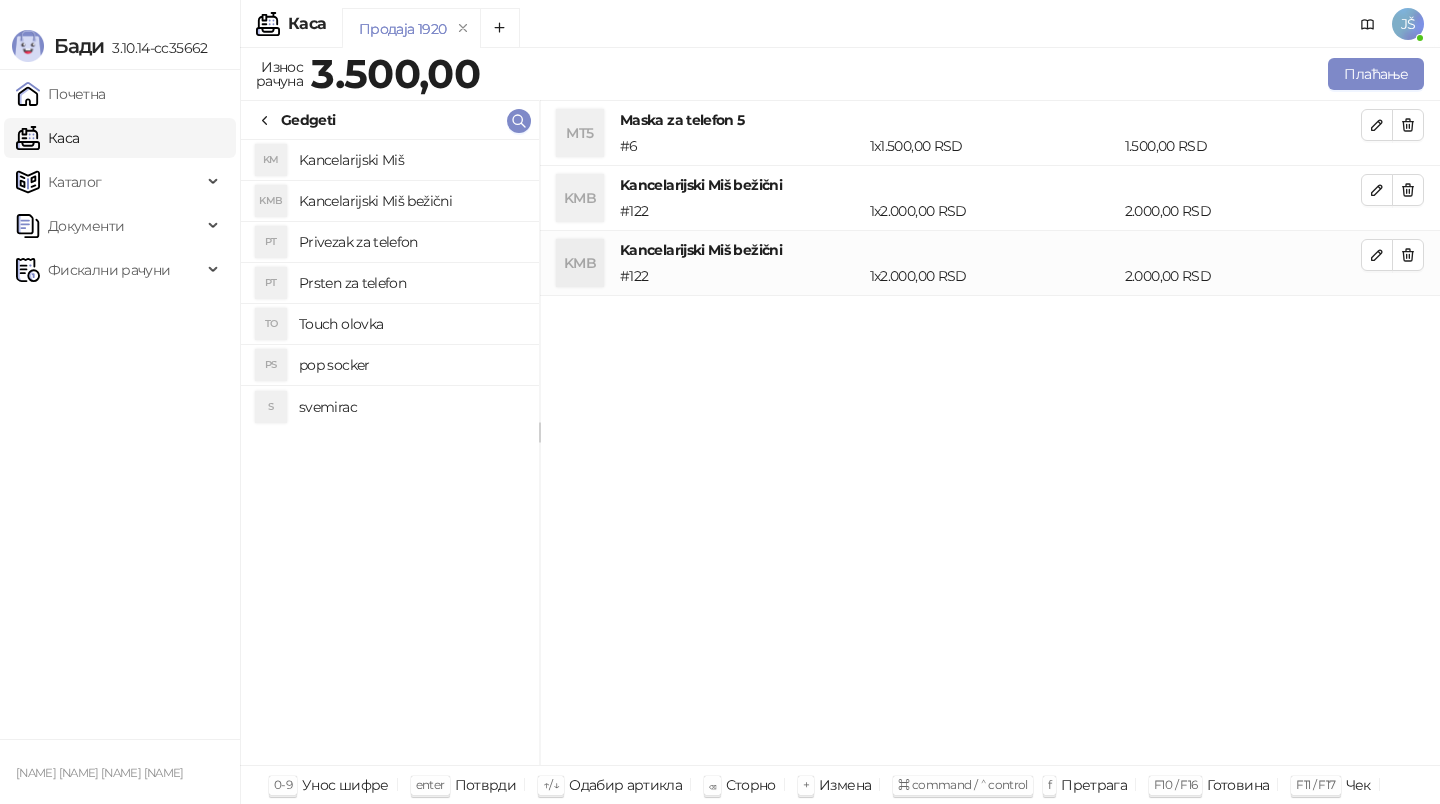 click 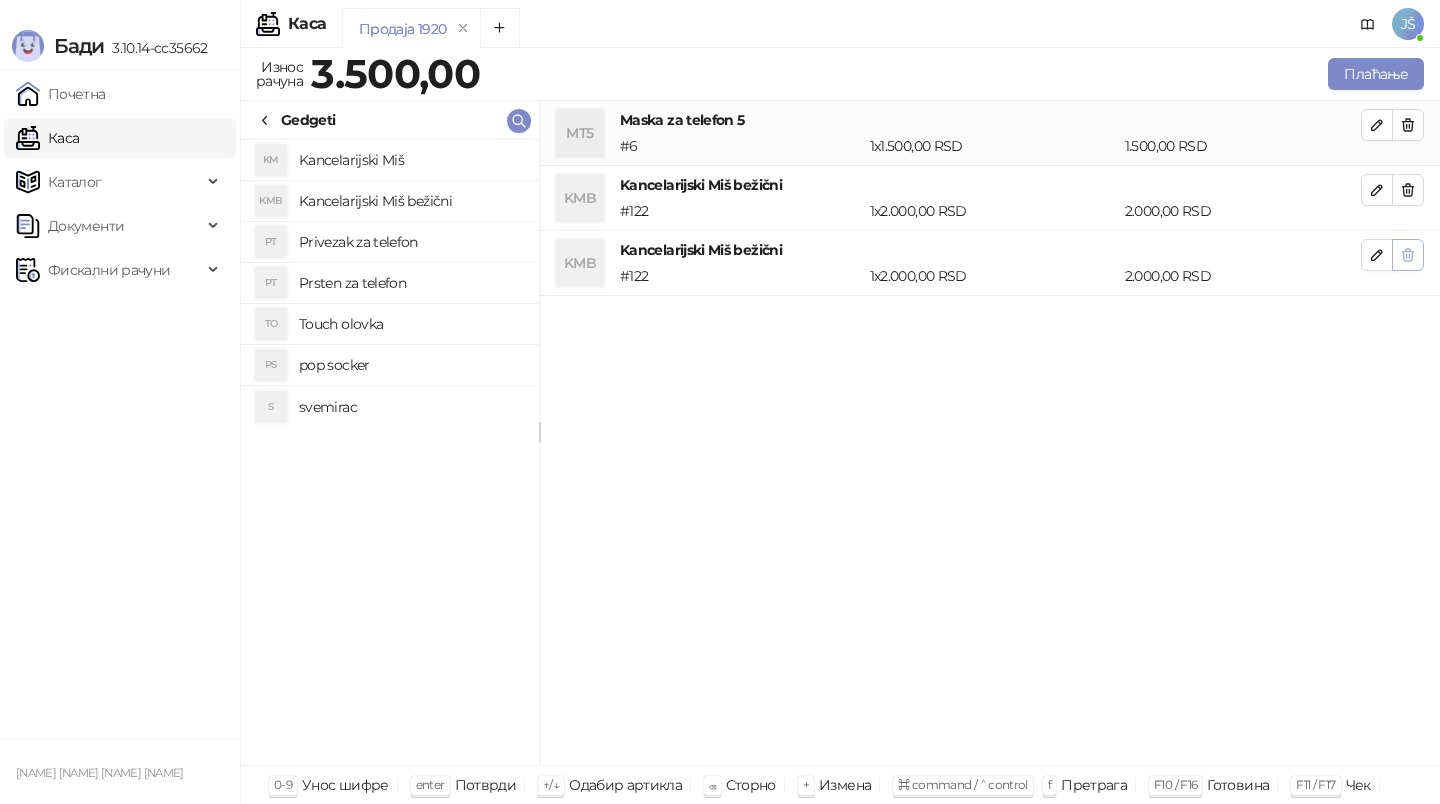 click 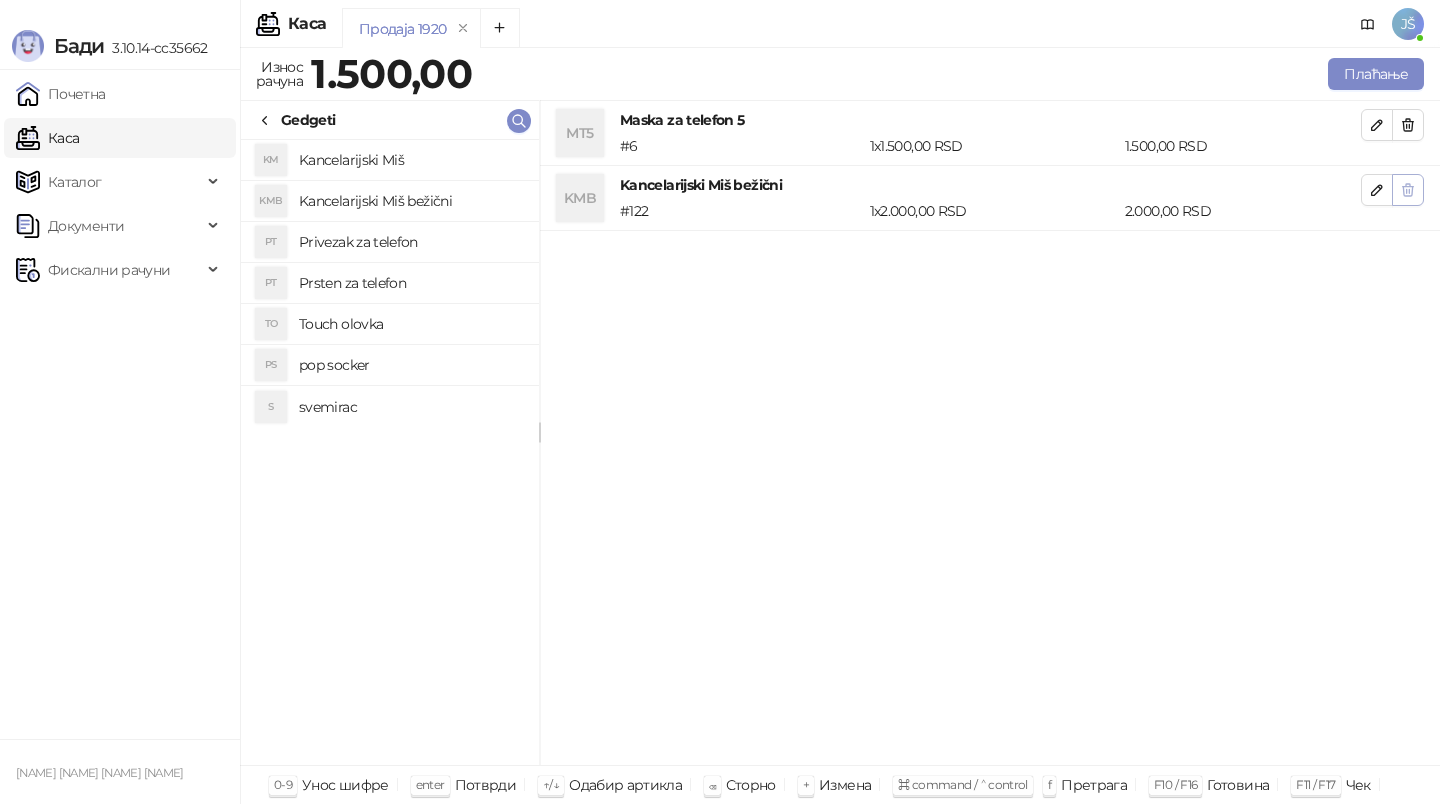click 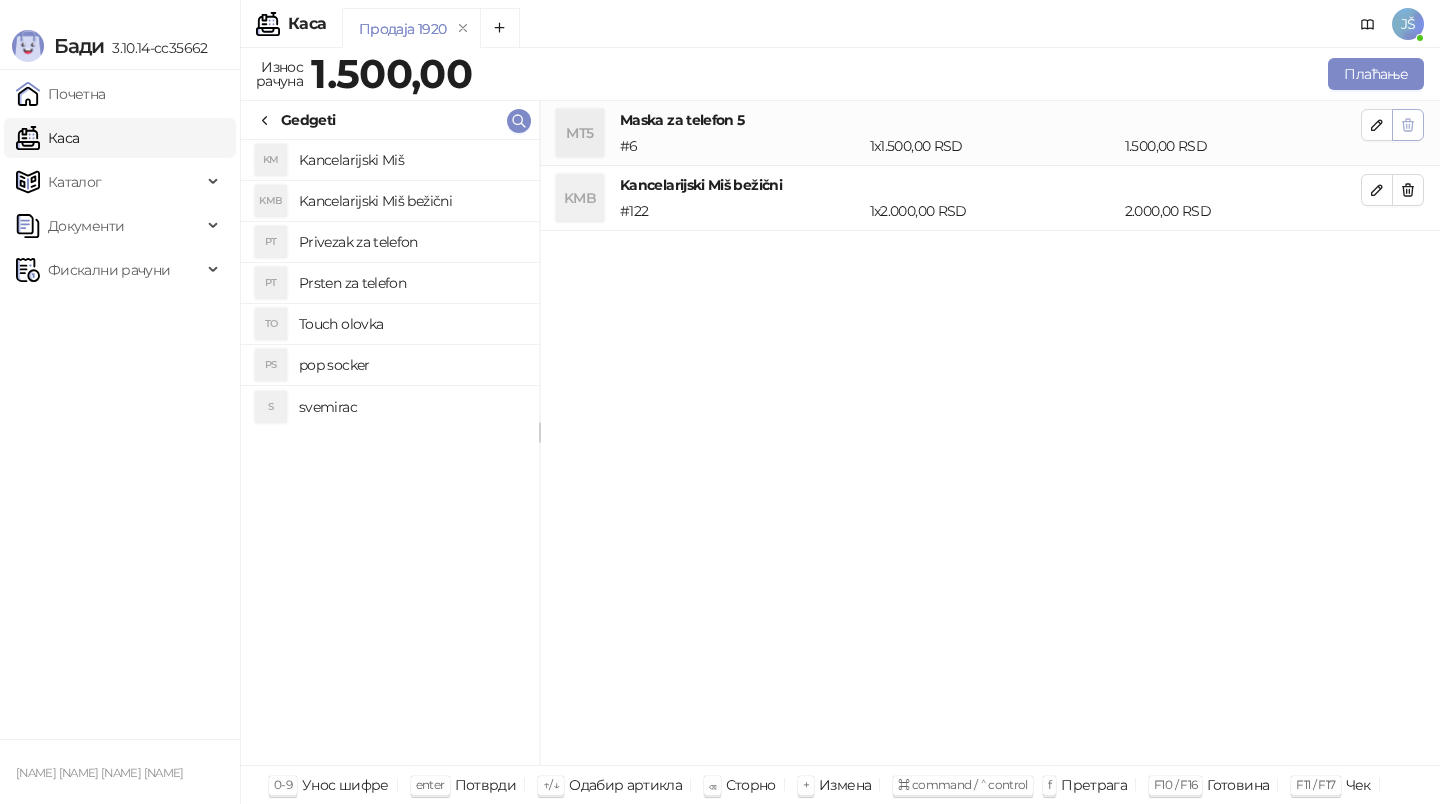 click 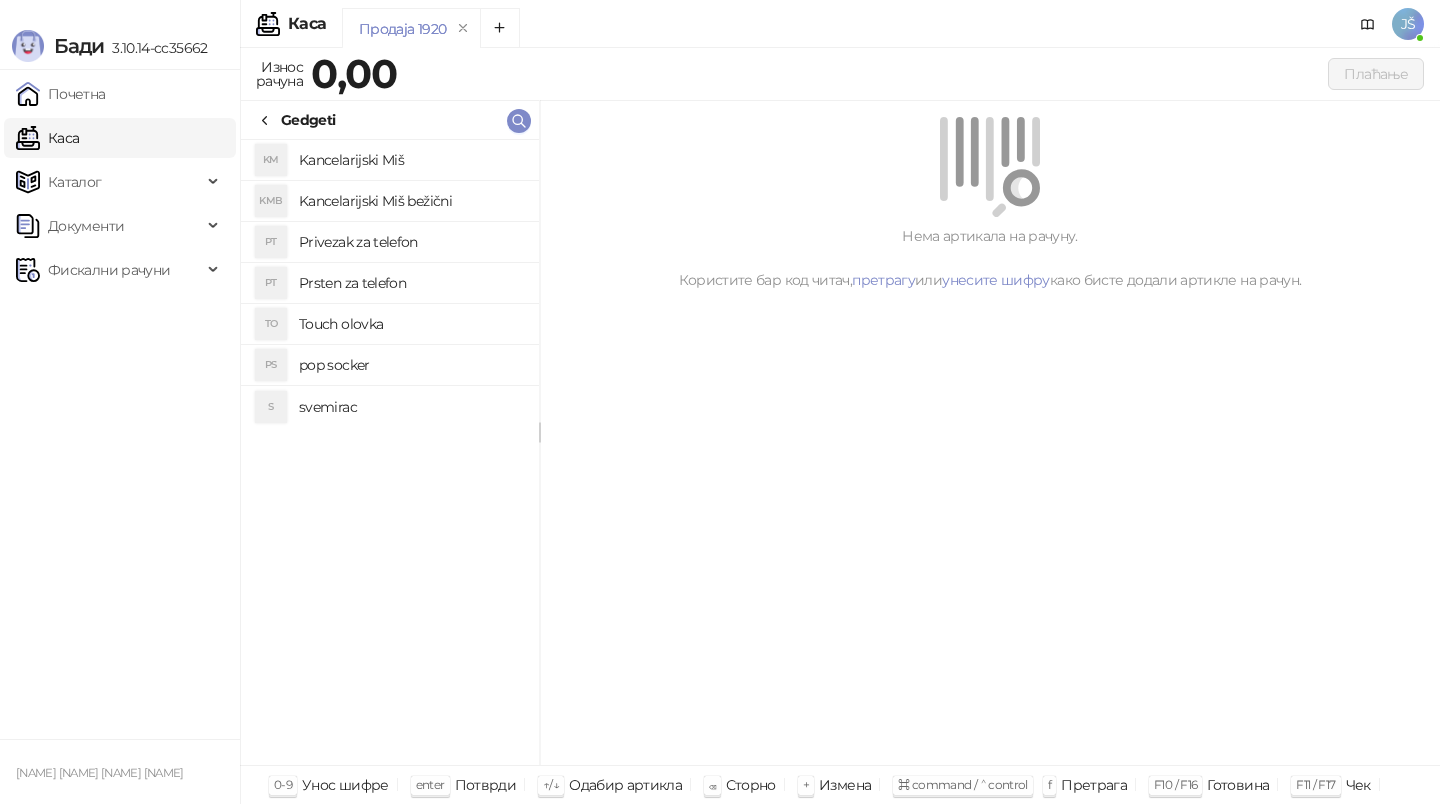 click 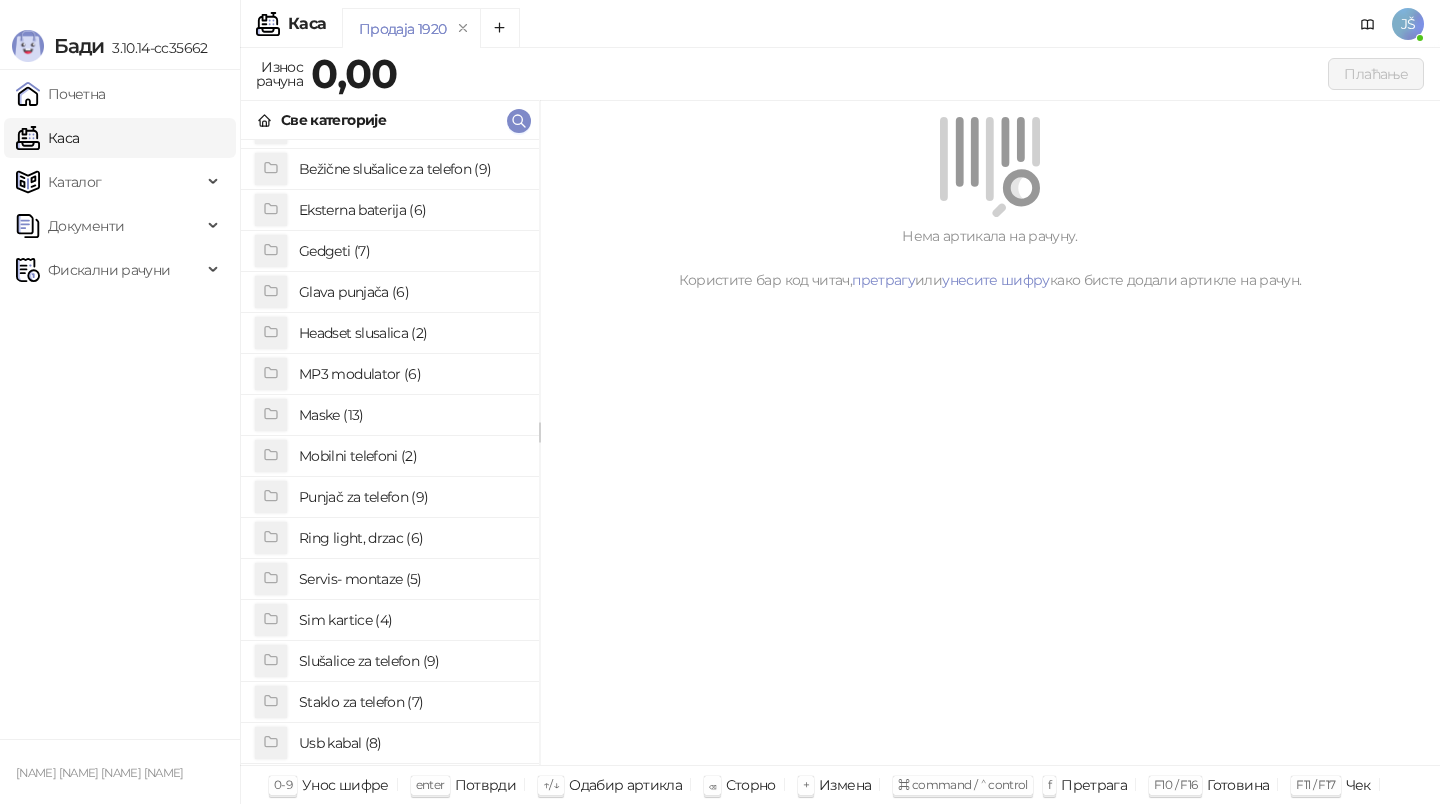 scroll, scrollTop: 20, scrollLeft: 0, axis: vertical 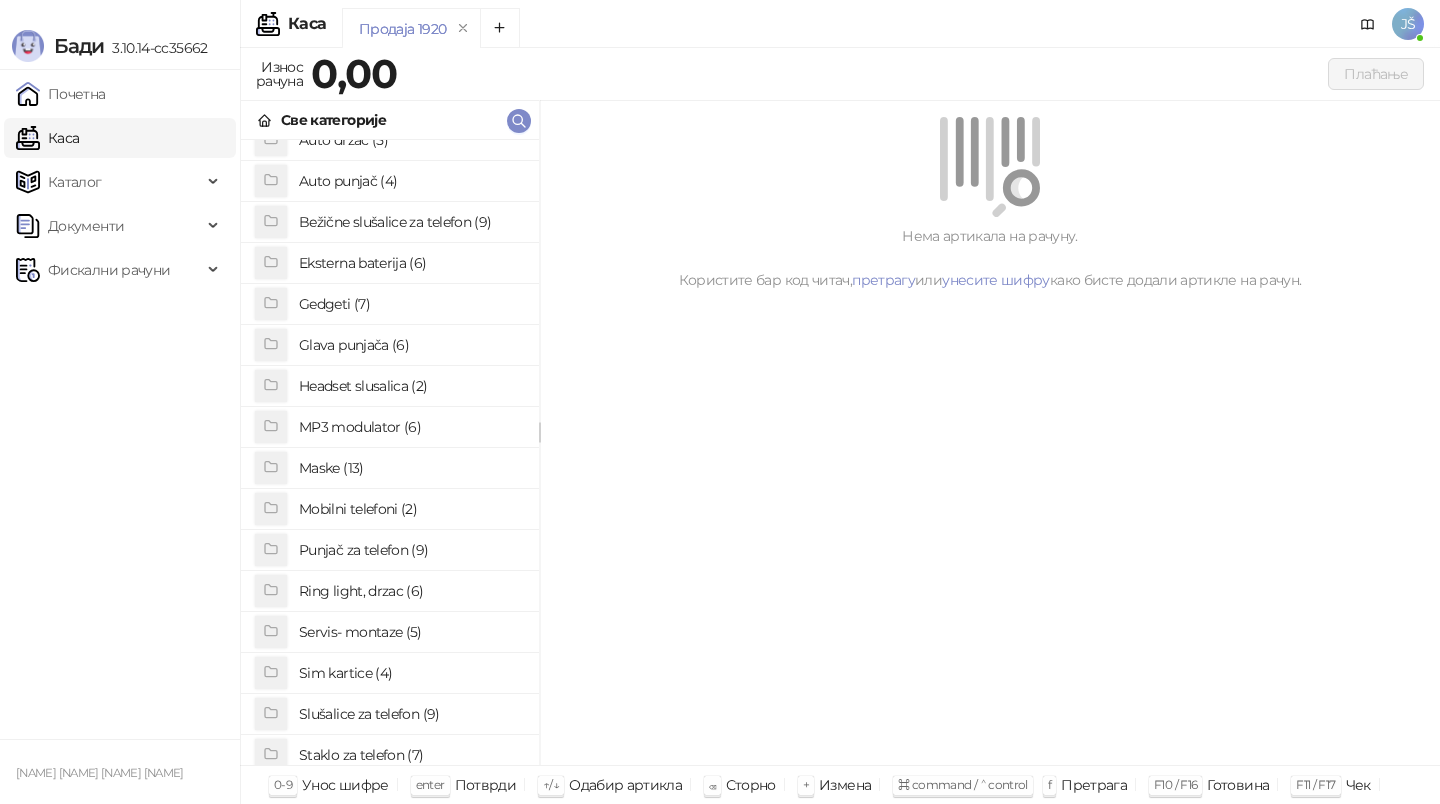 click on "Maske (13)" at bounding box center [411, 468] 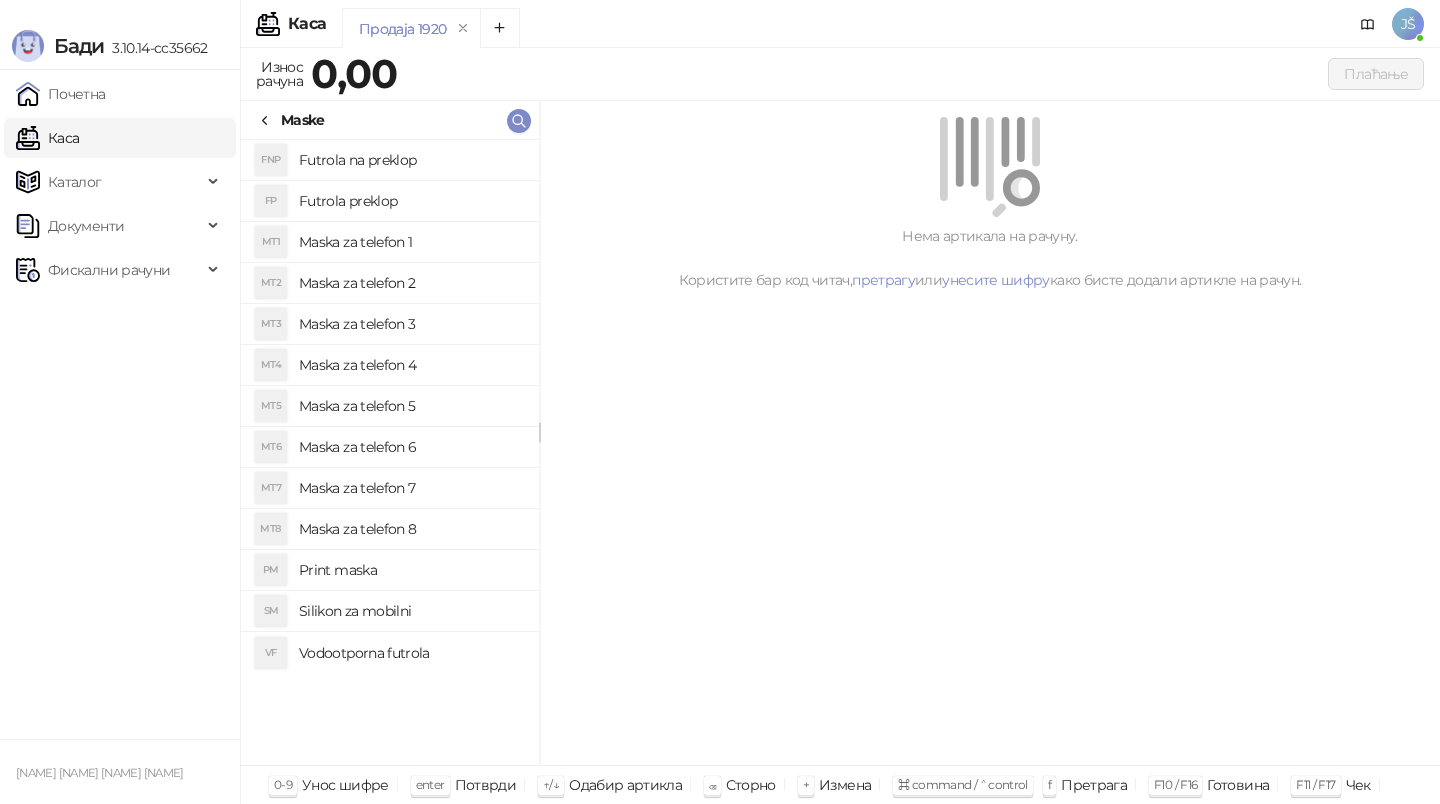 click on "Maska za telefon 1" at bounding box center [411, 242] 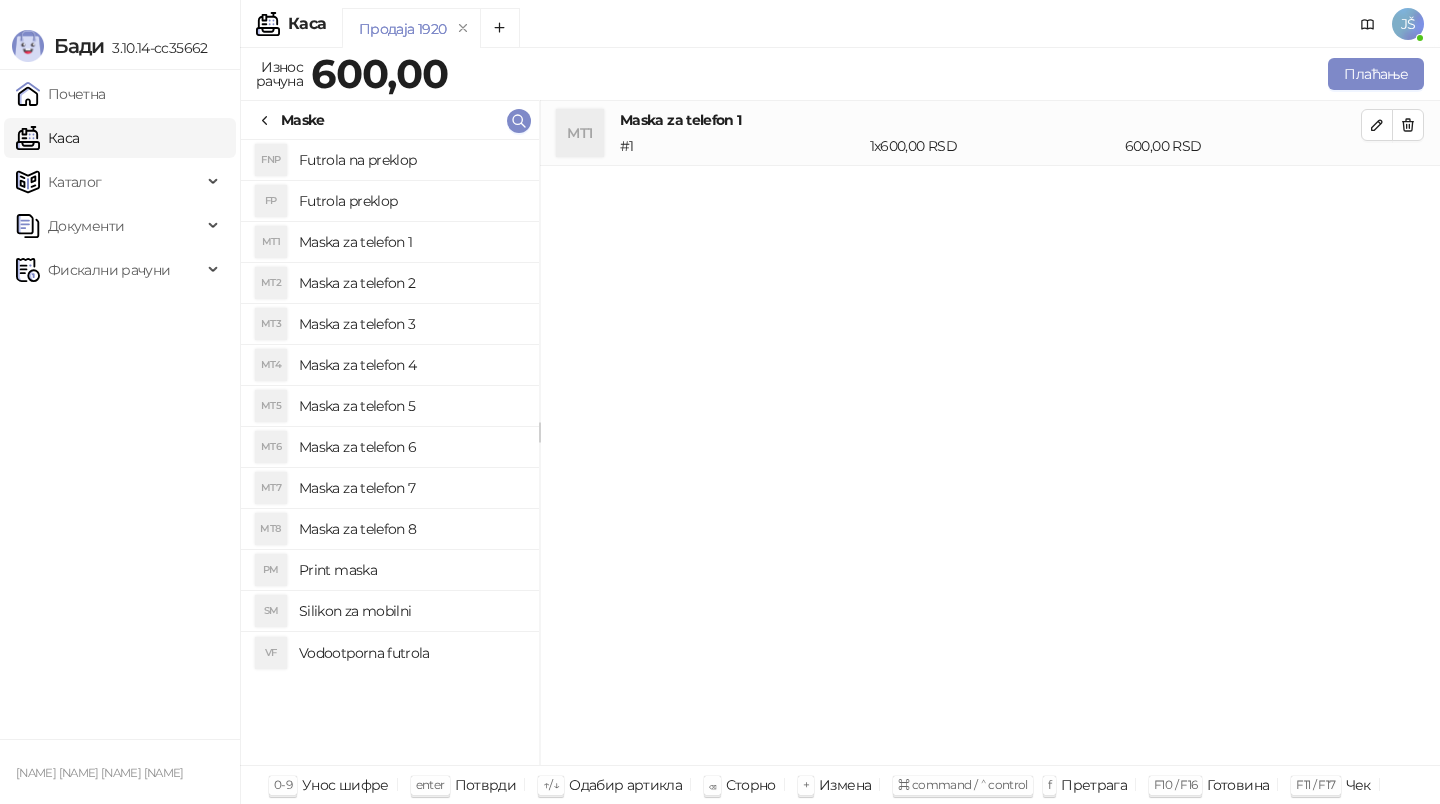 click on "Maska za telefon 2" at bounding box center (411, 283) 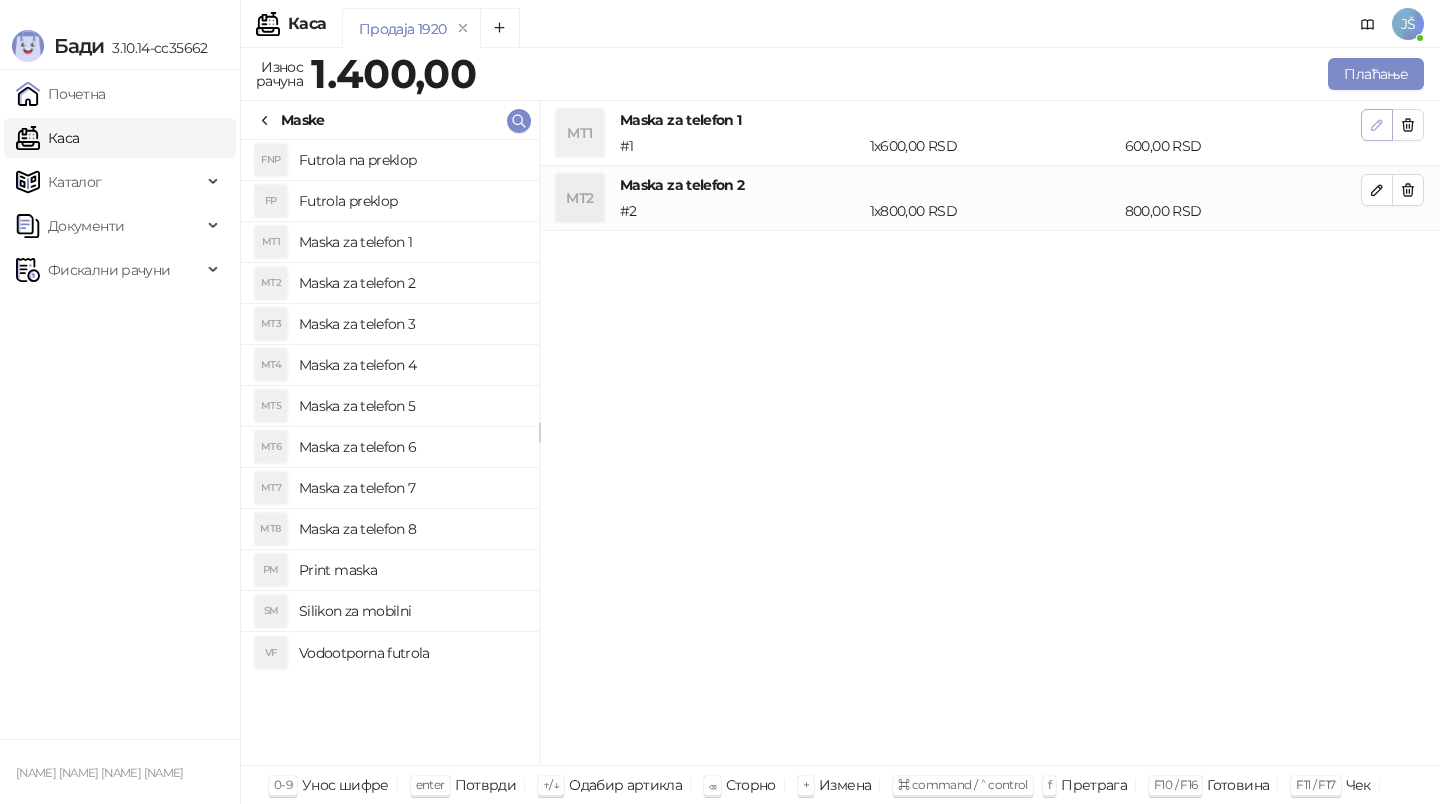 click at bounding box center [1377, 125] 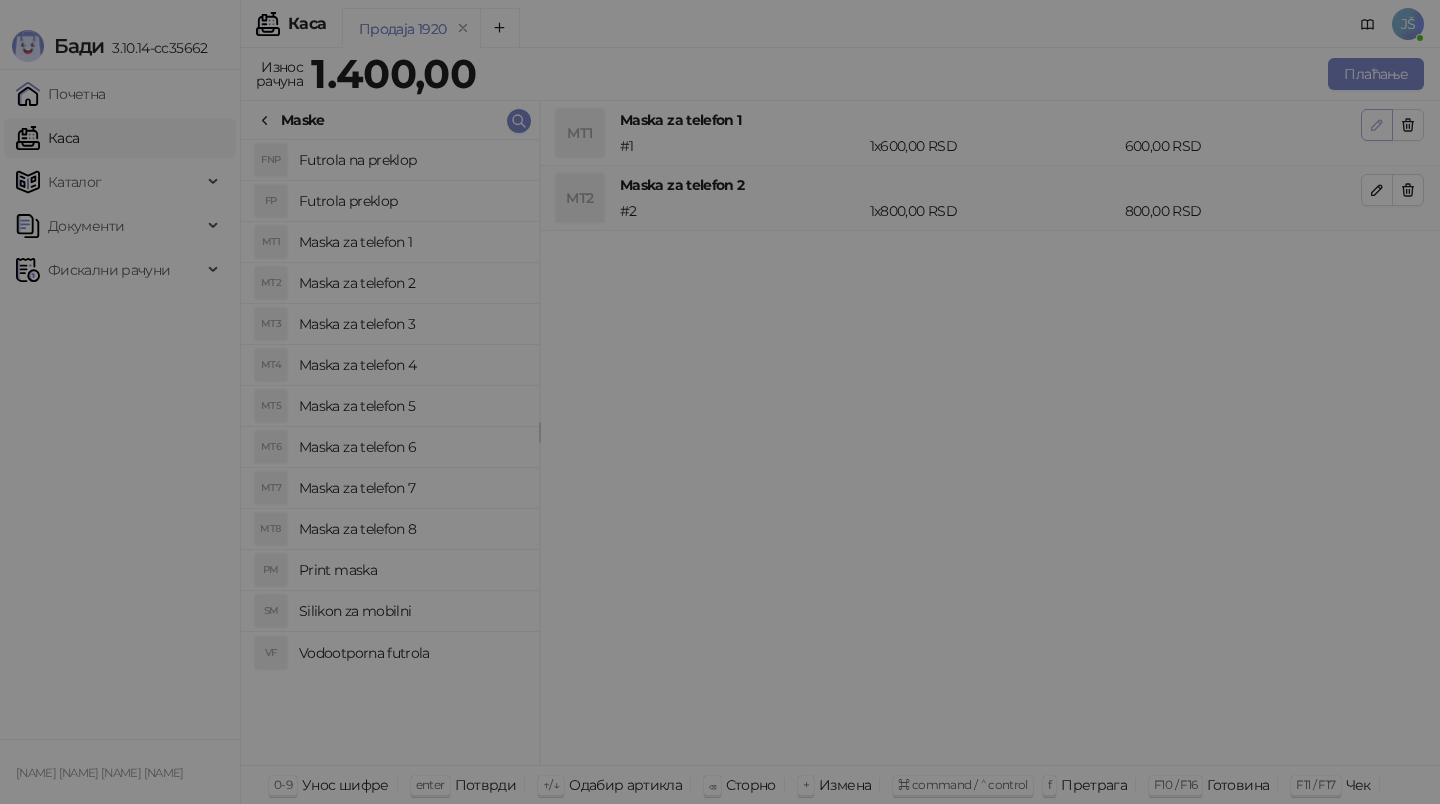 type on "***" 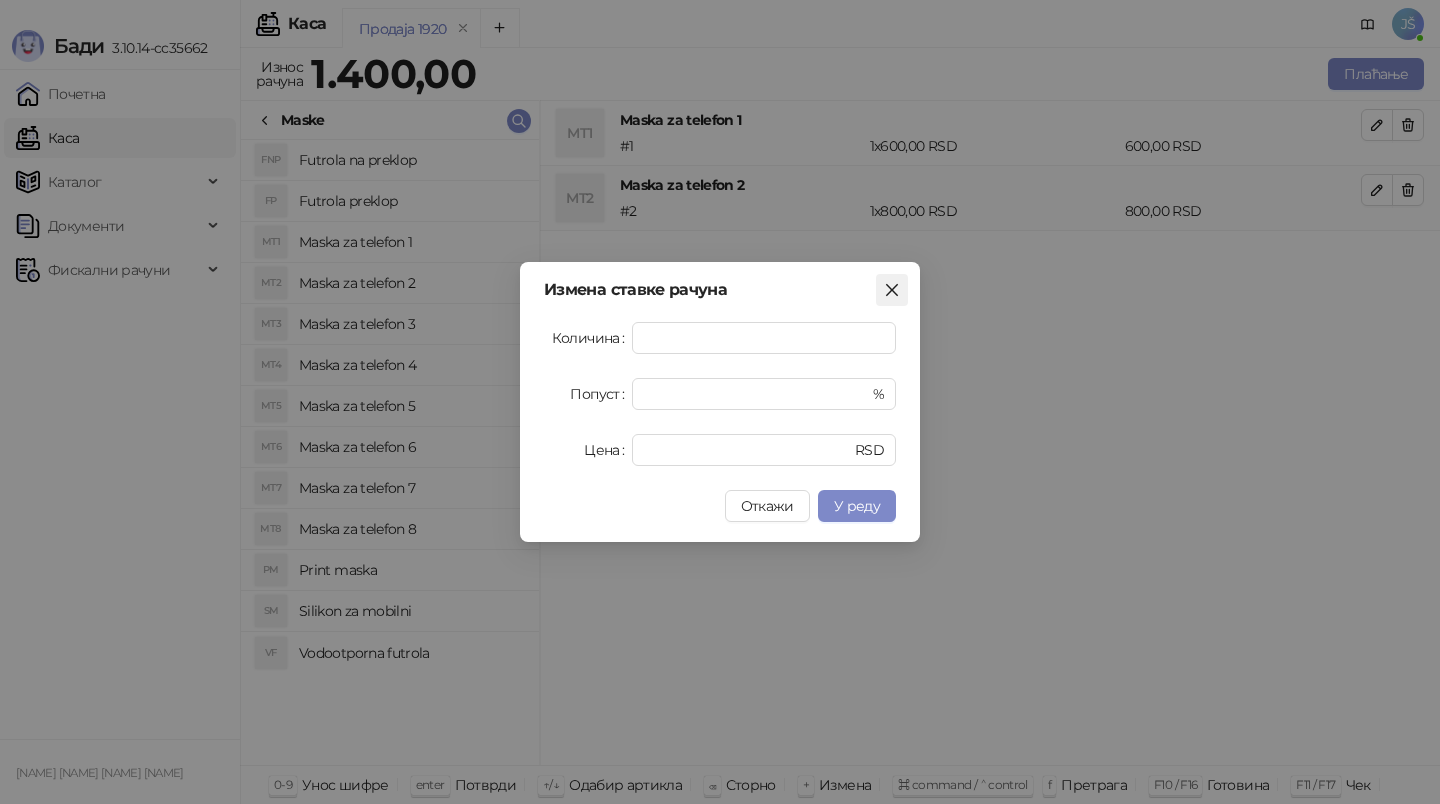 click 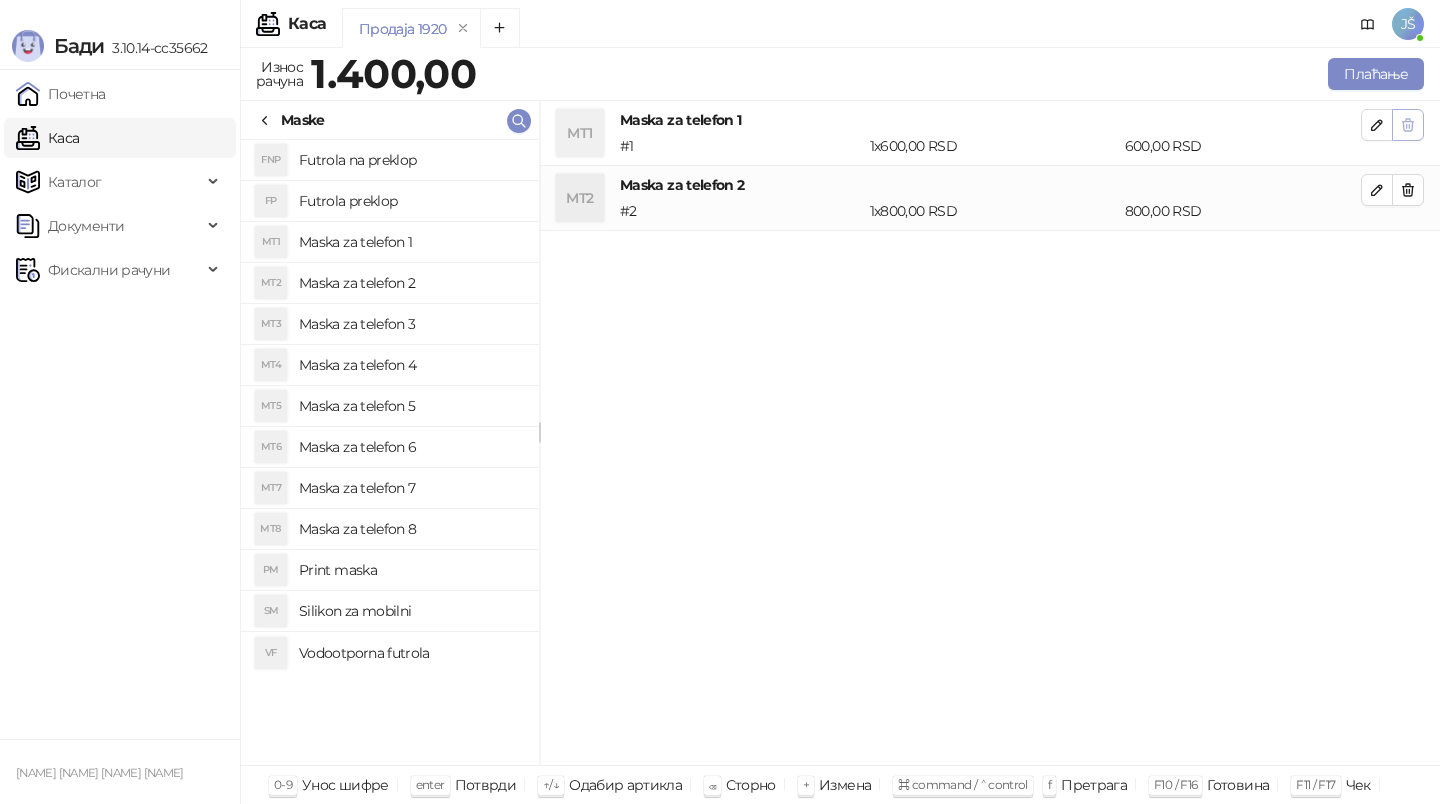 click at bounding box center (1408, 125) 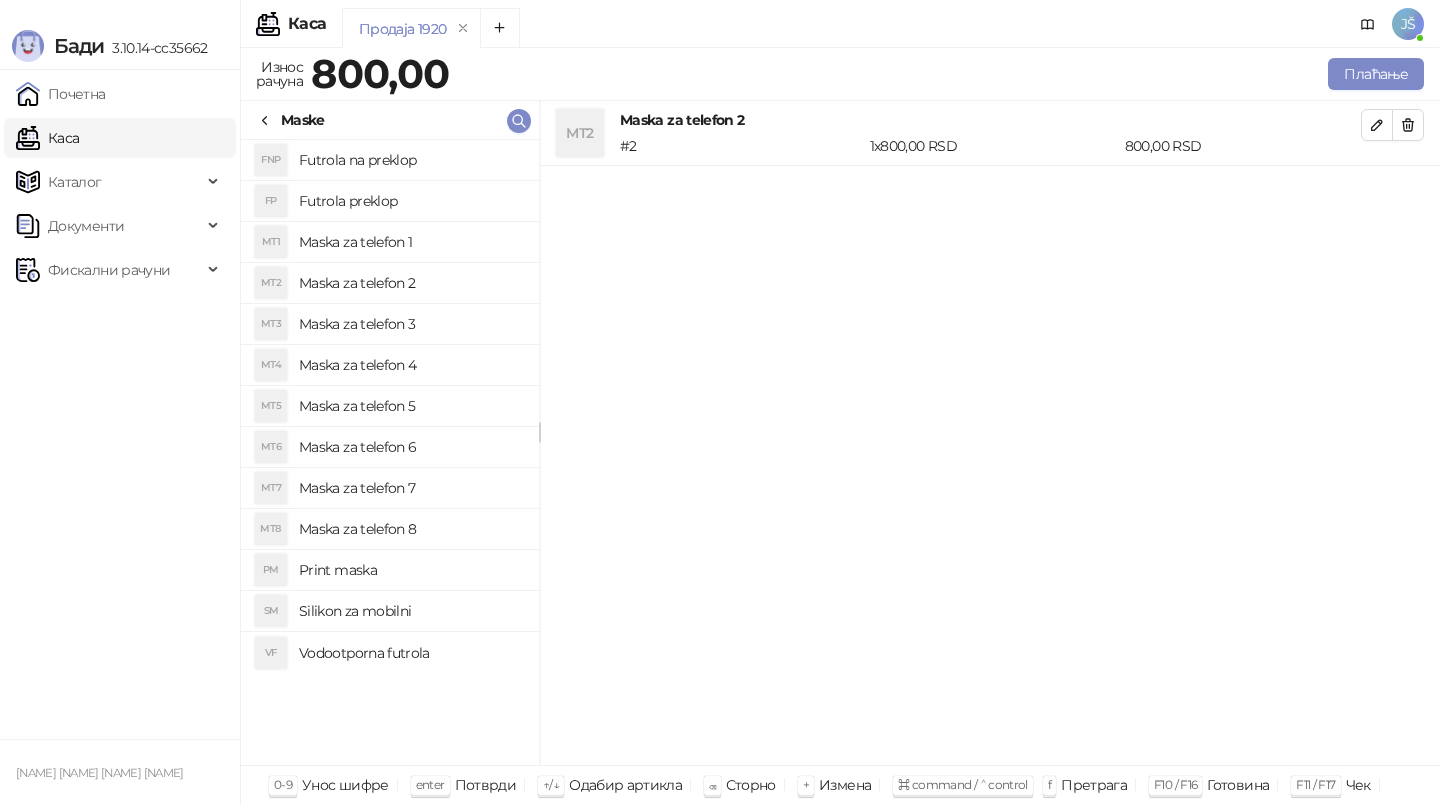 click on "Maska za telefon 5" at bounding box center [411, 406] 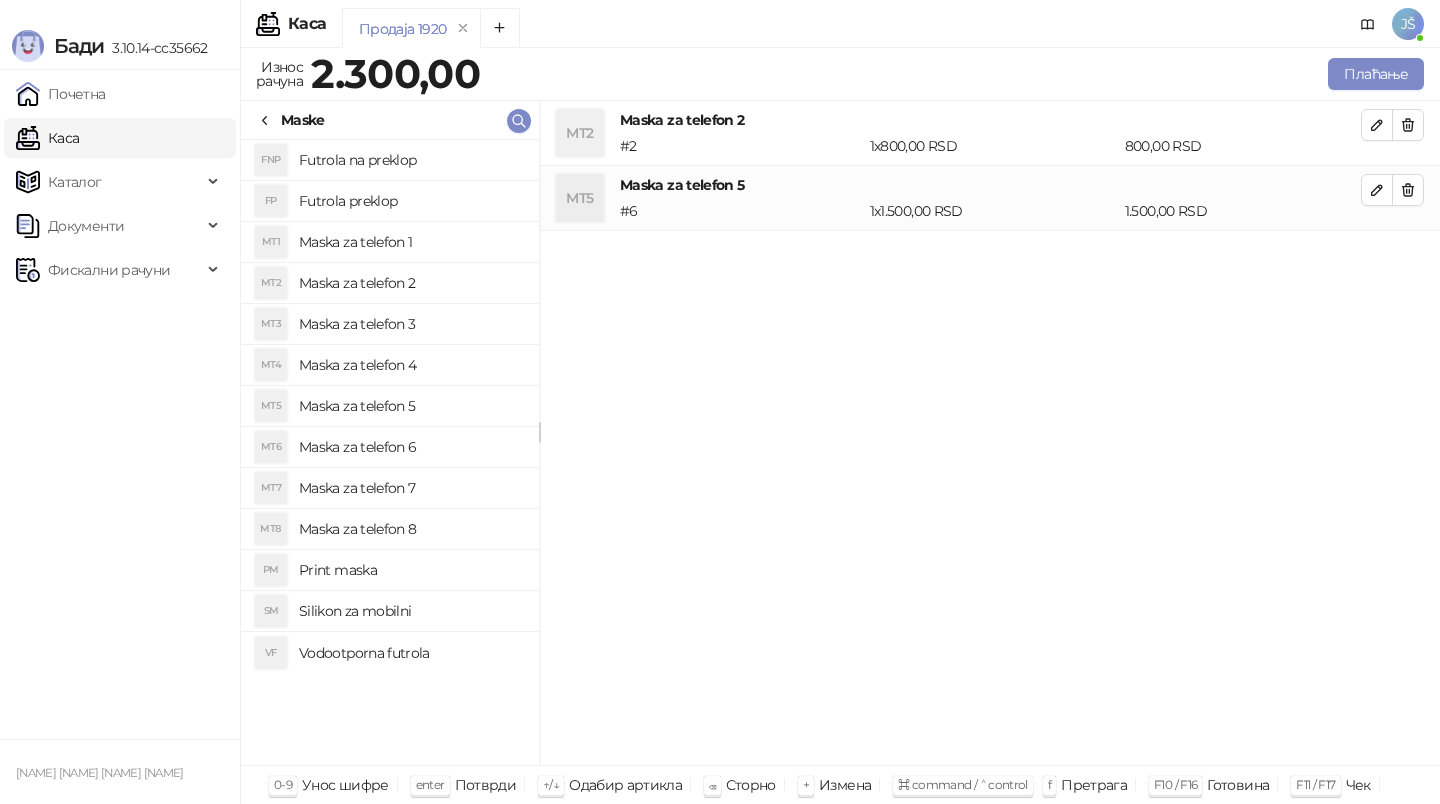 click on "Maska za telefon 4" at bounding box center (411, 365) 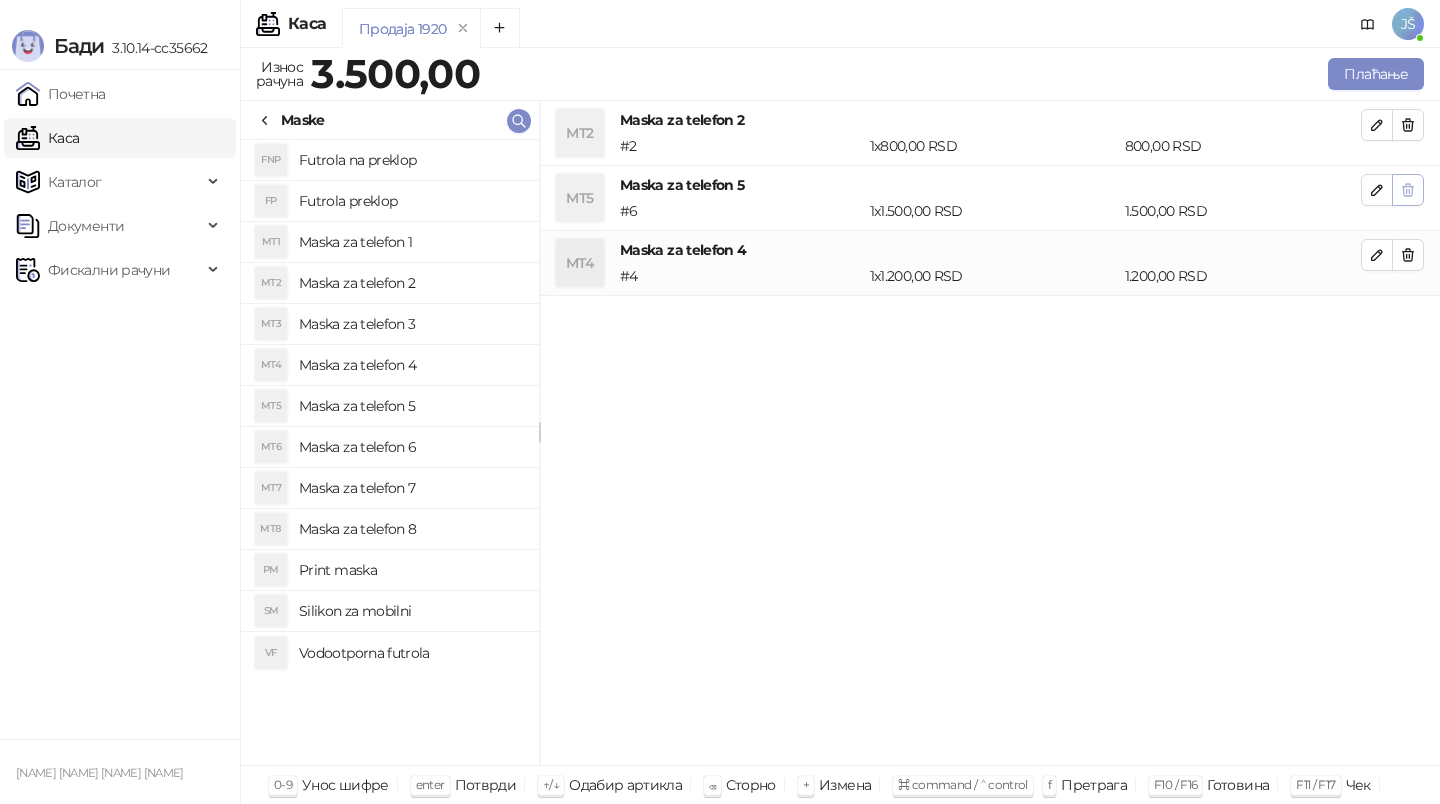 click 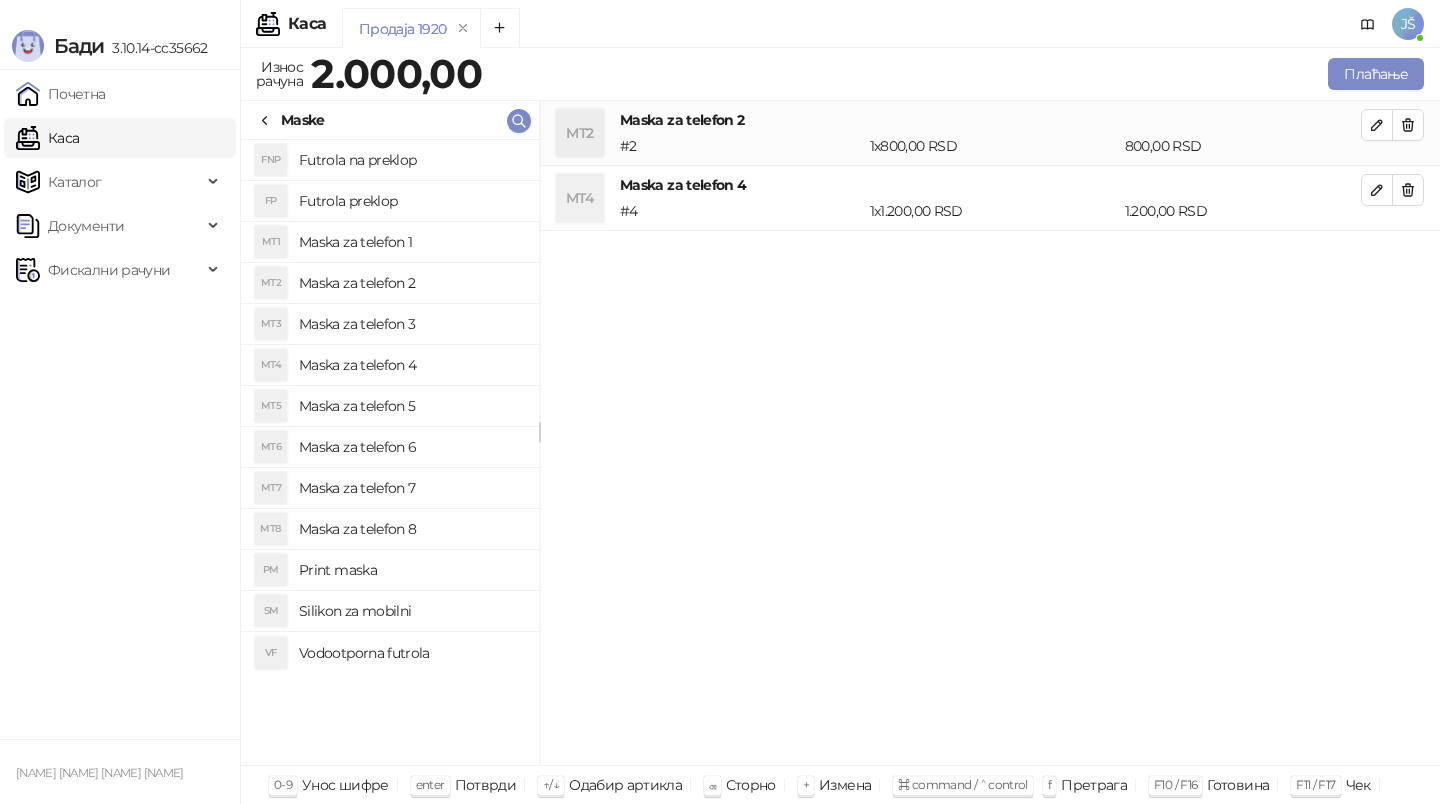click 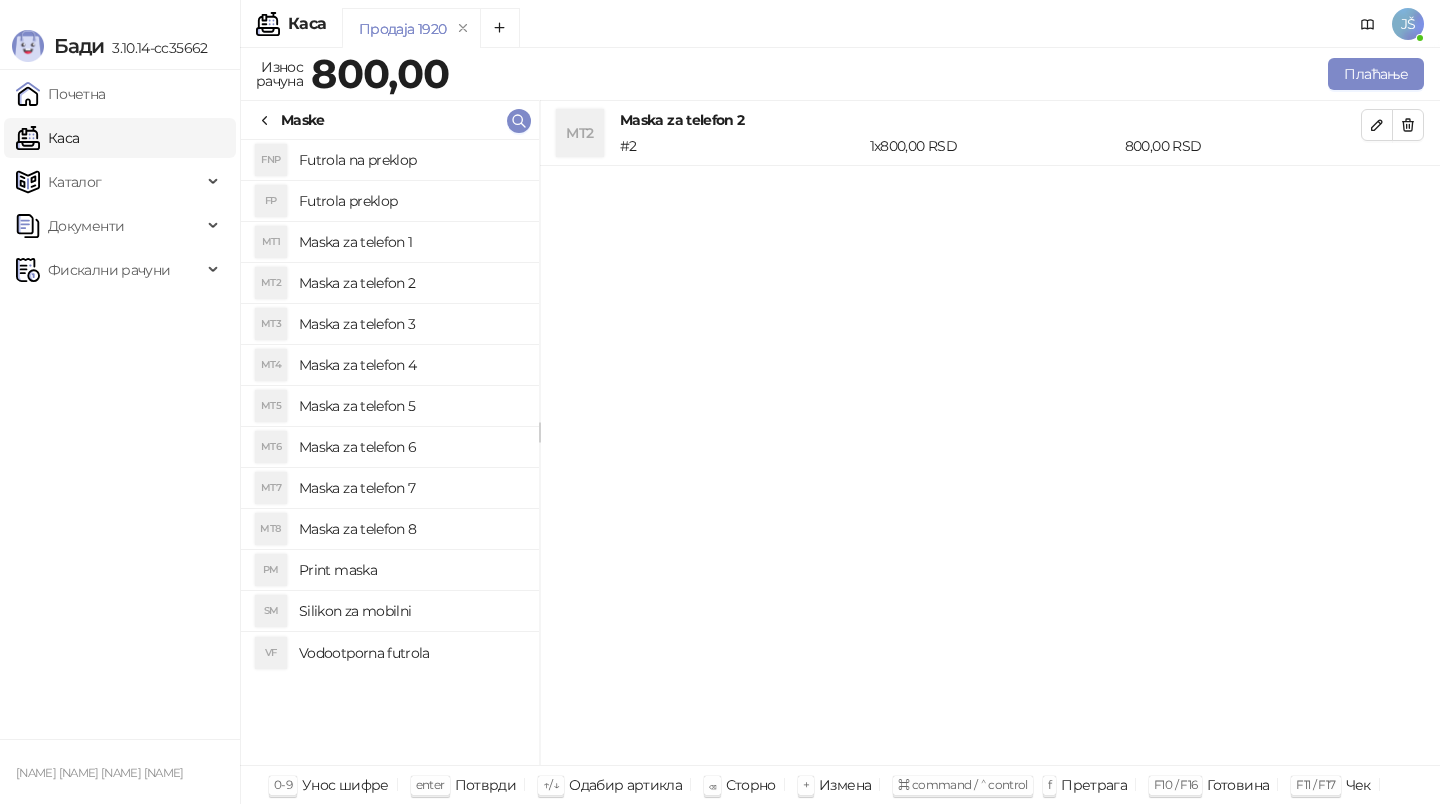 click on "Maska za telefon 3" at bounding box center [411, 324] 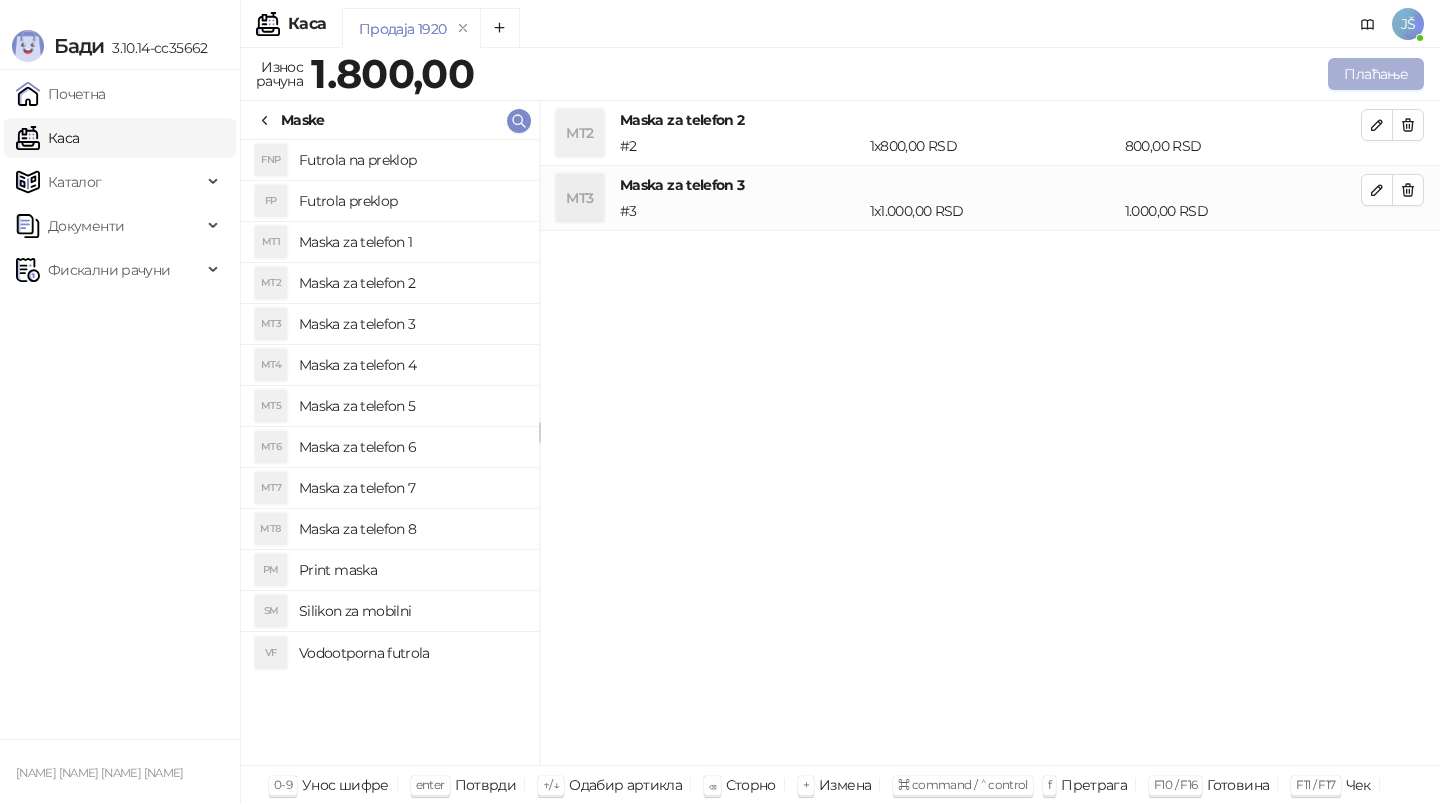 click on "Плаћање" at bounding box center [1376, 74] 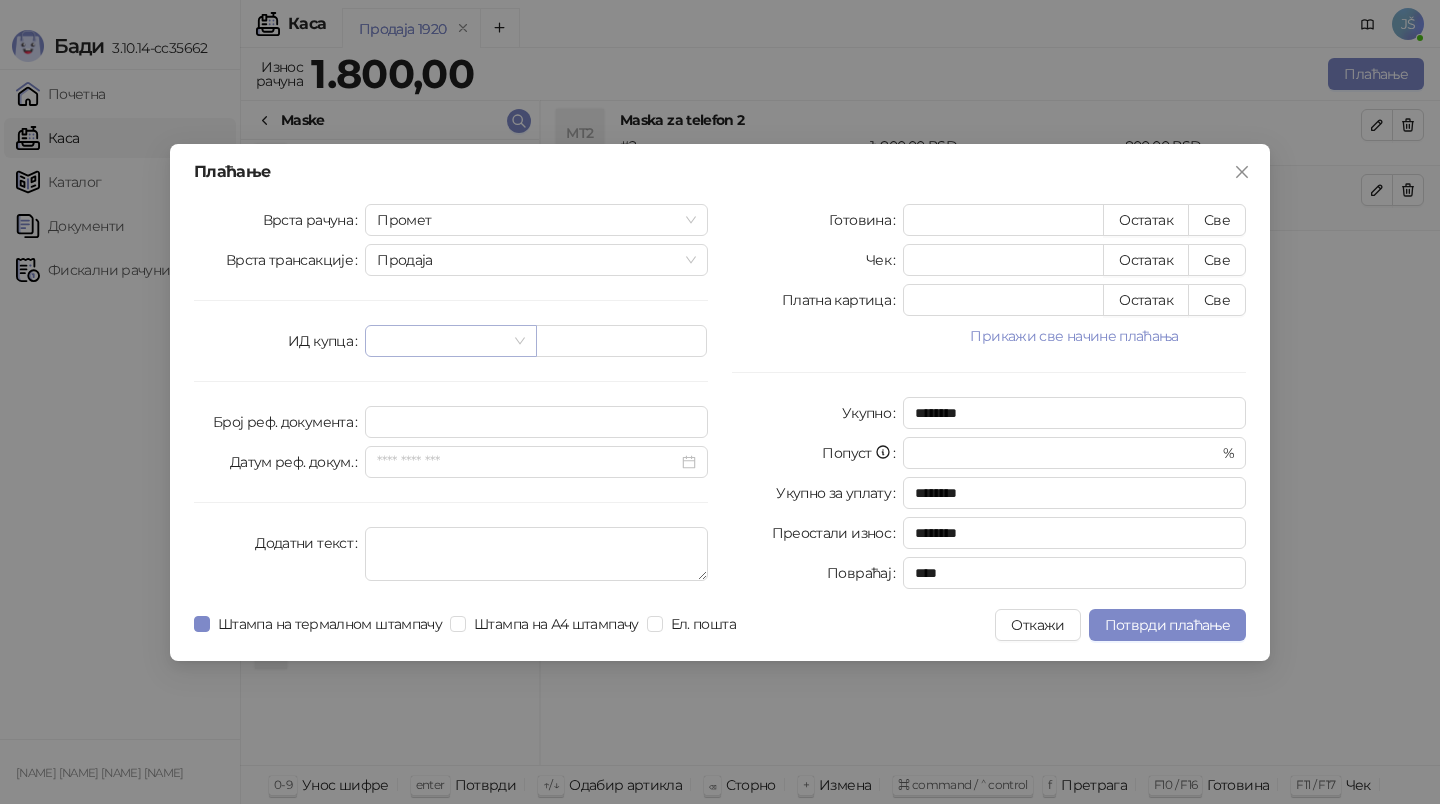 click at bounding box center (441, 341) 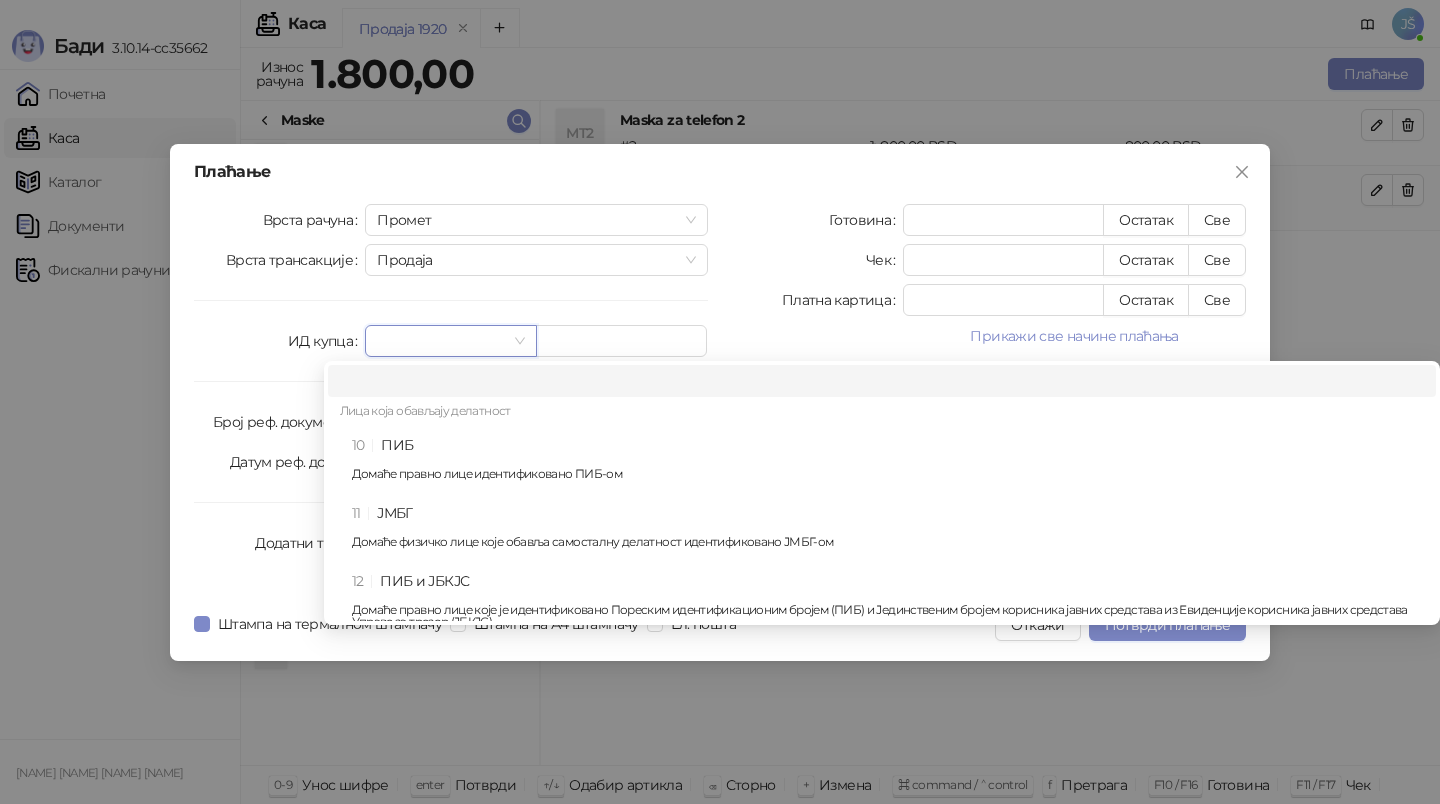 click at bounding box center (441, 341) 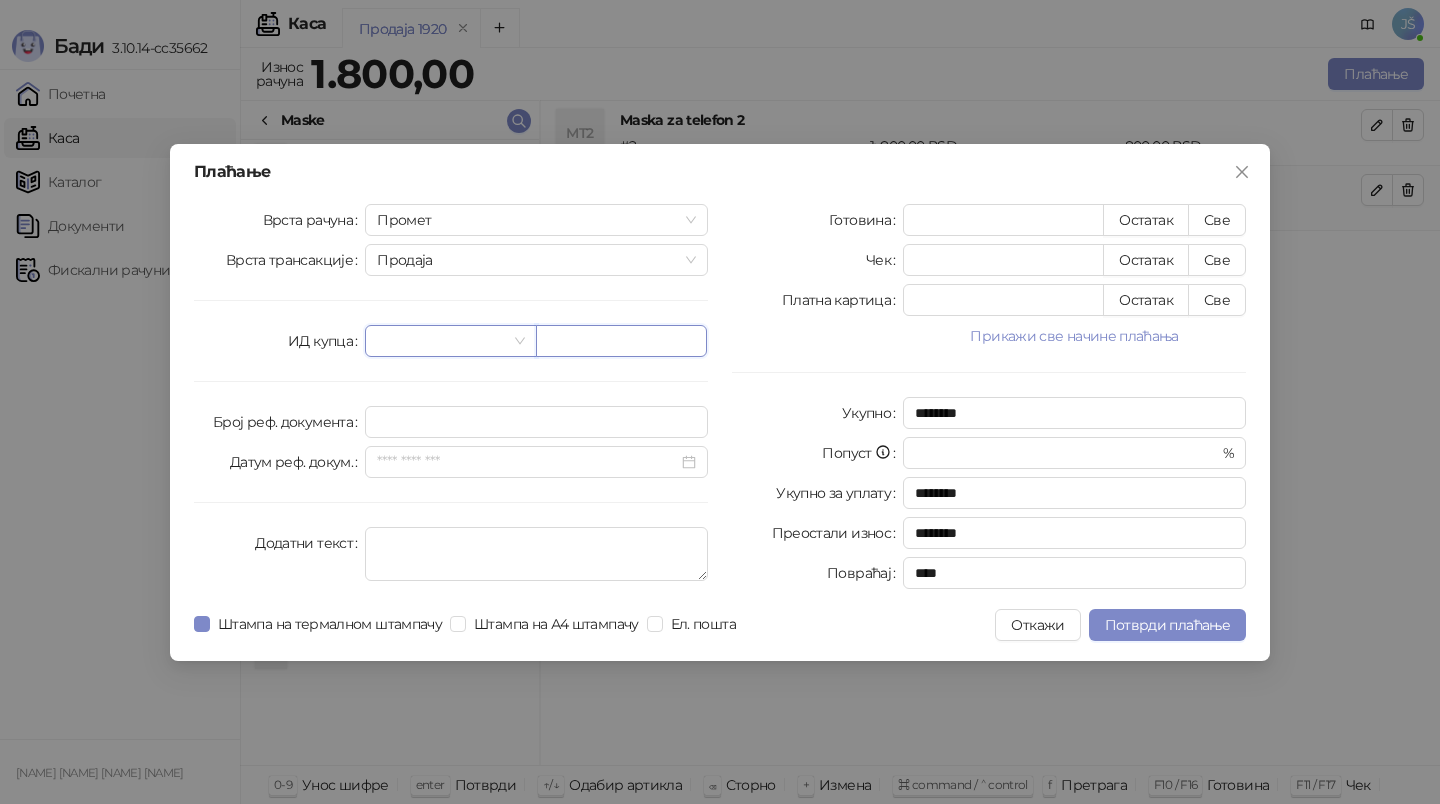 click at bounding box center [621, 341] 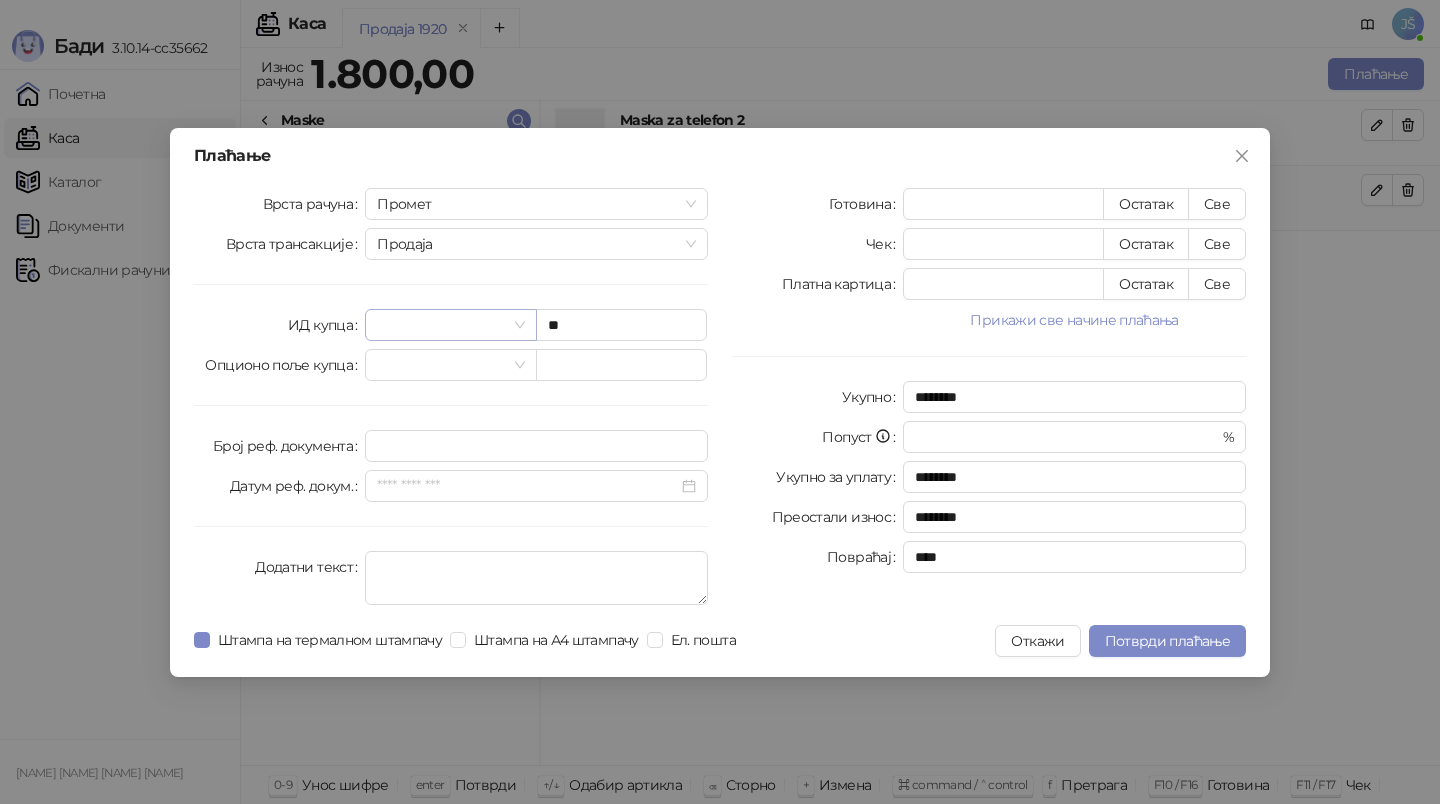 click at bounding box center [441, 325] 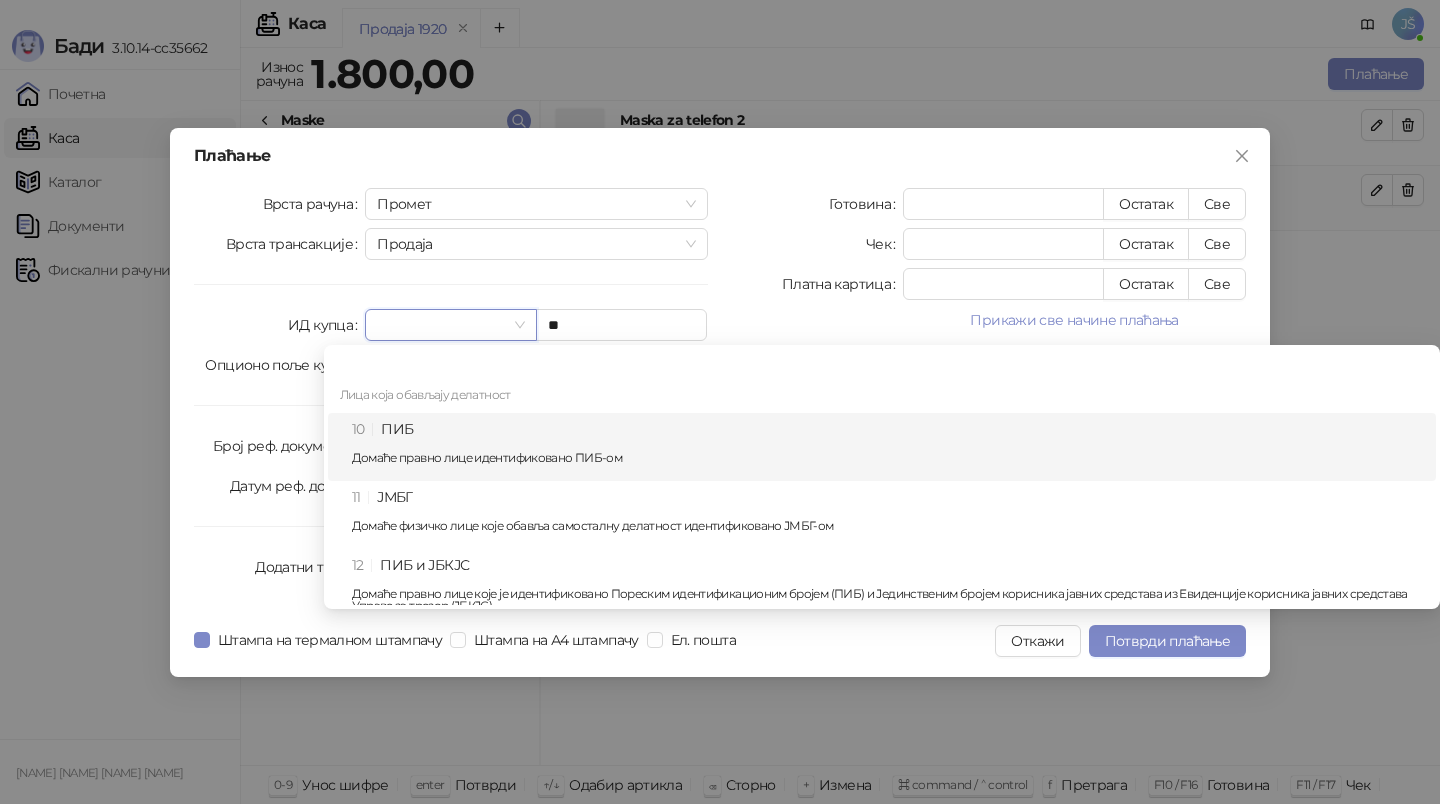 click on "10 ПИБ Домаће правно лице идентификовано ПИБ-ом" at bounding box center [888, 447] 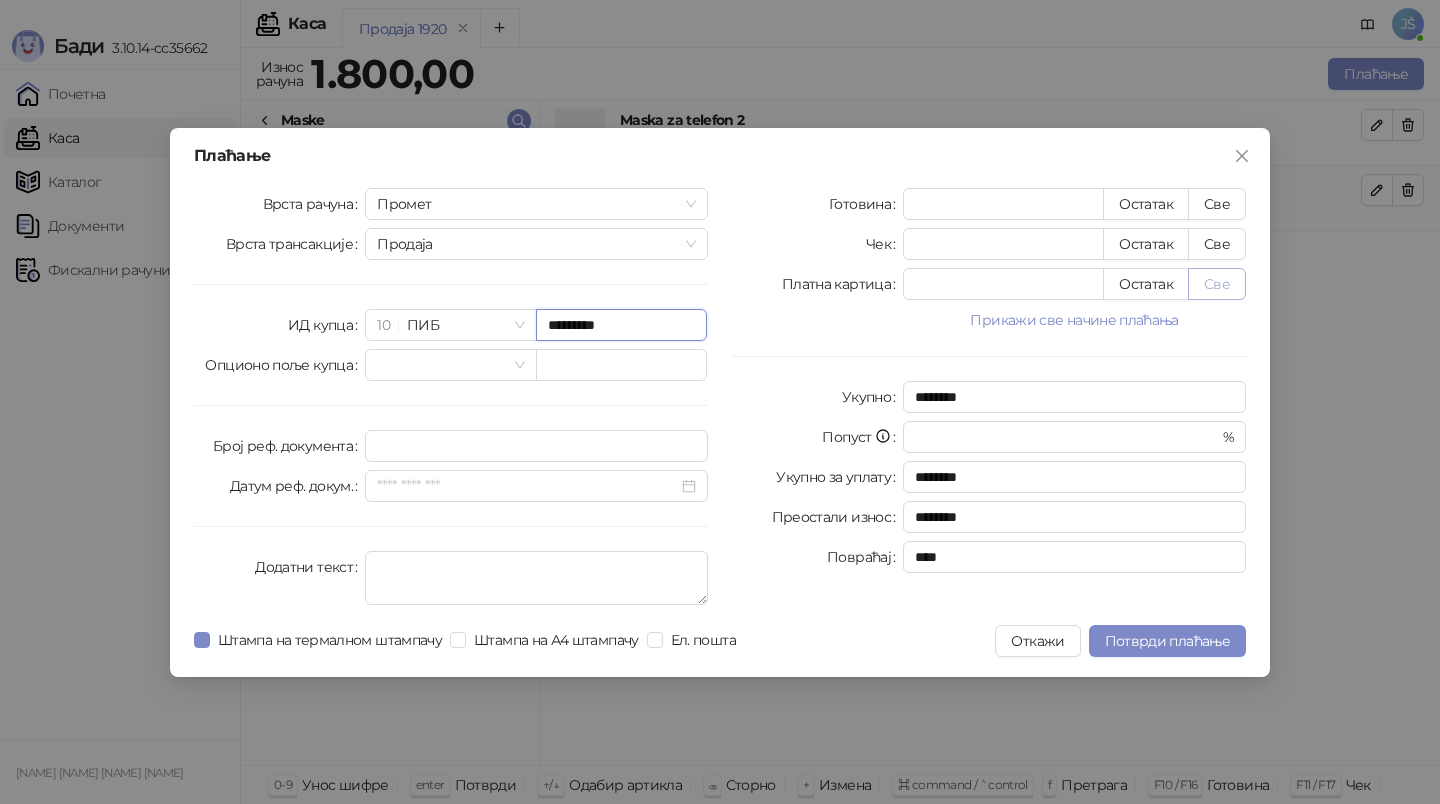 type on "*********" 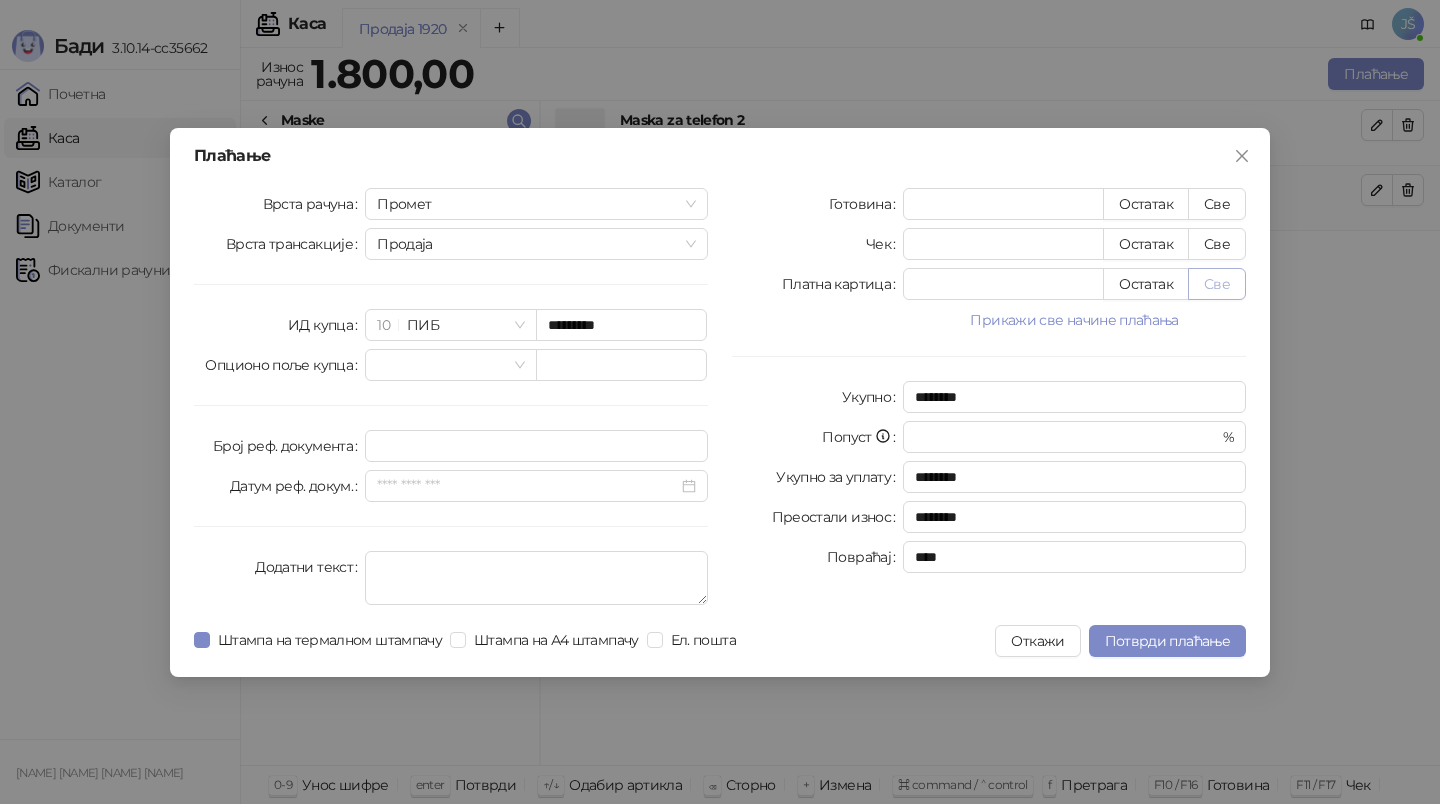 click on "Све" at bounding box center [1217, 284] 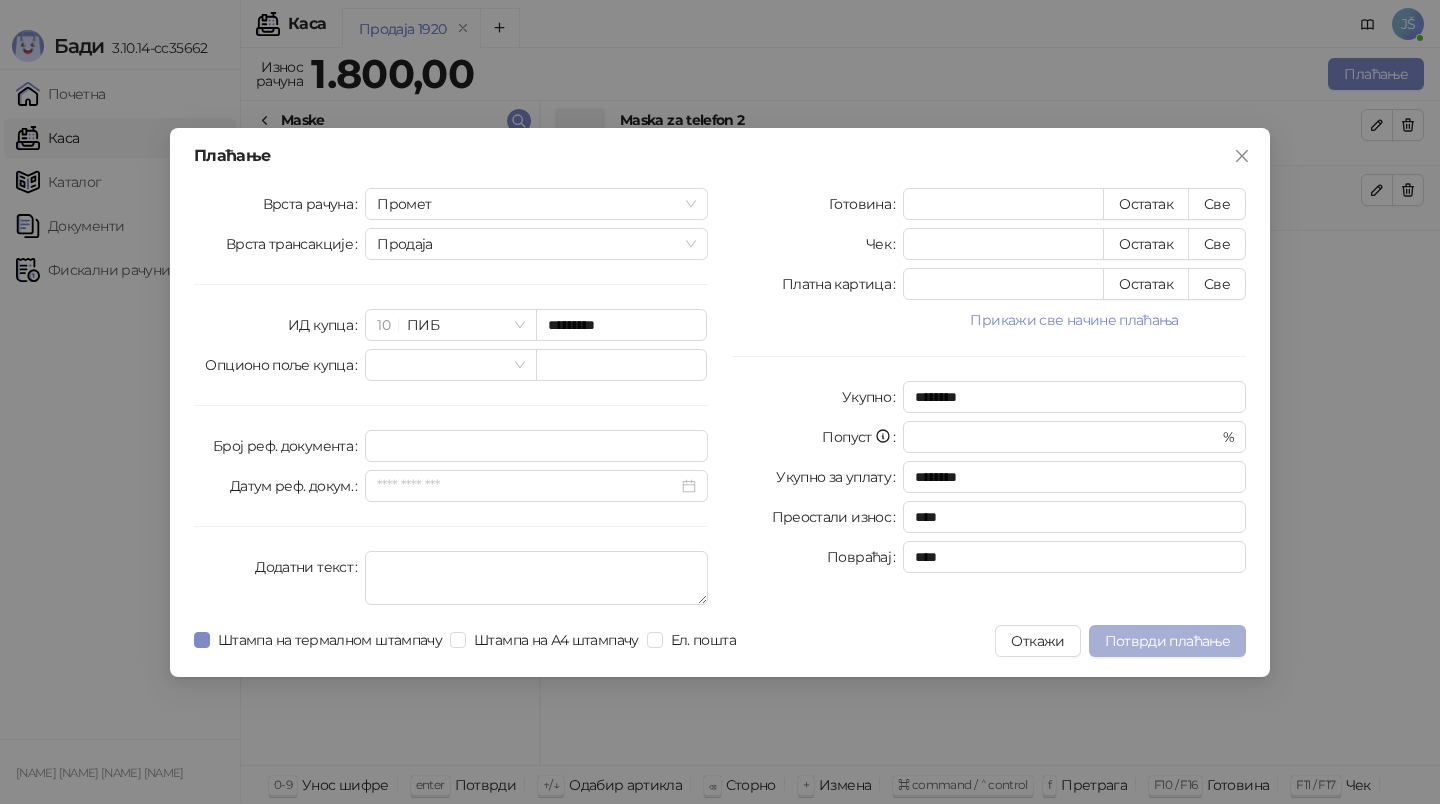 click on "Потврди плаћање" at bounding box center (1167, 641) 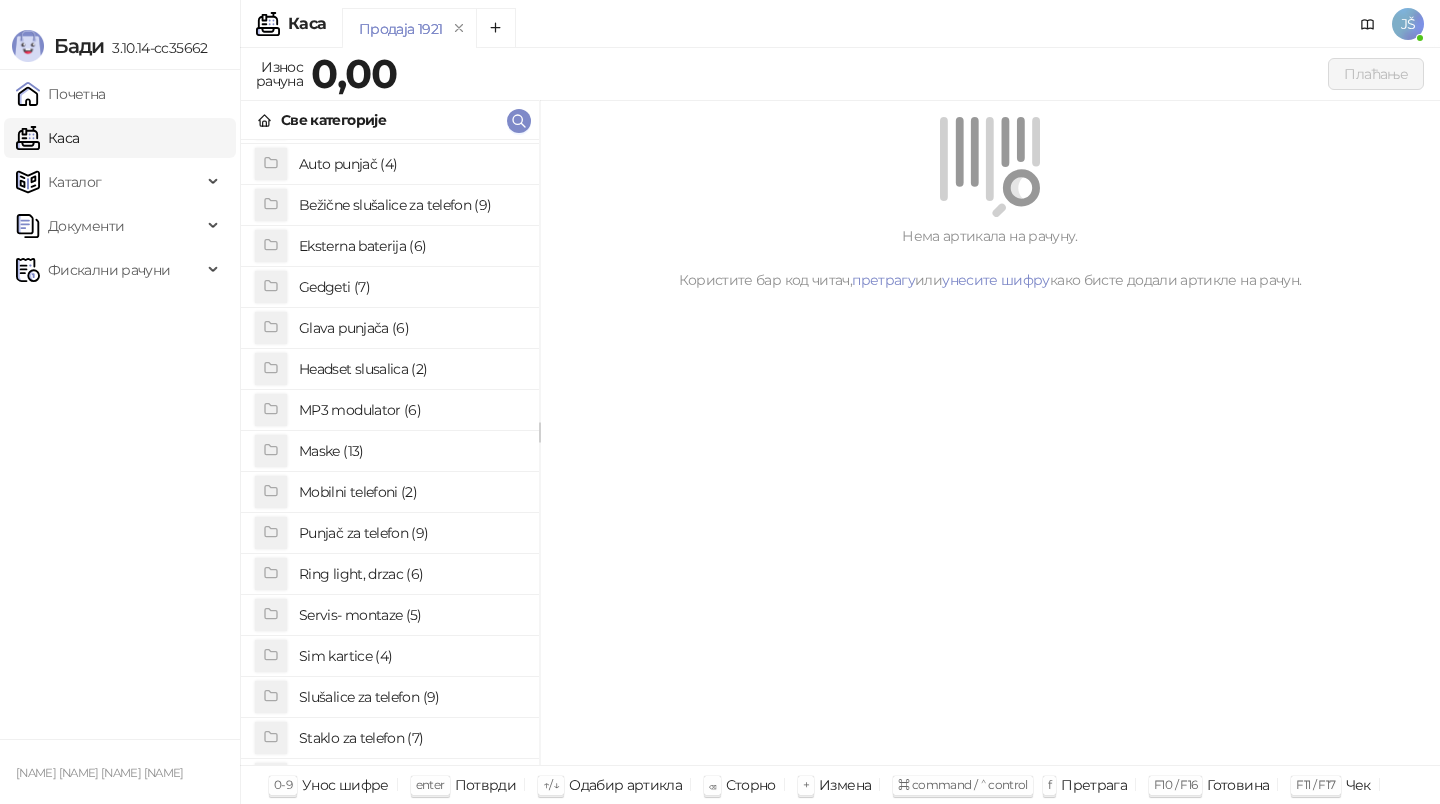scroll, scrollTop: 38, scrollLeft: 0, axis: vertical 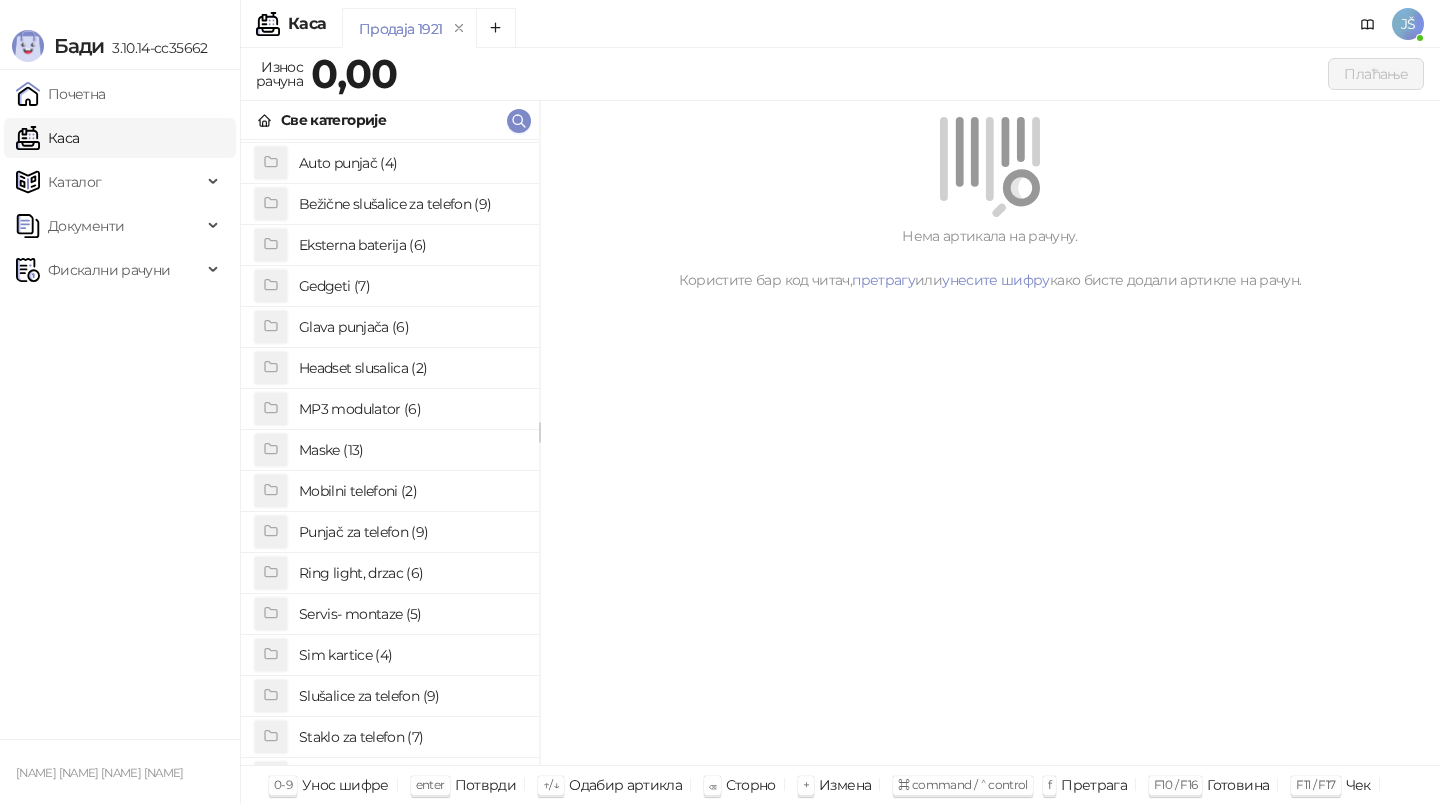 click on "Sim kartice (4)" at bounding box center [411, 655] 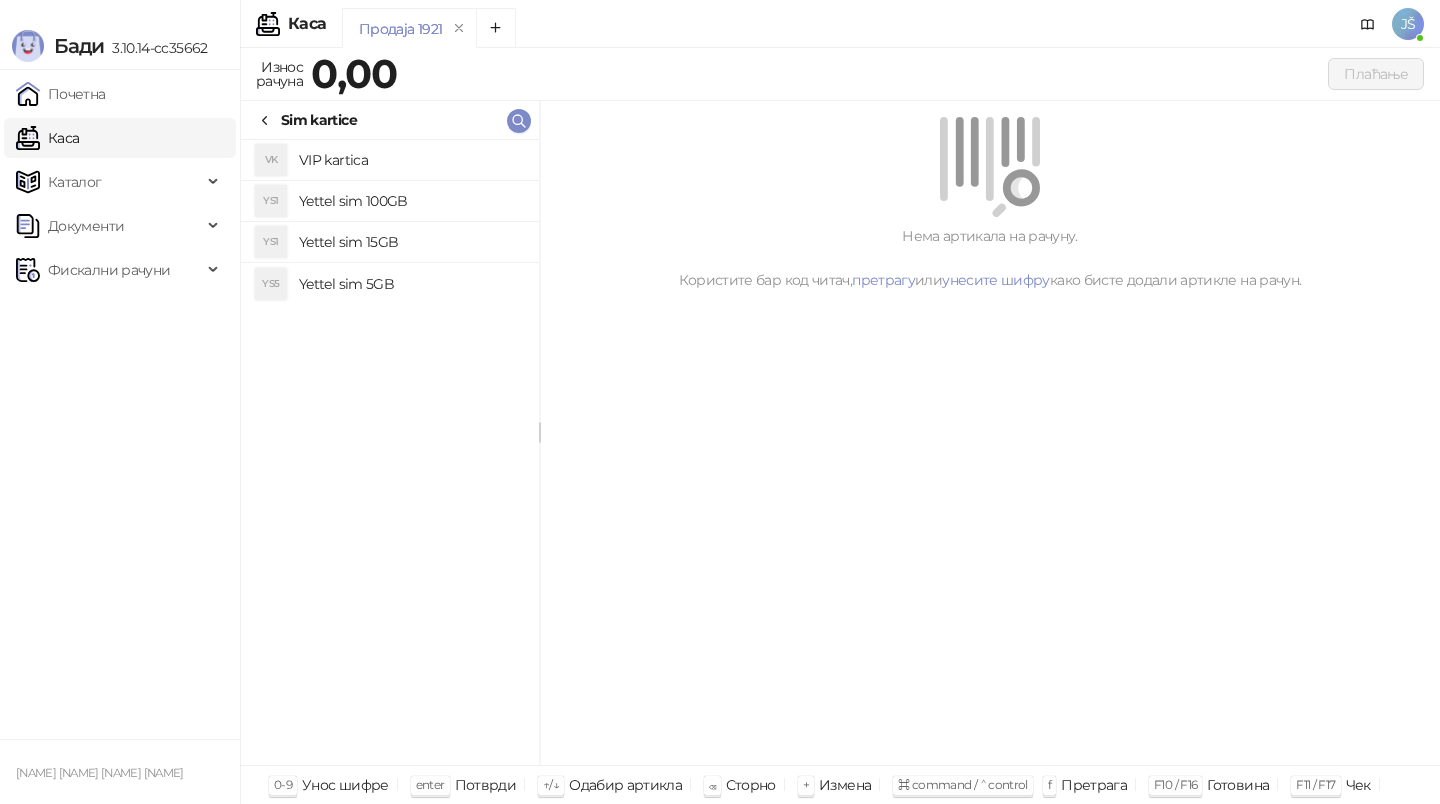 click on "Yettel sim 5GB" at bounding box center (411, 284) 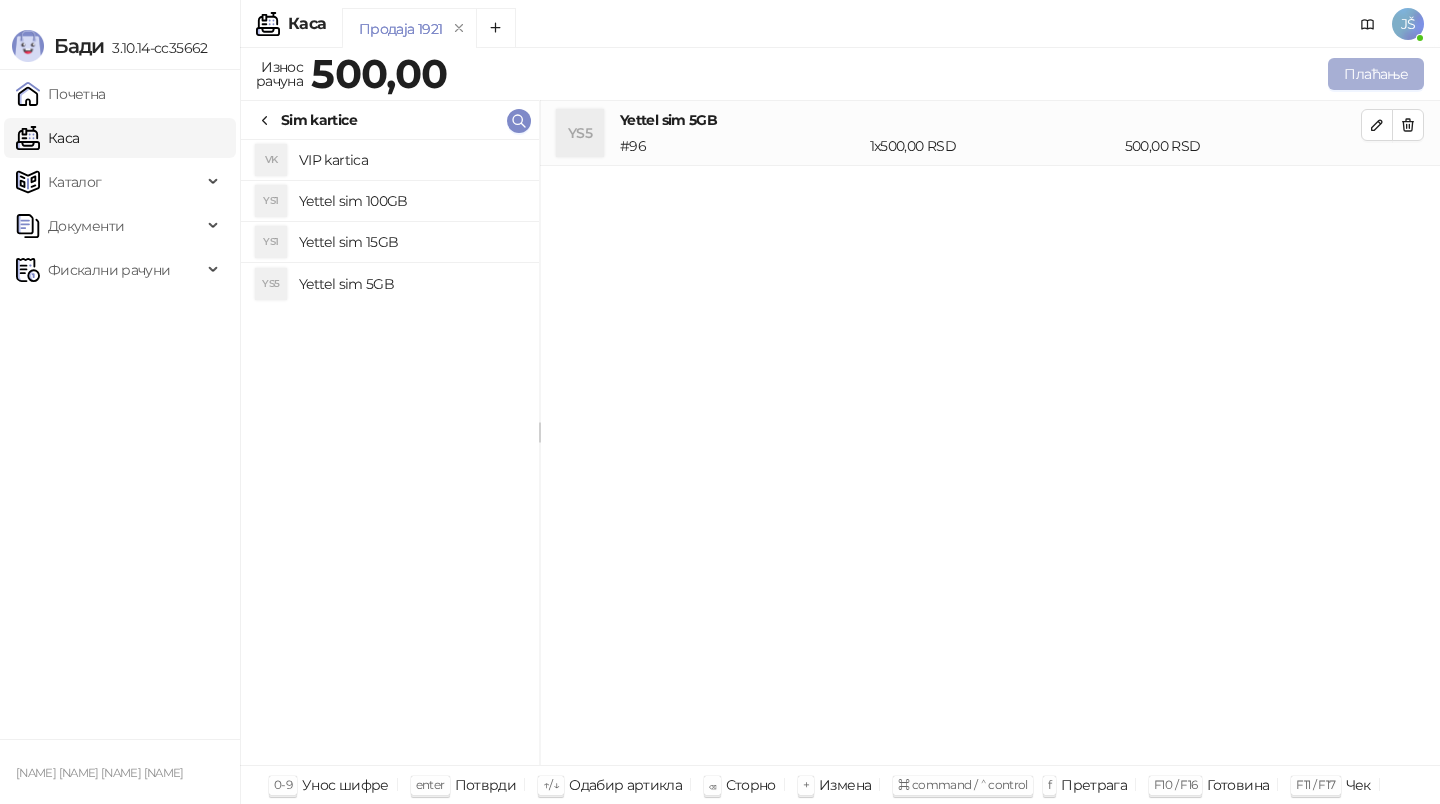 click on "Плаћање" at bounding box center (1376, 74) 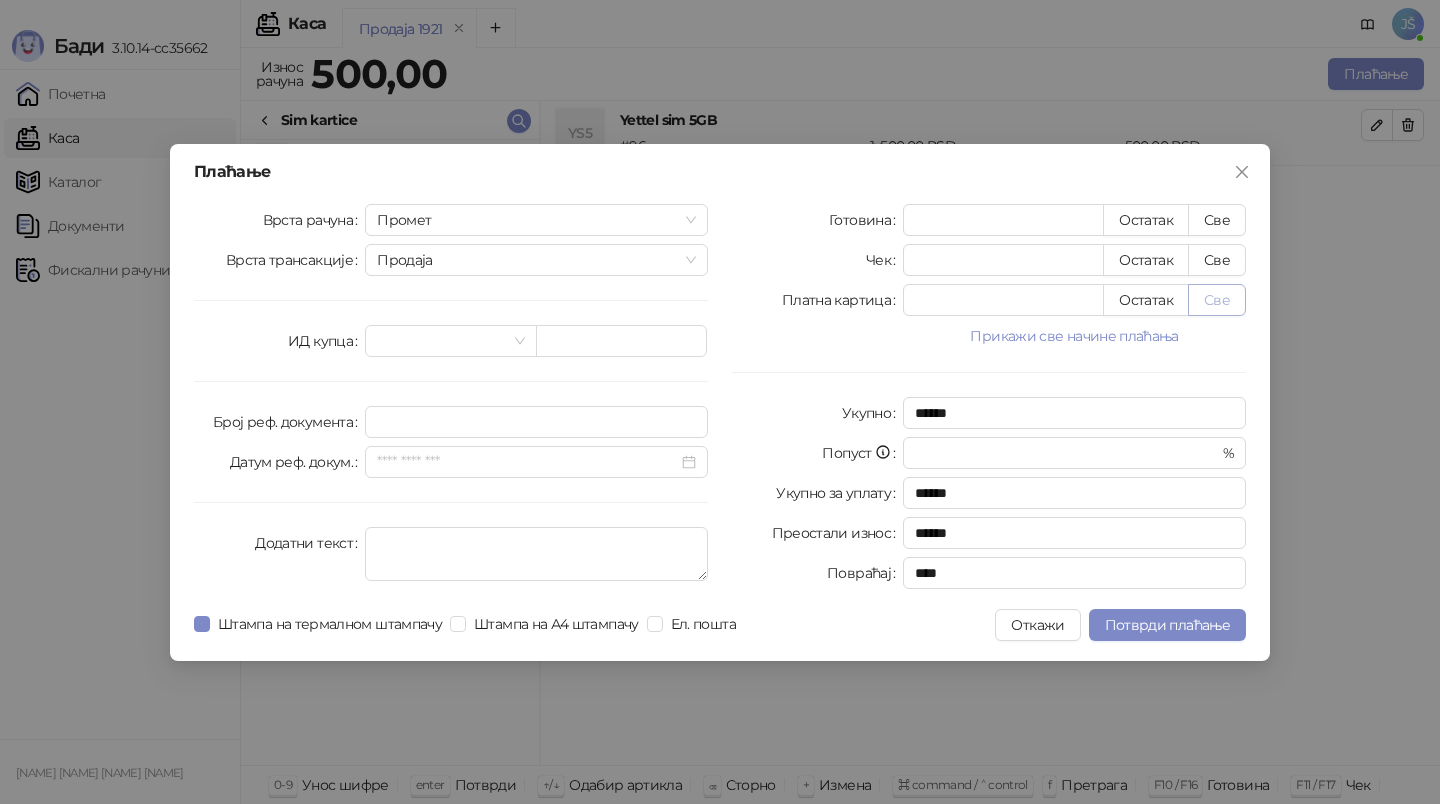 click on "Све" at bounding box center [1217, 300] 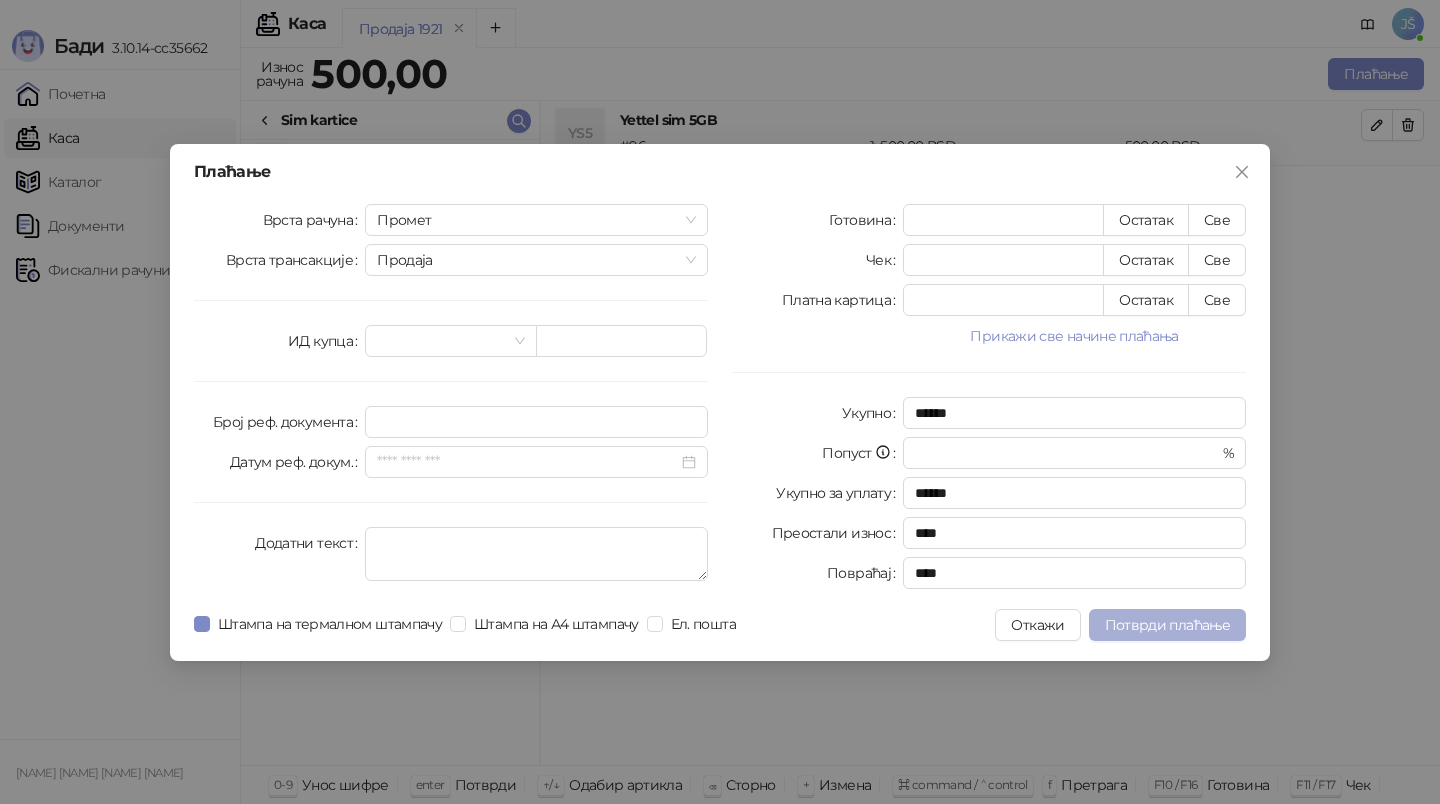 click on "Потврди плаћање" at bounding box center (1167, 625) 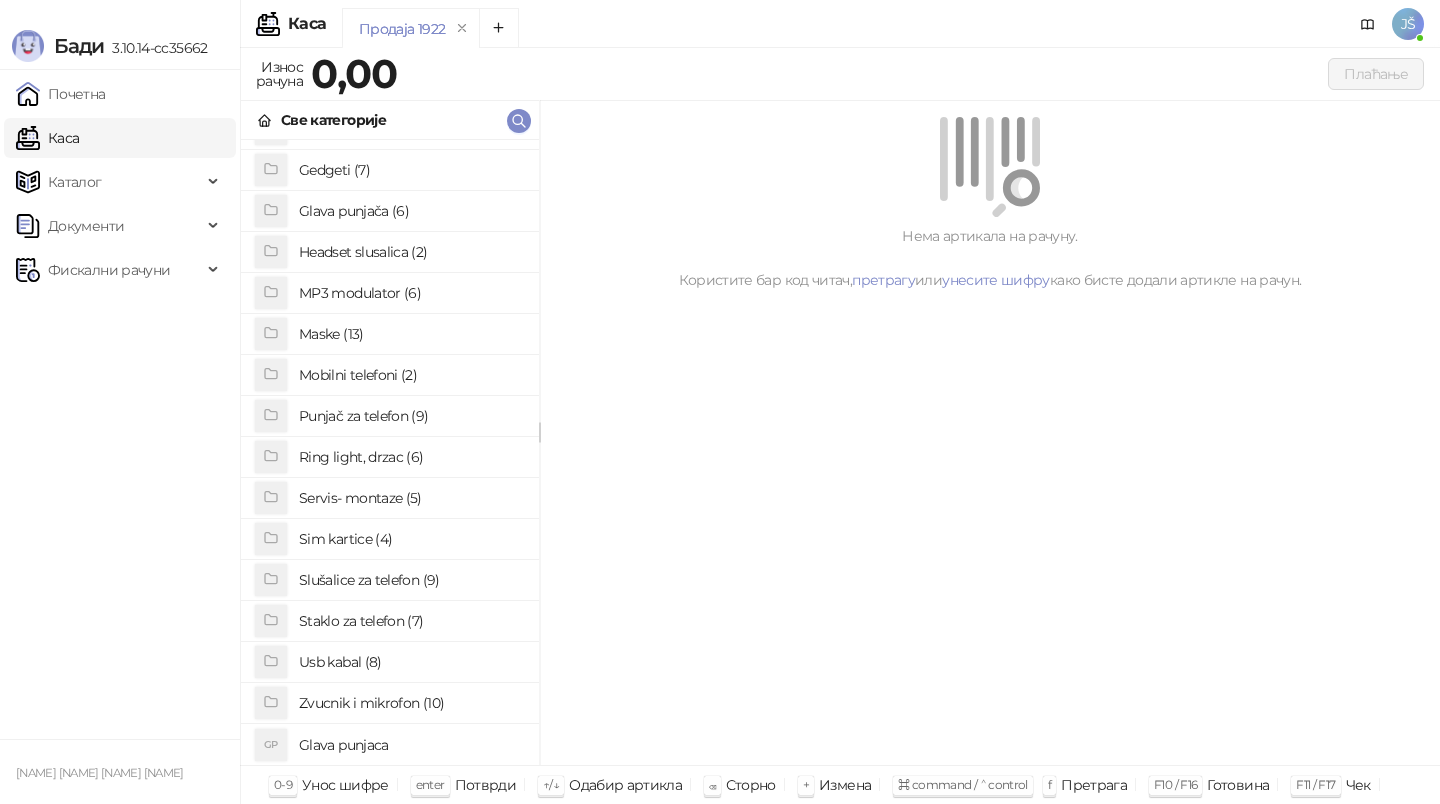 scroll, scrollTop: 0, scrollLeft: 0, axis: both 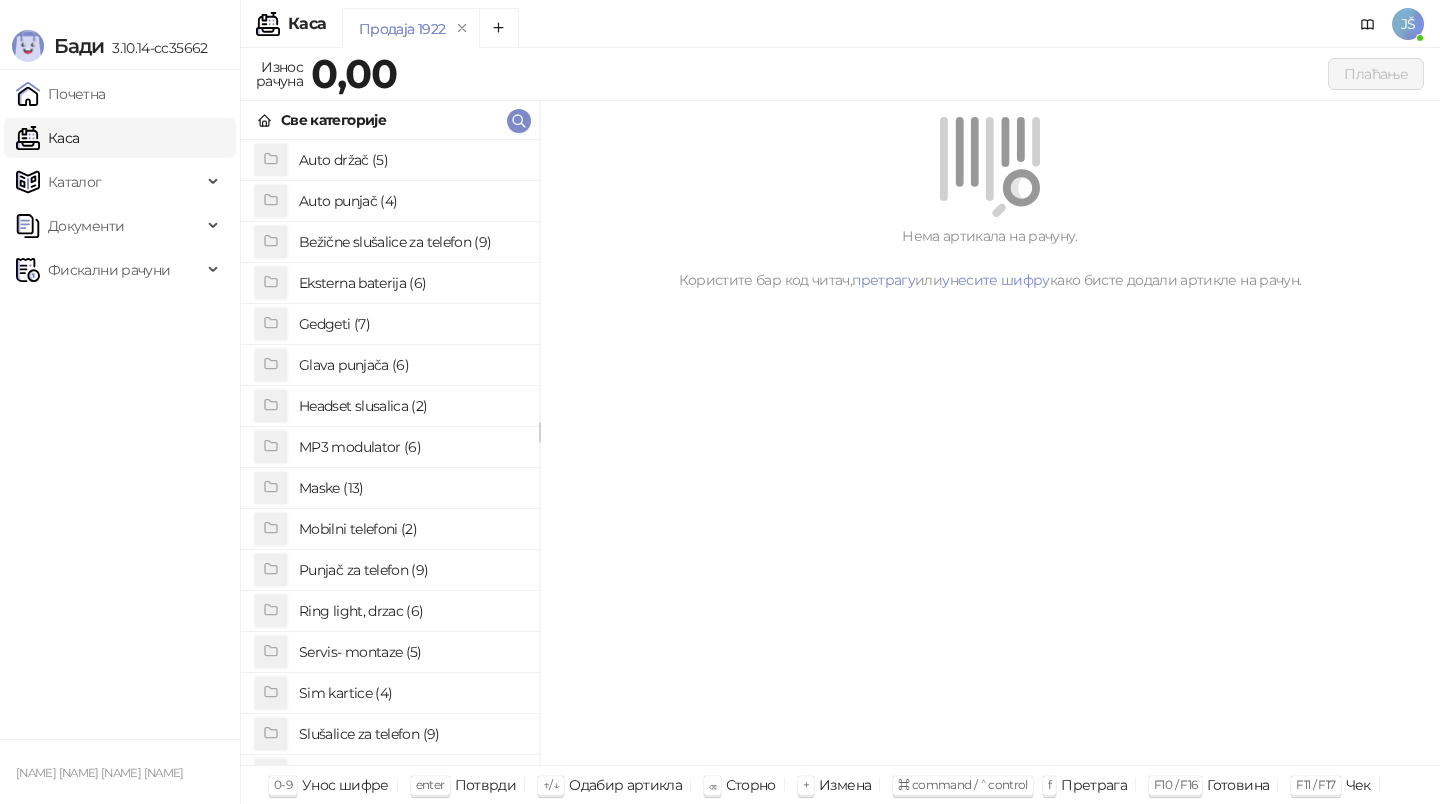 click on "Eksterna baterija (6)" at bounding box center [411, 283] 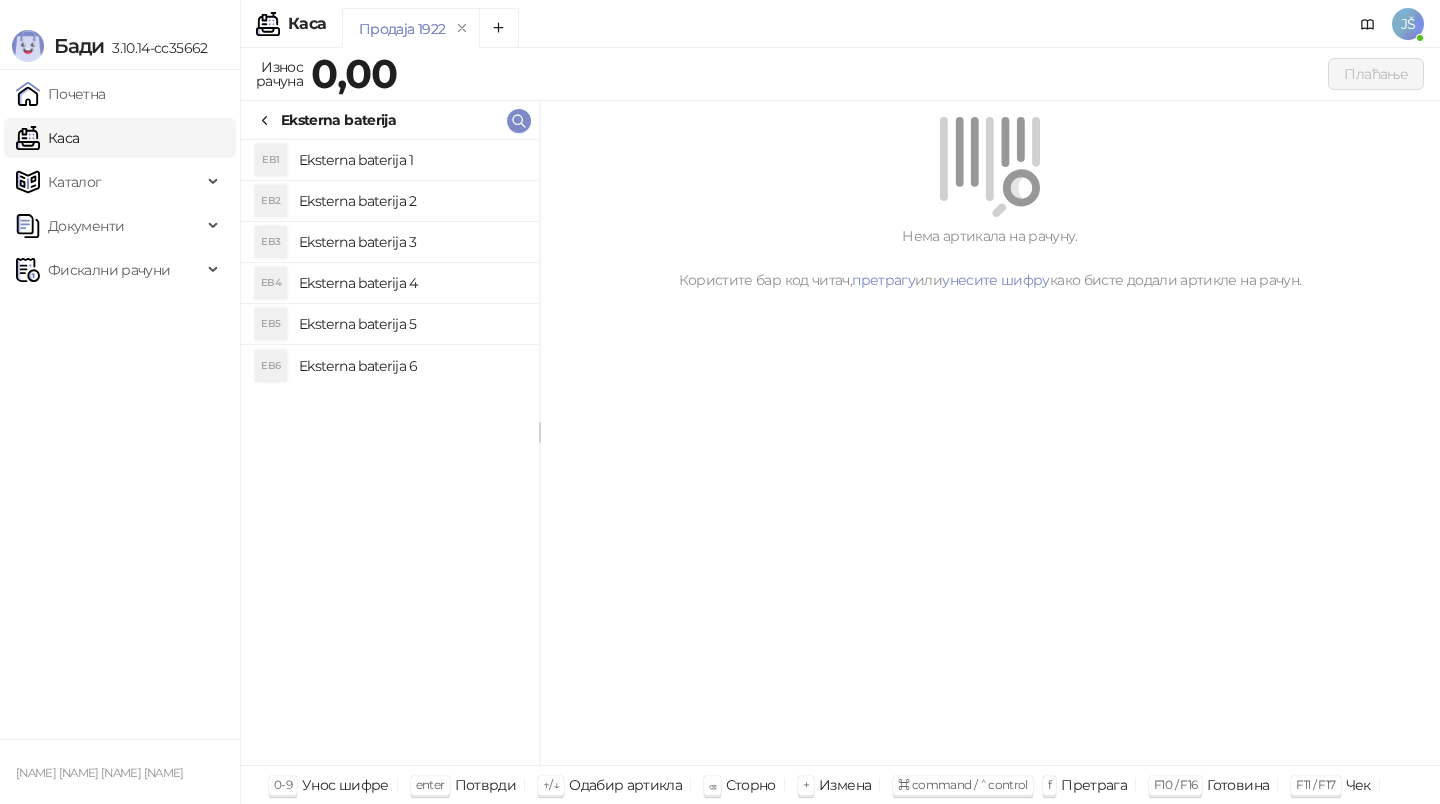 click 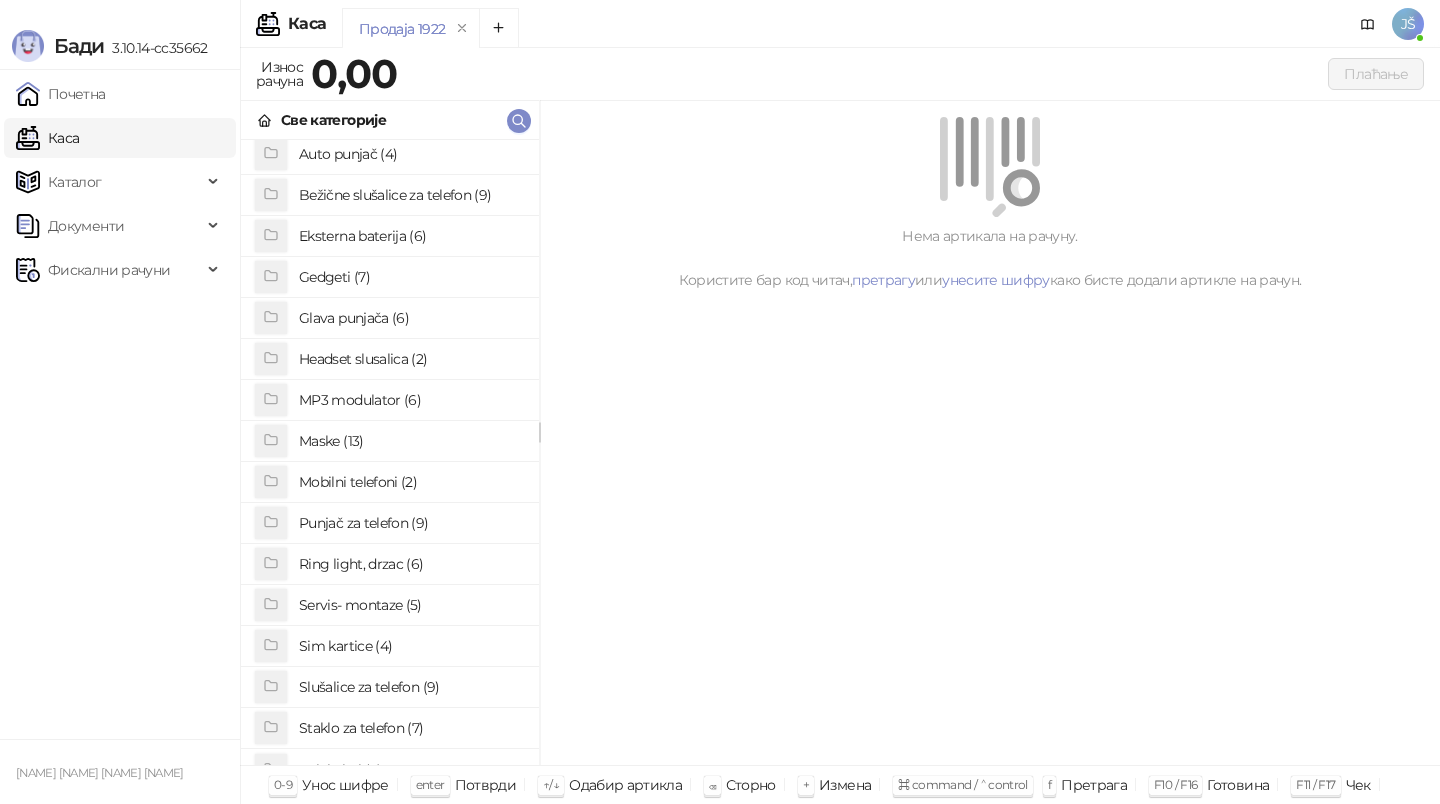 scroll, scrollTop: 0, scrollLeft: 0, axis: both 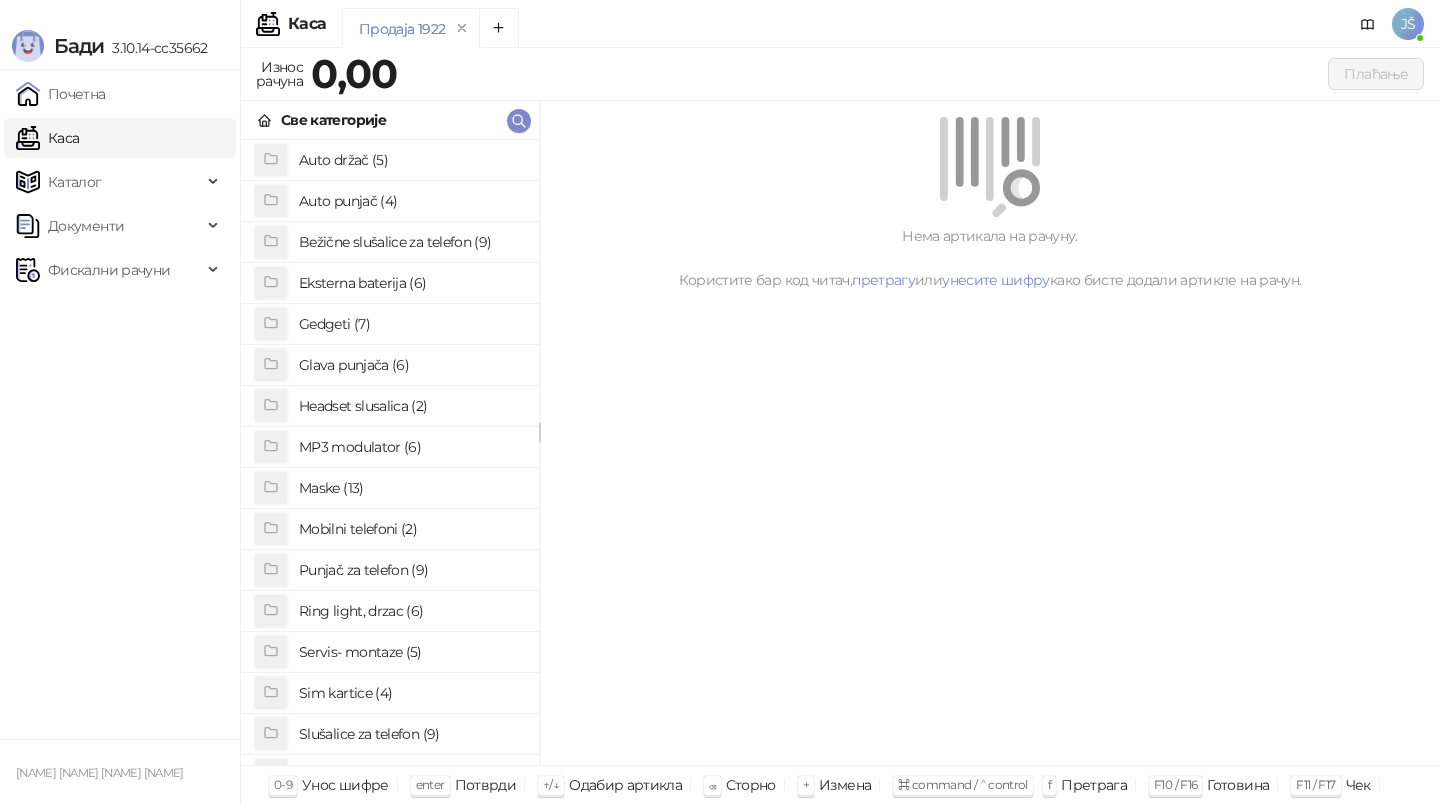 click on "Glava punjača (6)" at bounding box center (411, 365) 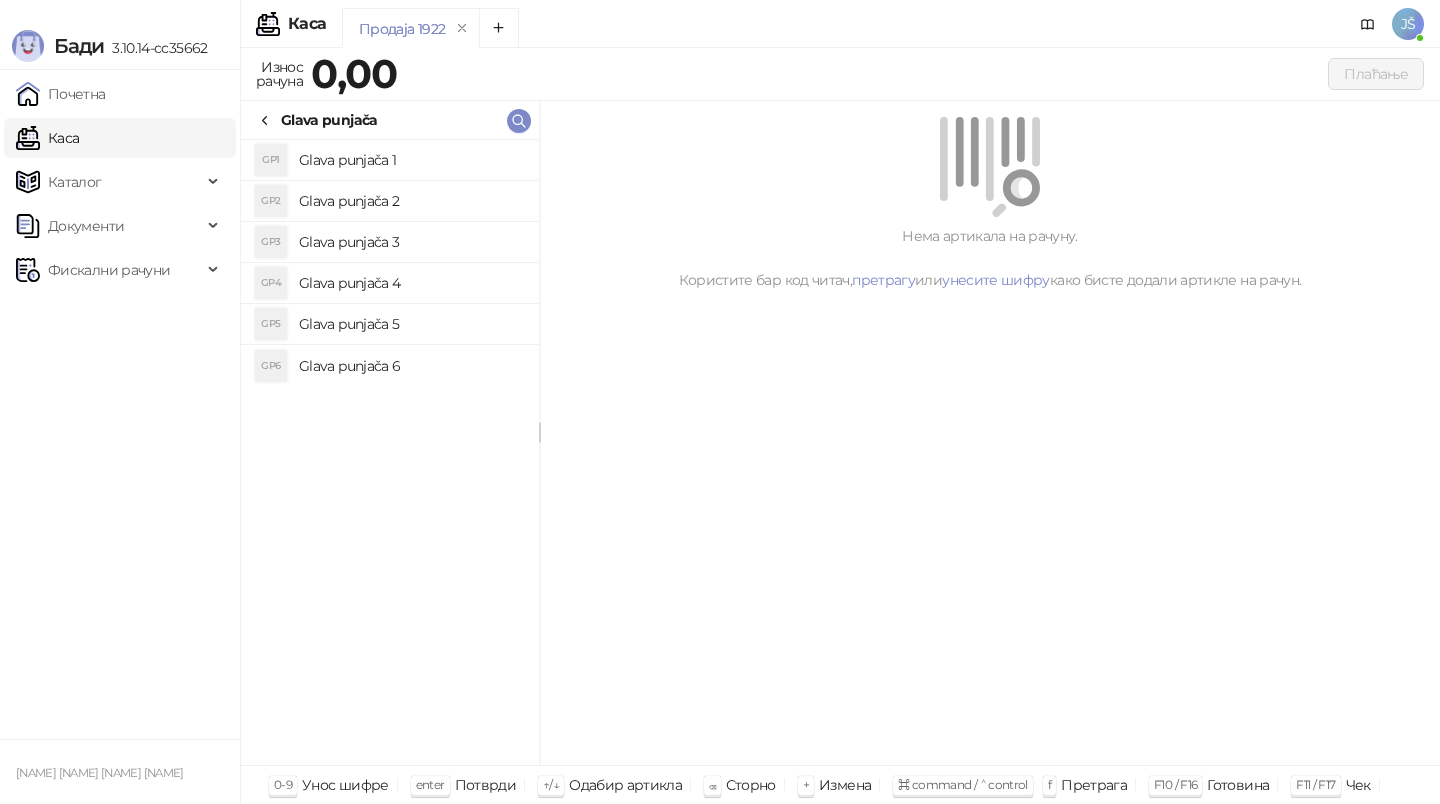 click on "Glava punjača 1" at bounding box center (411, 160) 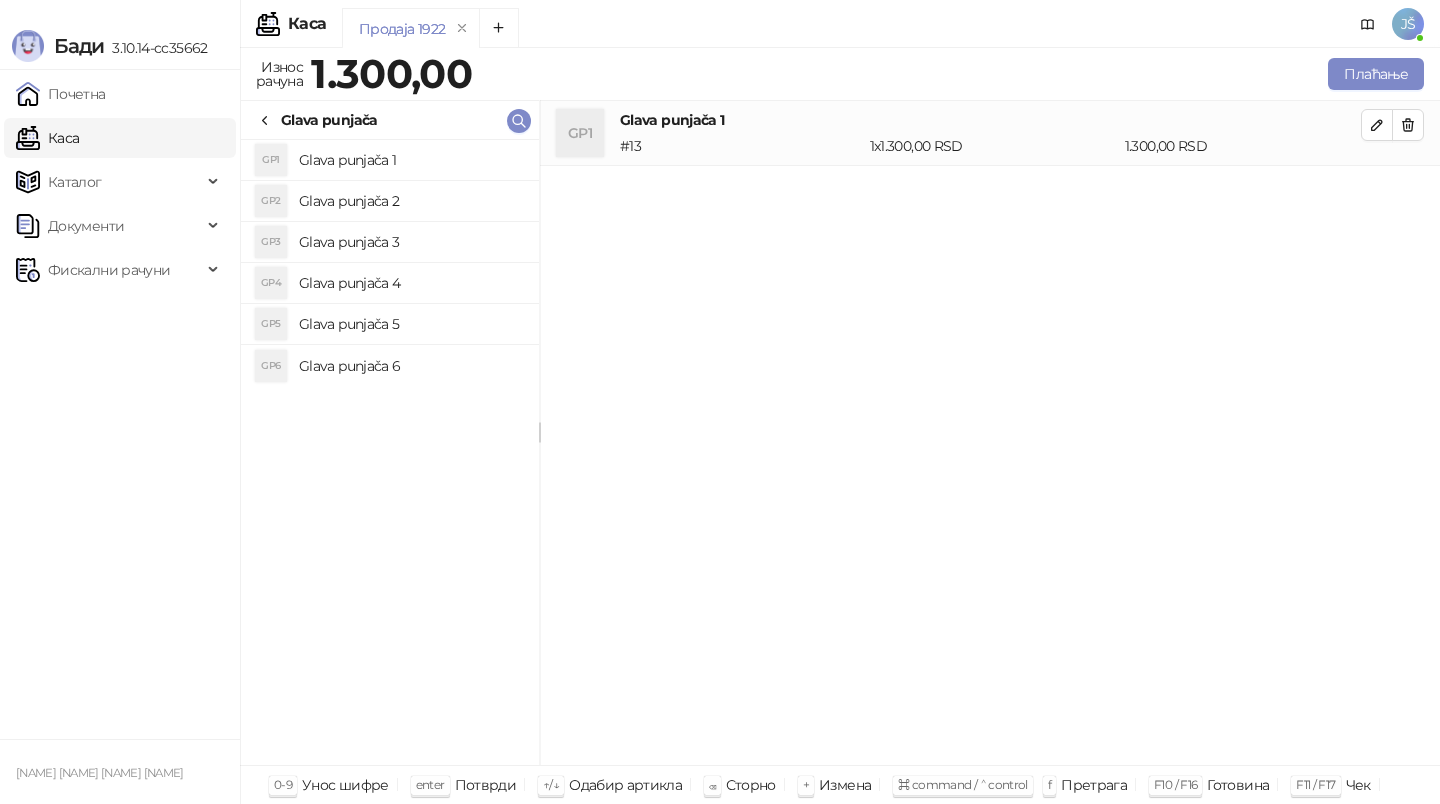 click on "Glava punjača 2" at bounding box center (411, 201) 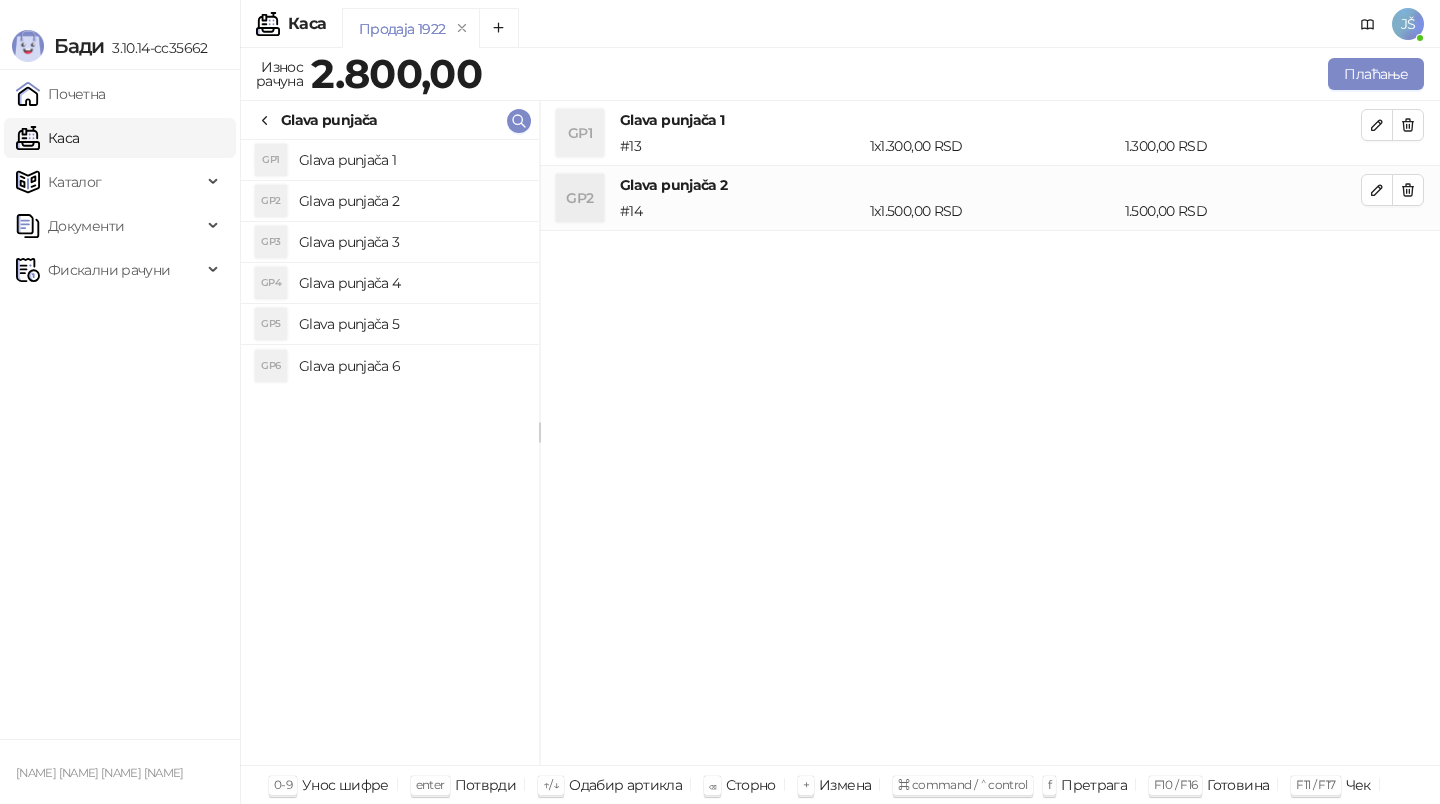 click on "Glava punjača 3" at bounding box center (411, 242) 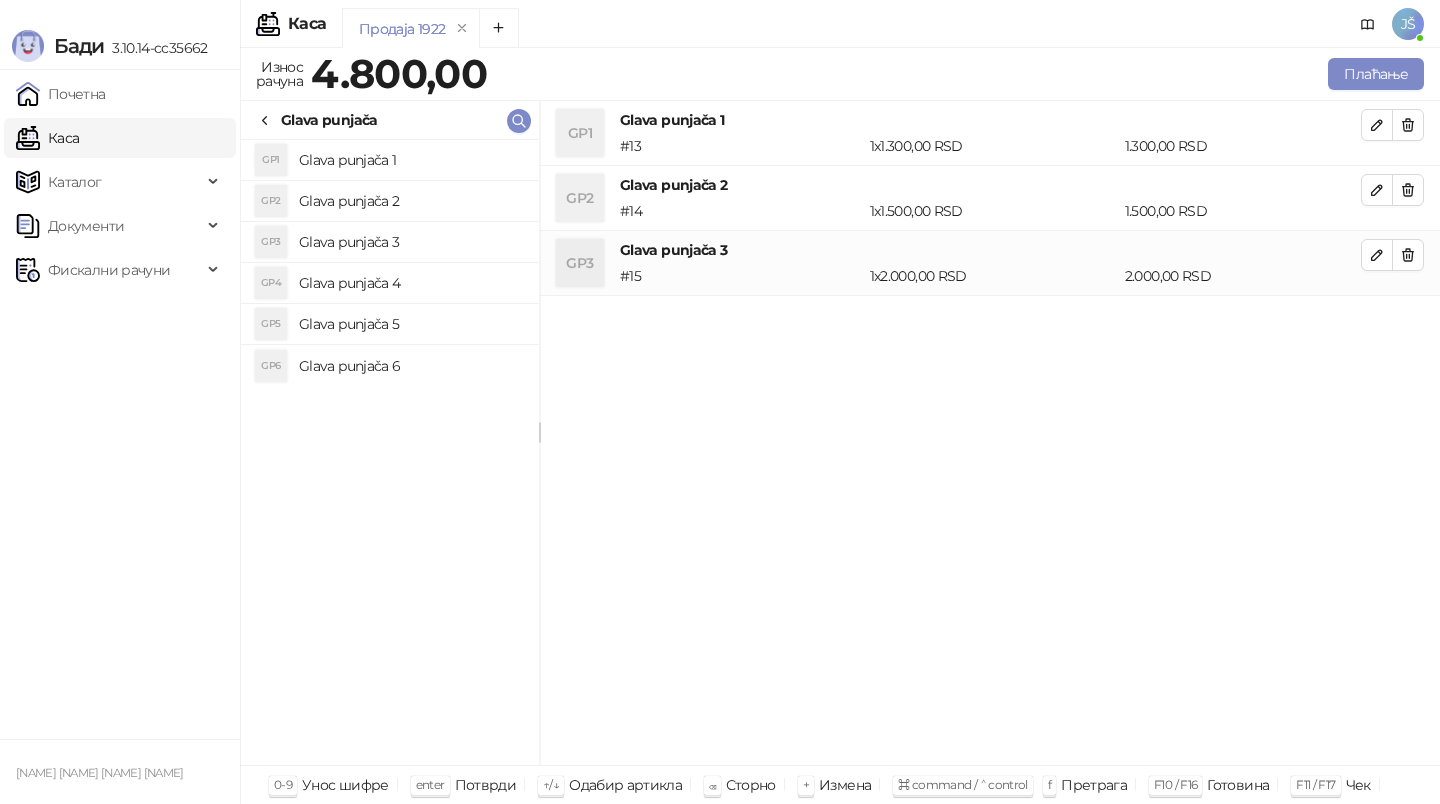 click on "Glava punjača 5" at bounding box center [411, 324] 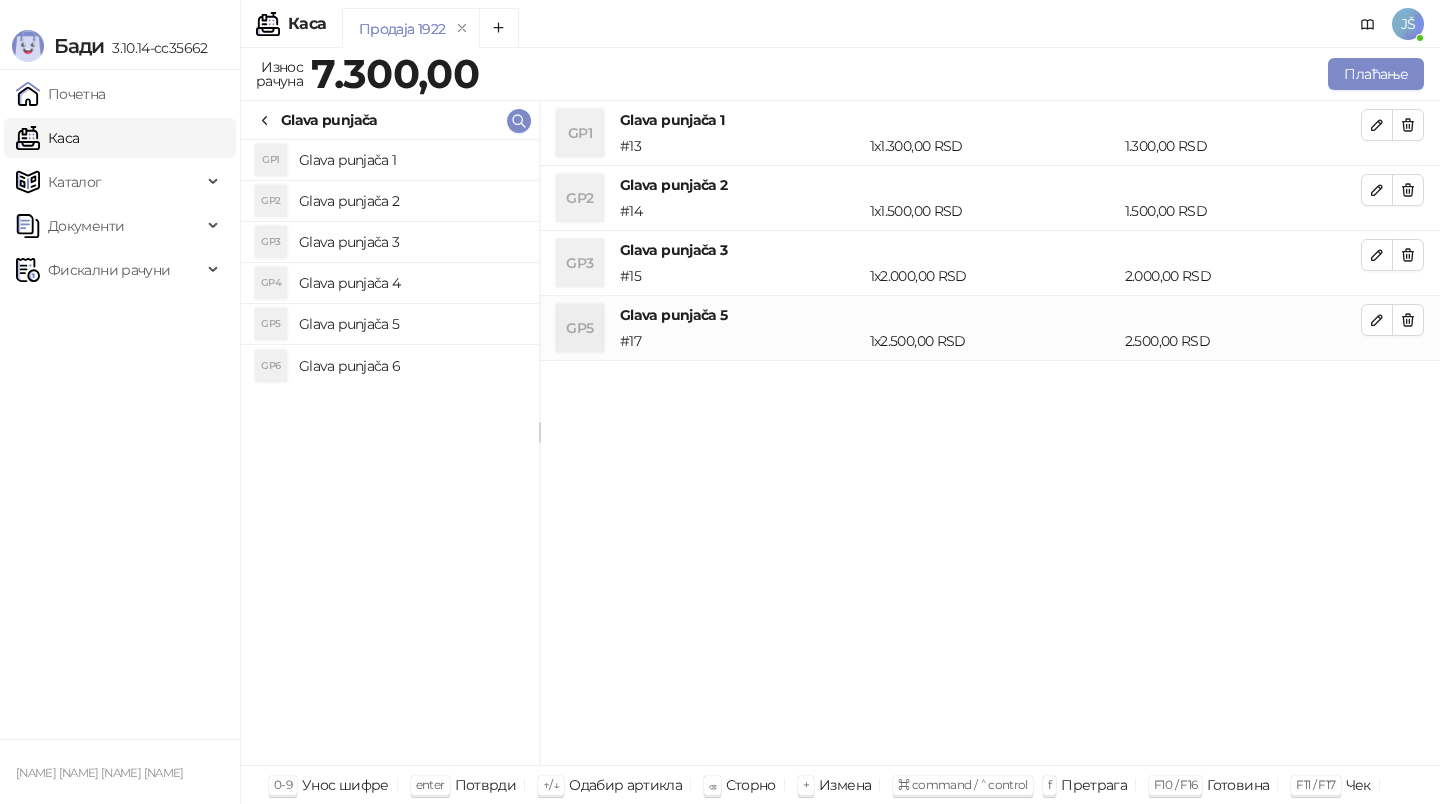 click on "Glava punjača 6" at bounding box center [411, 366] 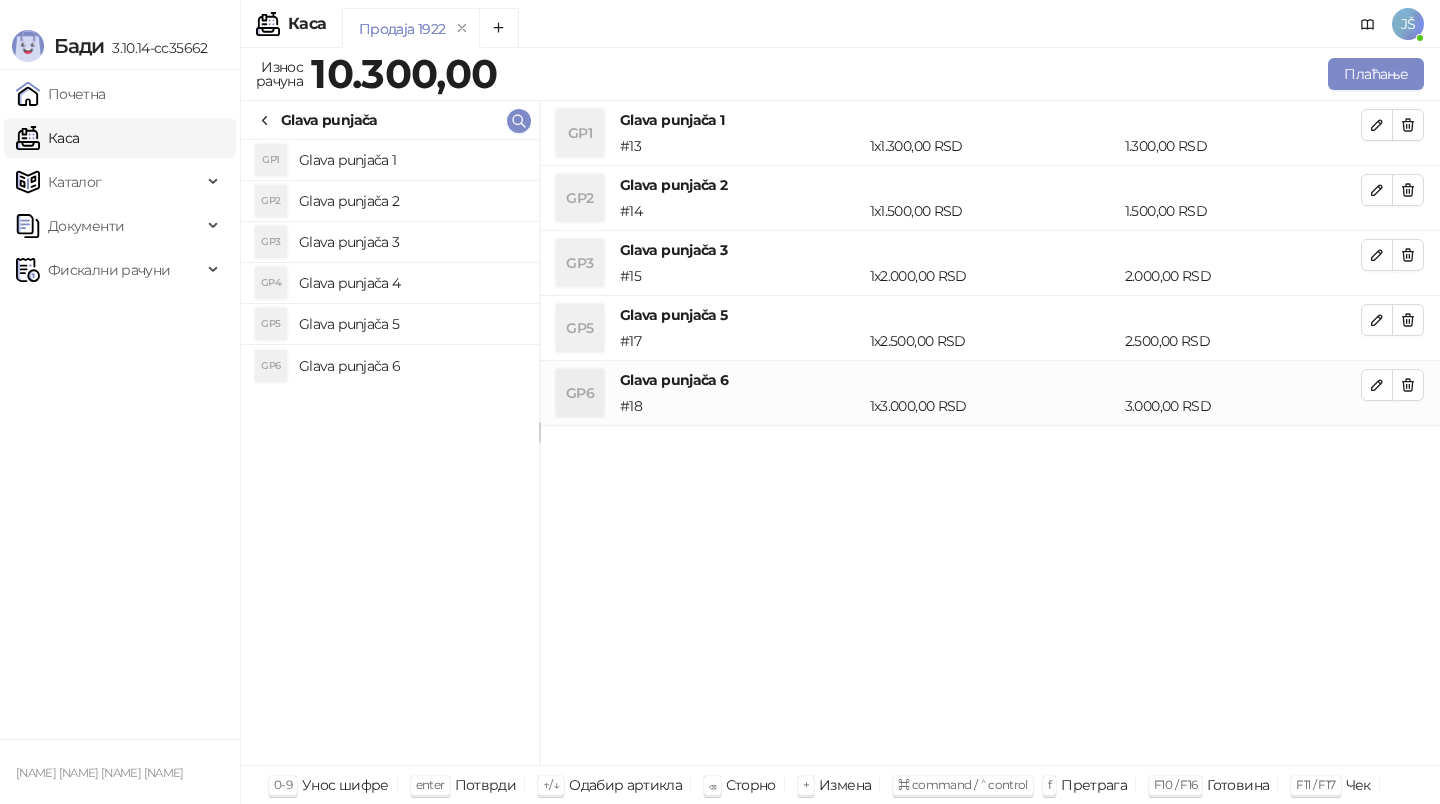 click on "Glava punjača 5" at bounding box center (411, 324) 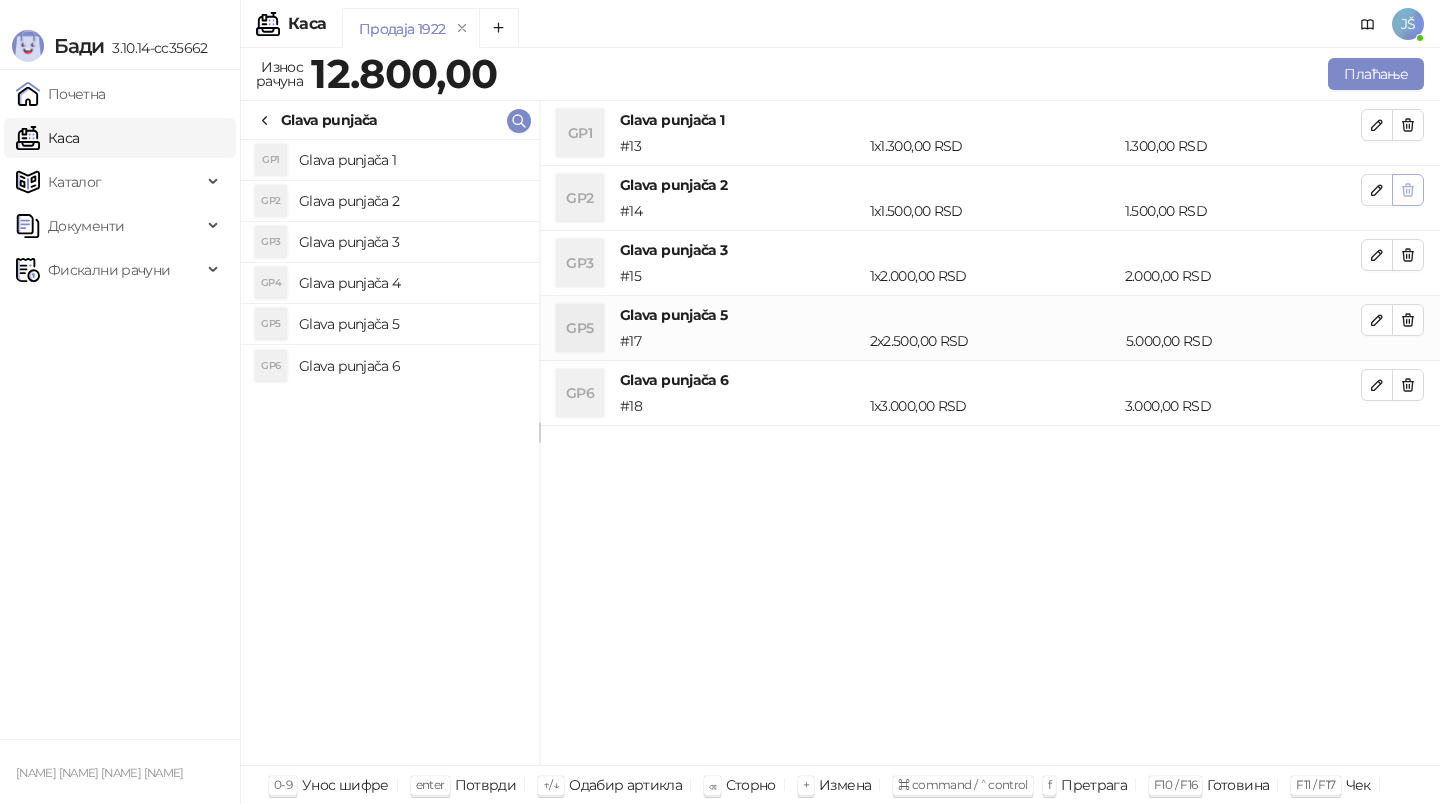 click 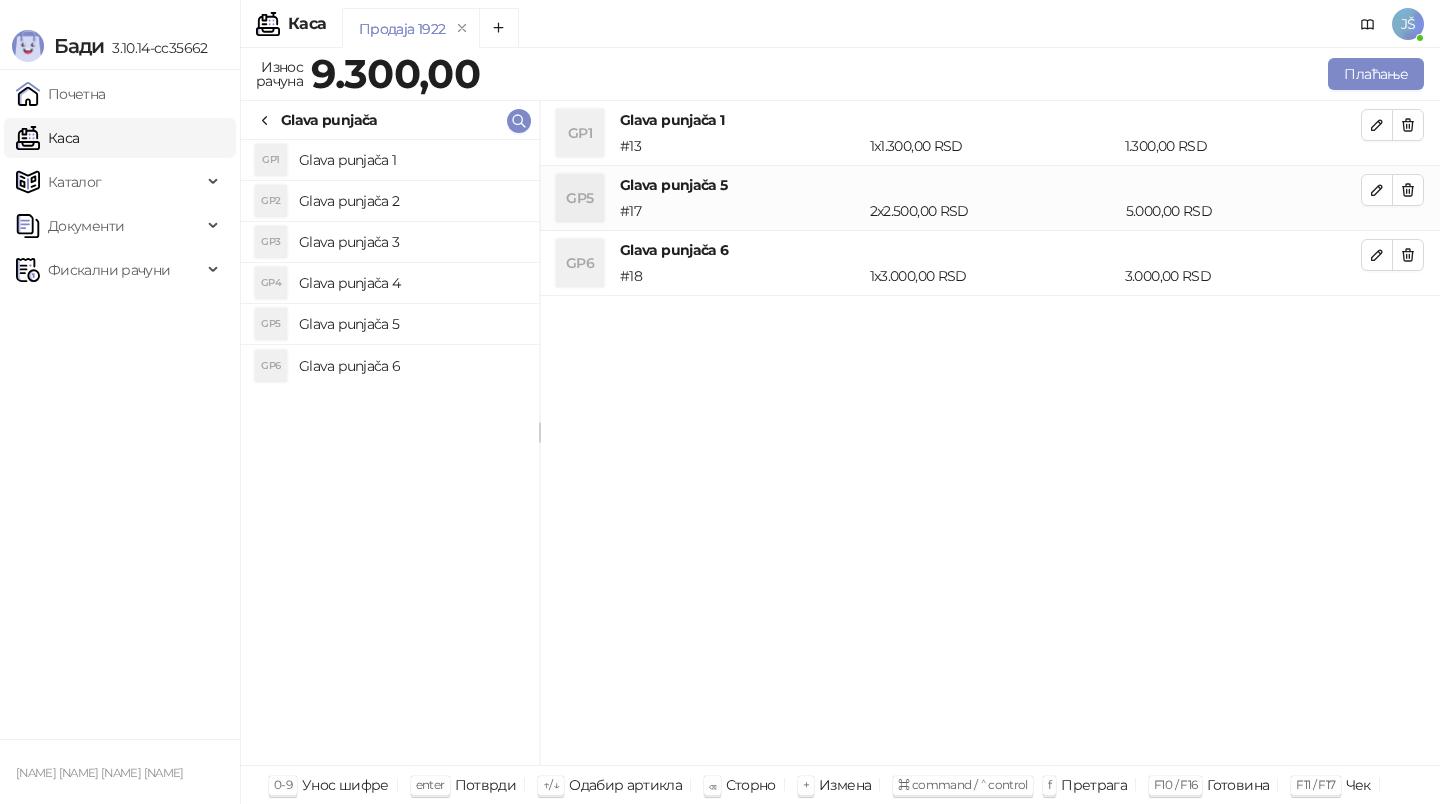 click 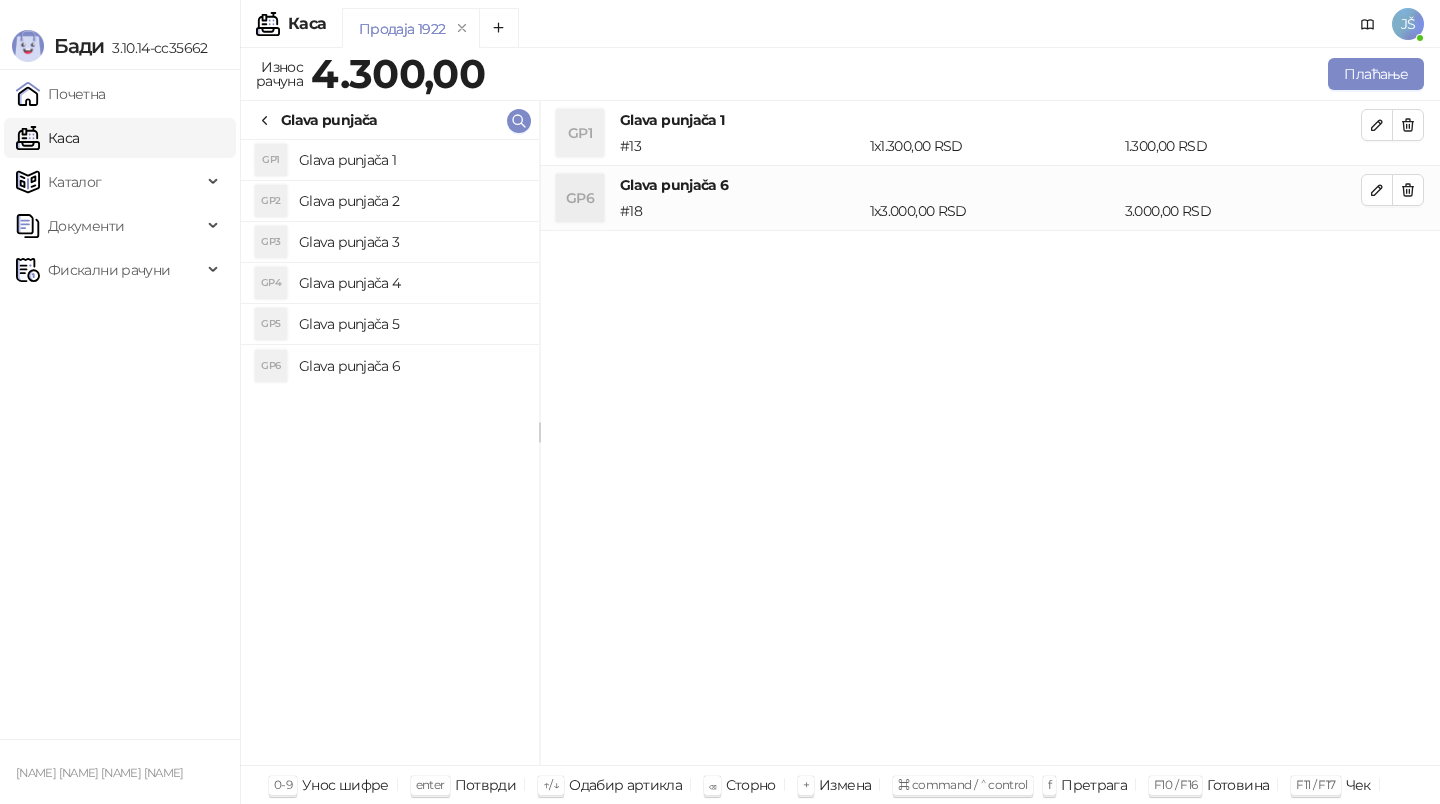 click 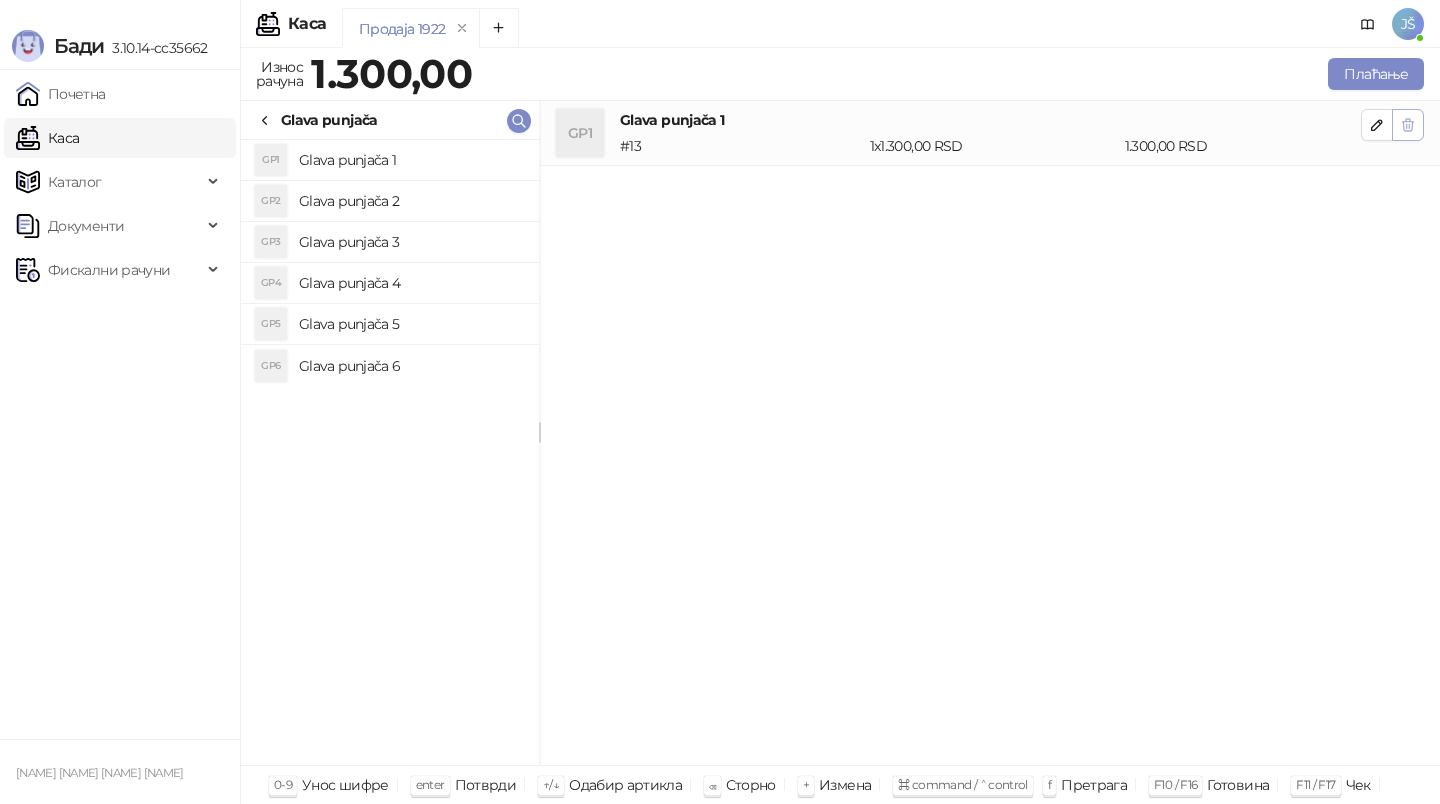 click at bounding box center [1408, 125] 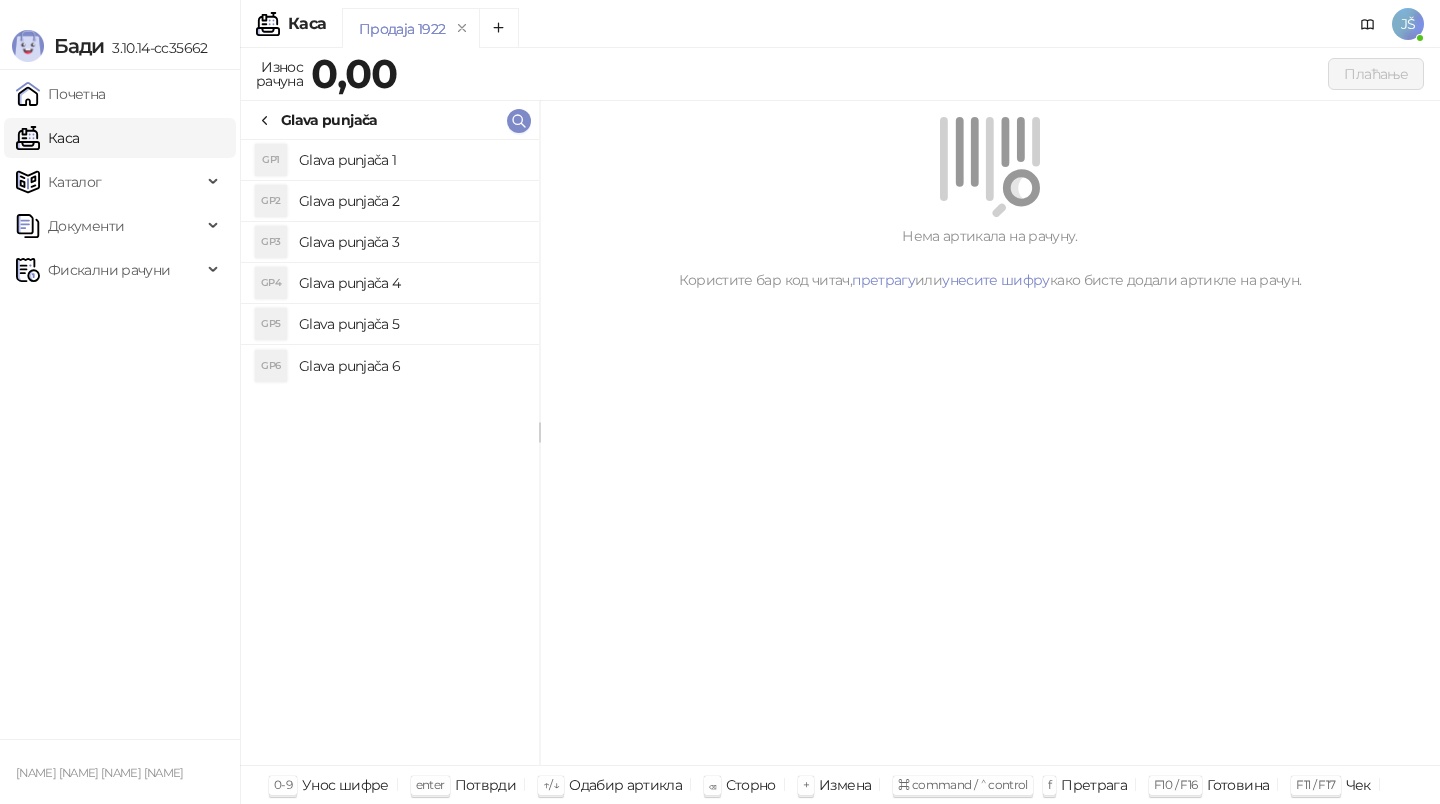 click on "GP1 Glava punjača 1" at bounding box center [390, 160] 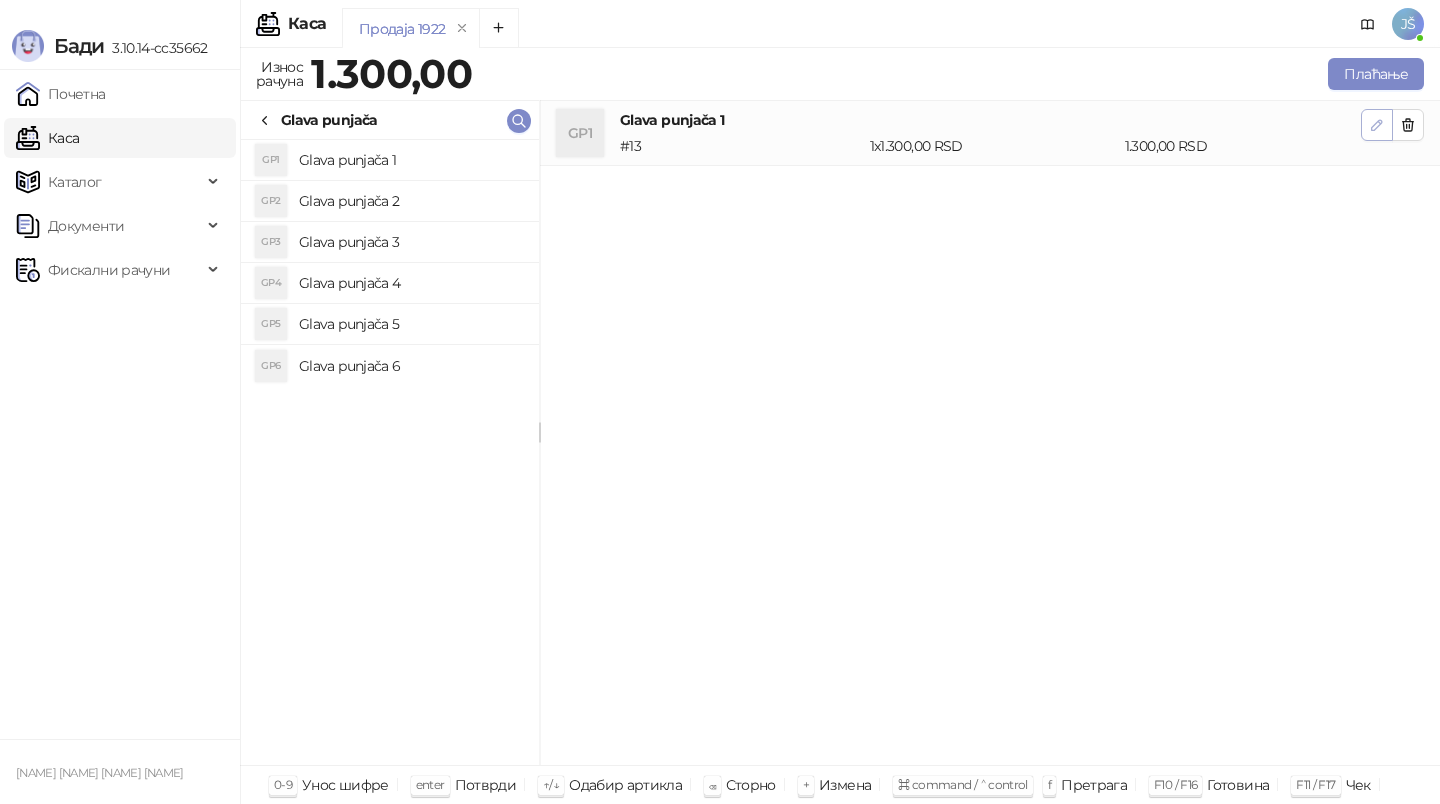 click 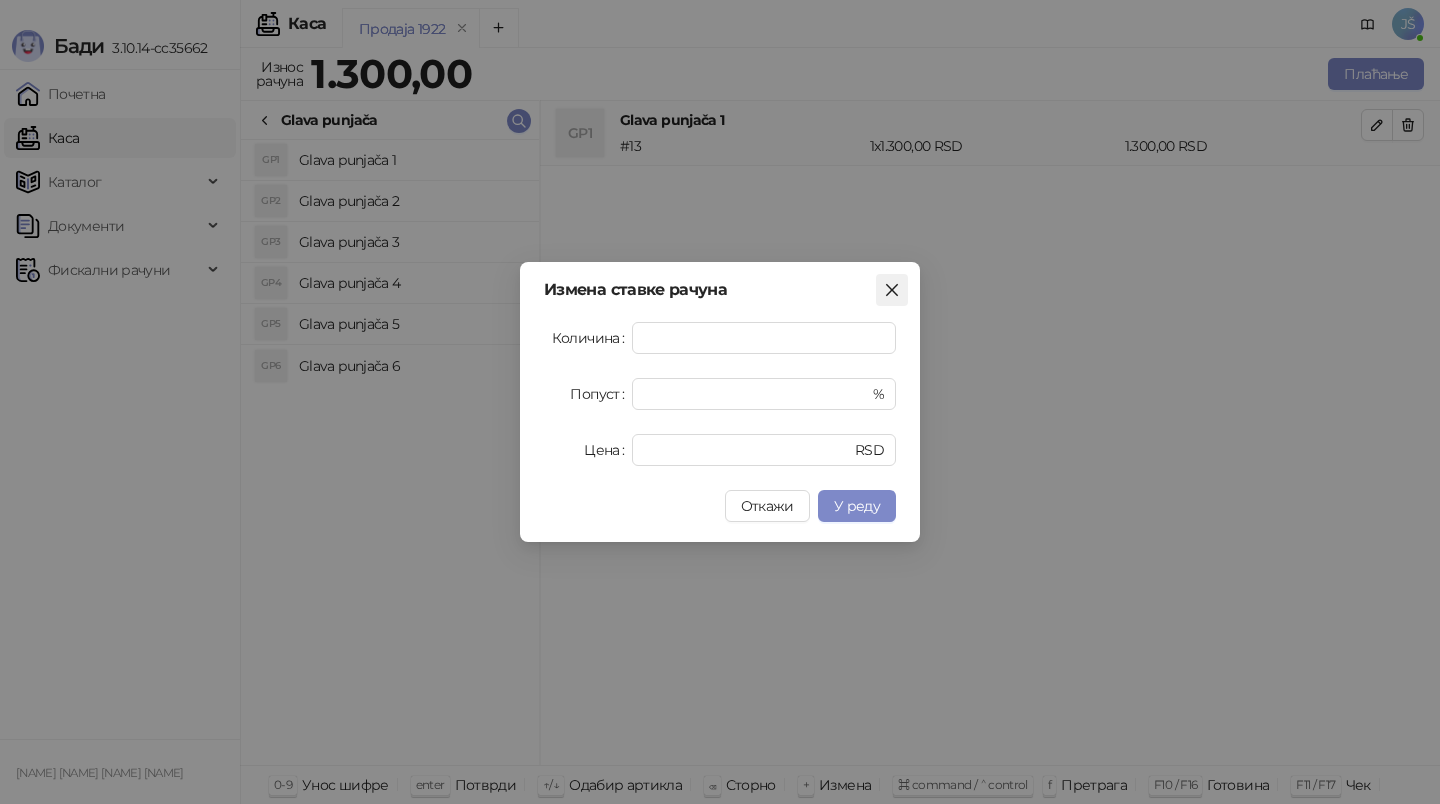 click 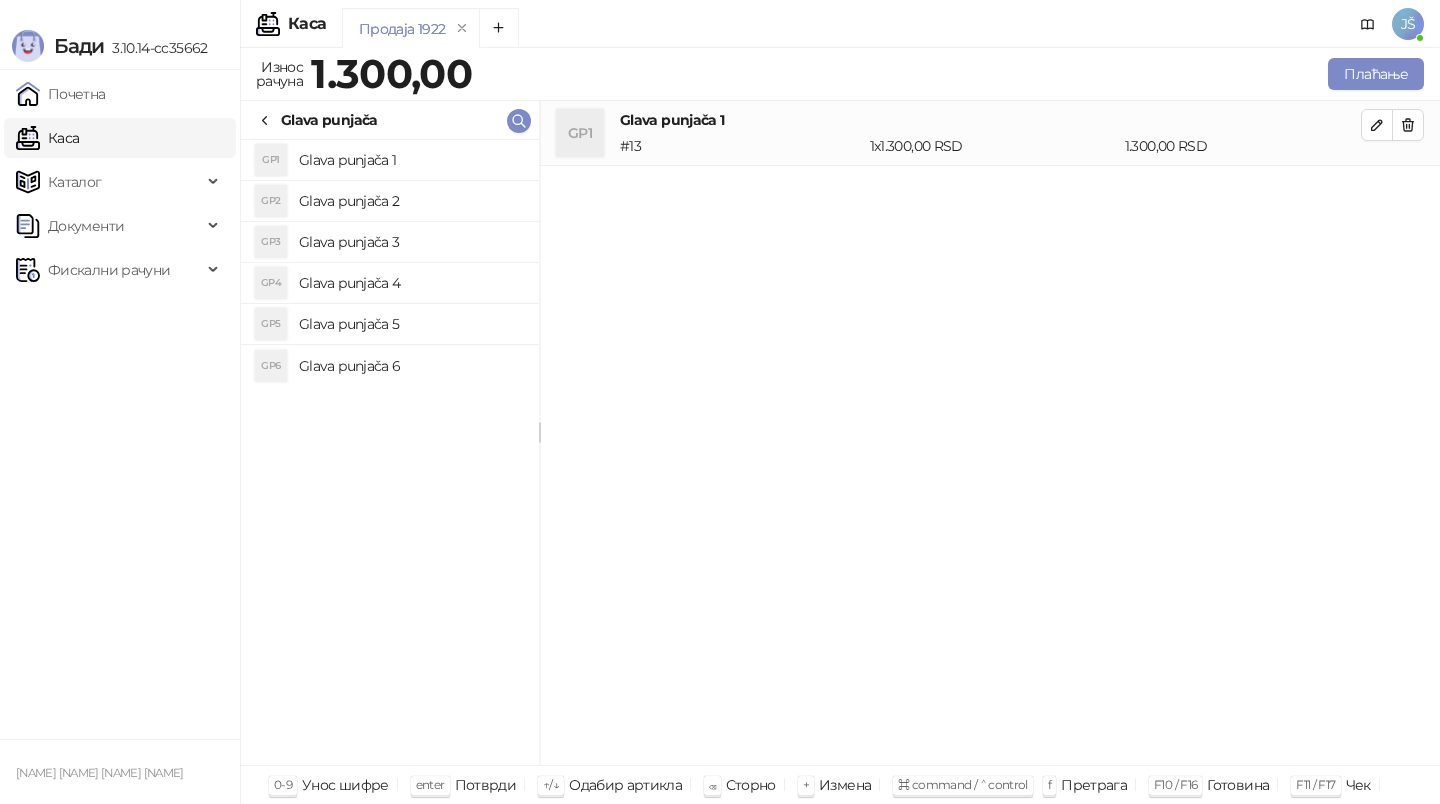click 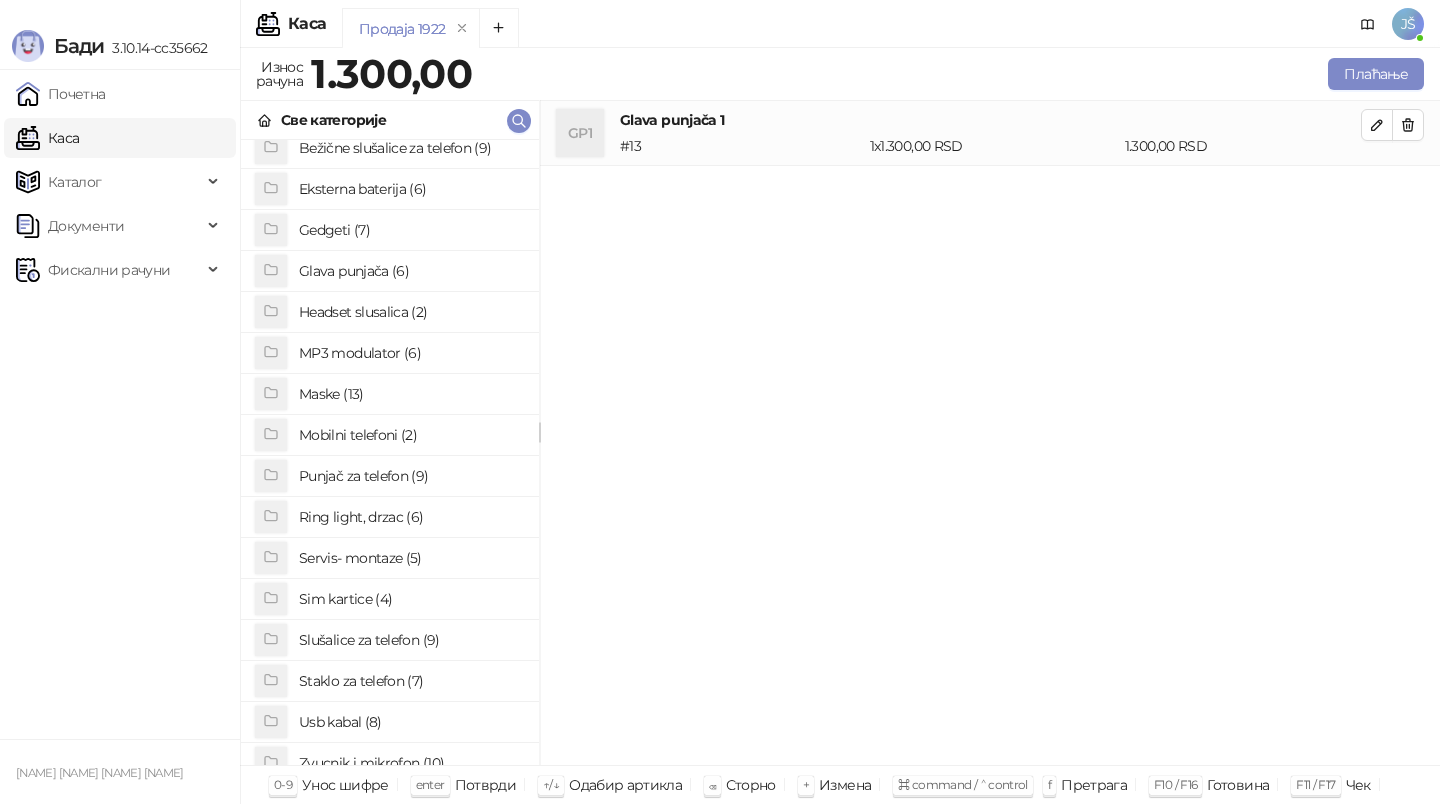 scroll, scrollTop: 98, scrollLeft: 0, axis: vertical 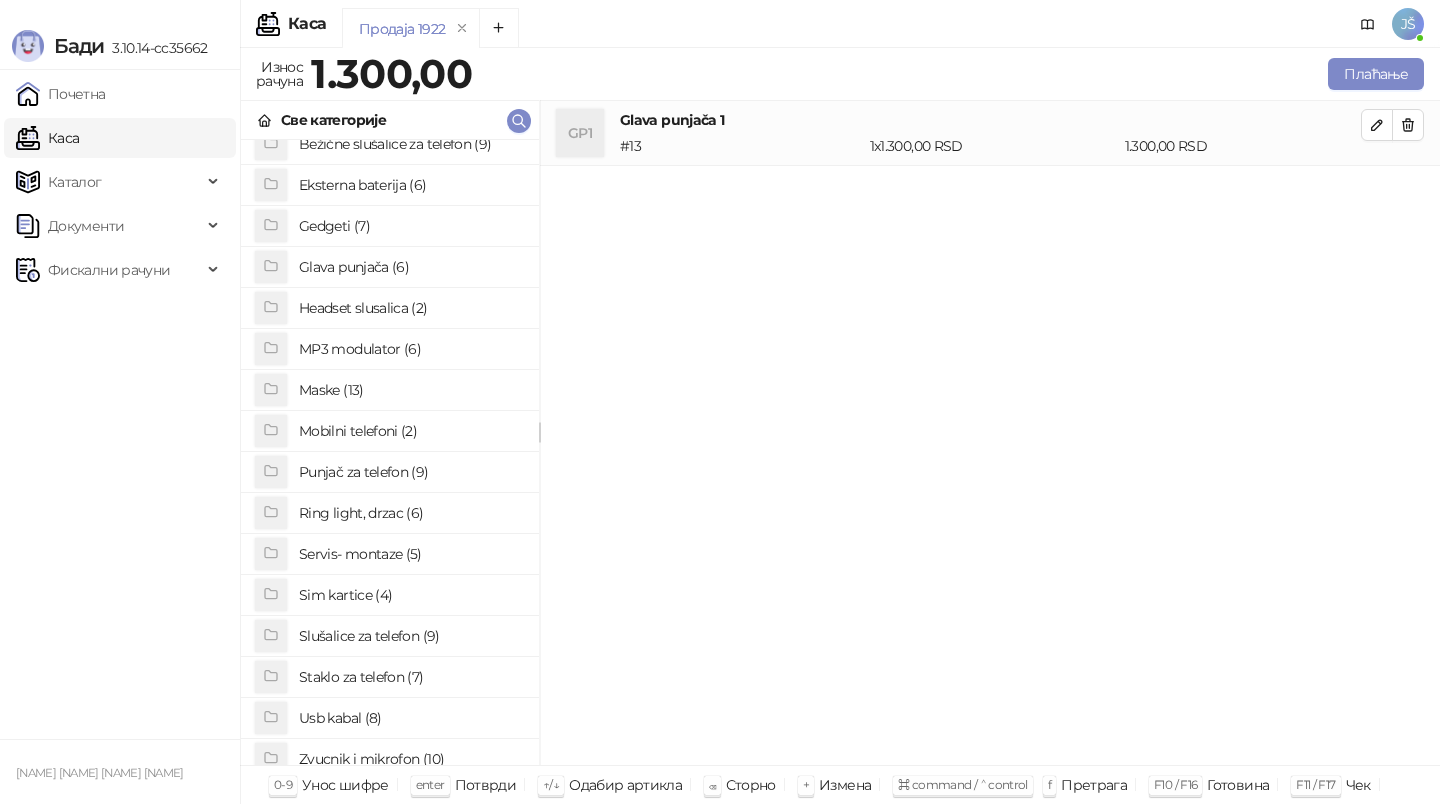 click on "Usb kabal  (8)" at bounding box center [411, 718] 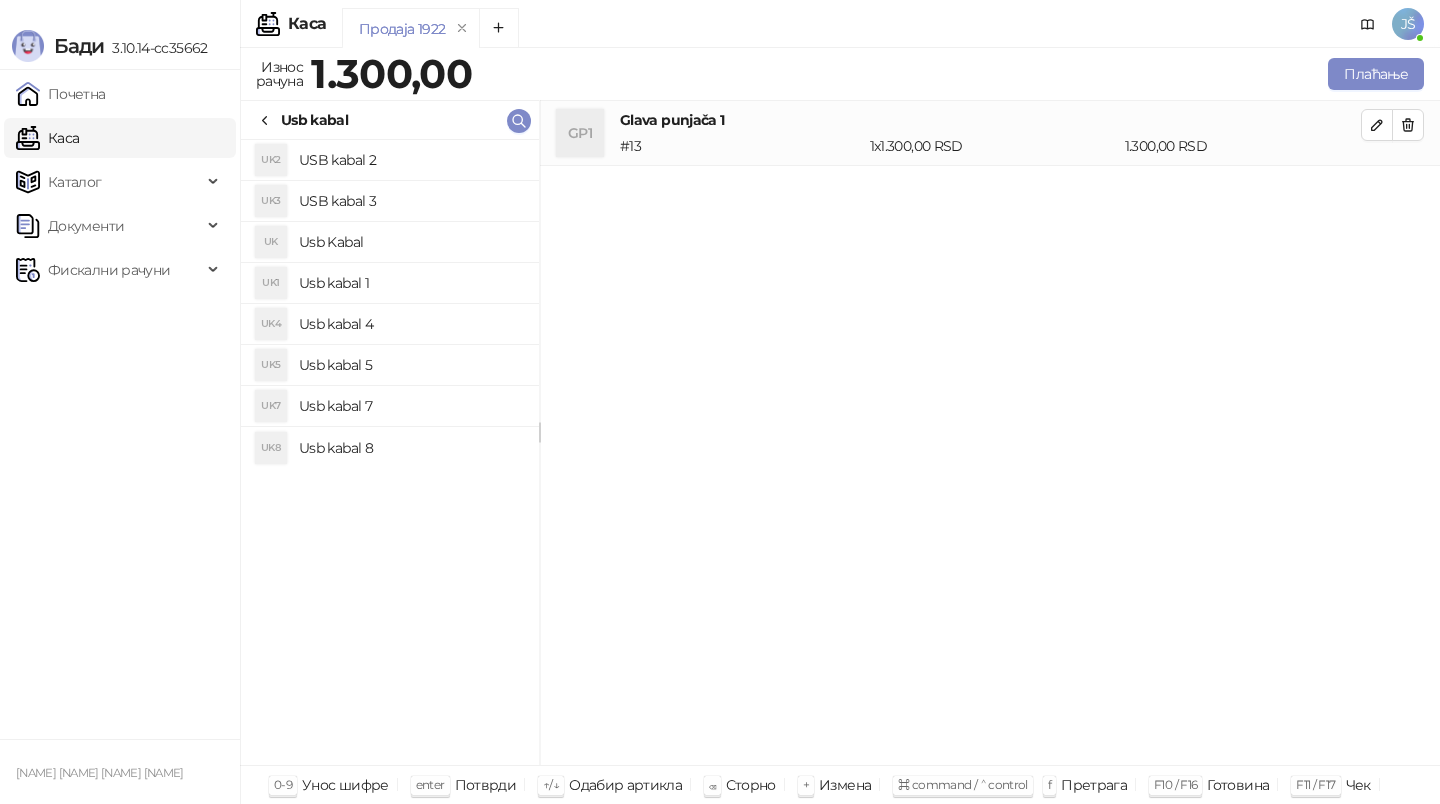 click on "Usb kabal 1" at bounding box center [411, 283] 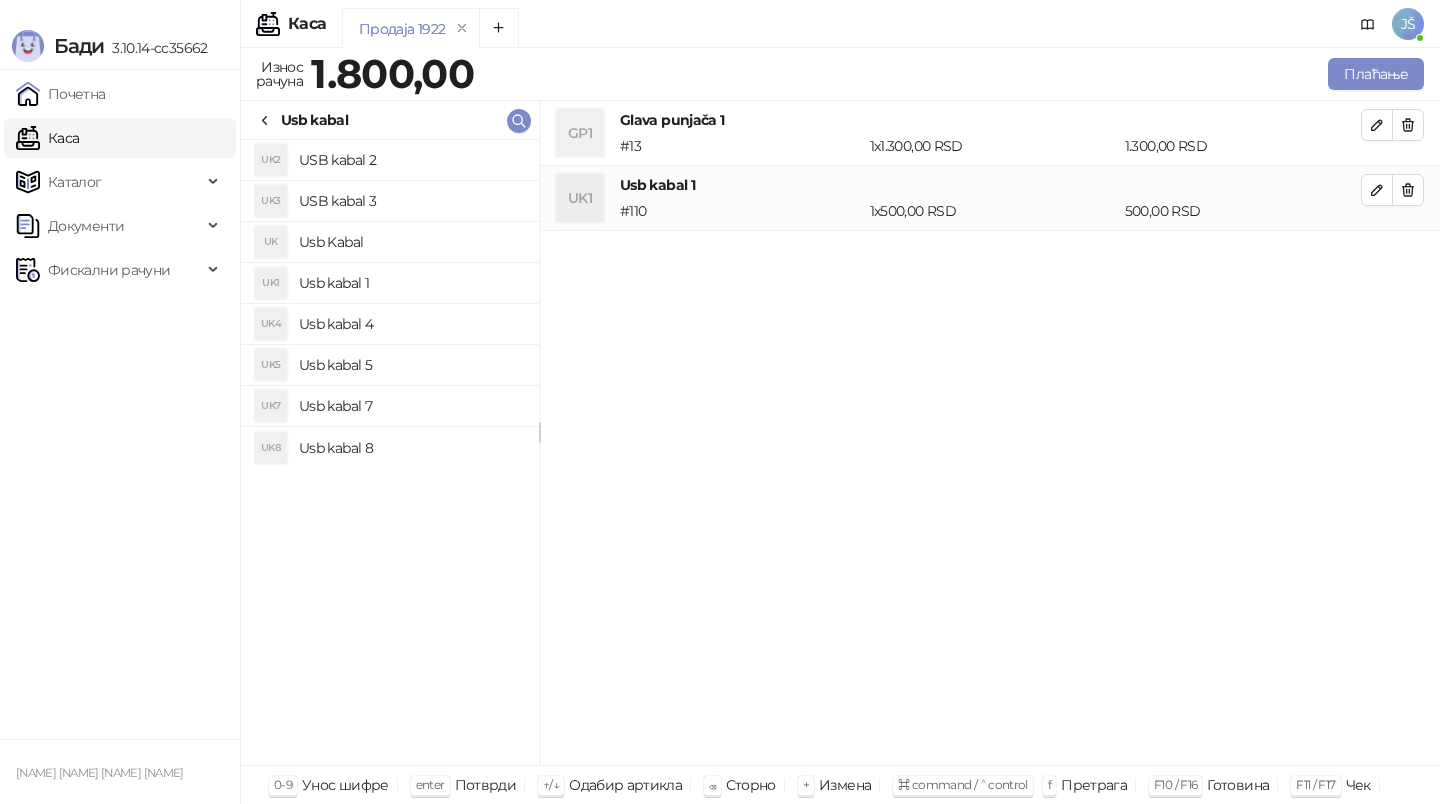 click on "Usb Kabal" at bounding box center [411, 242] 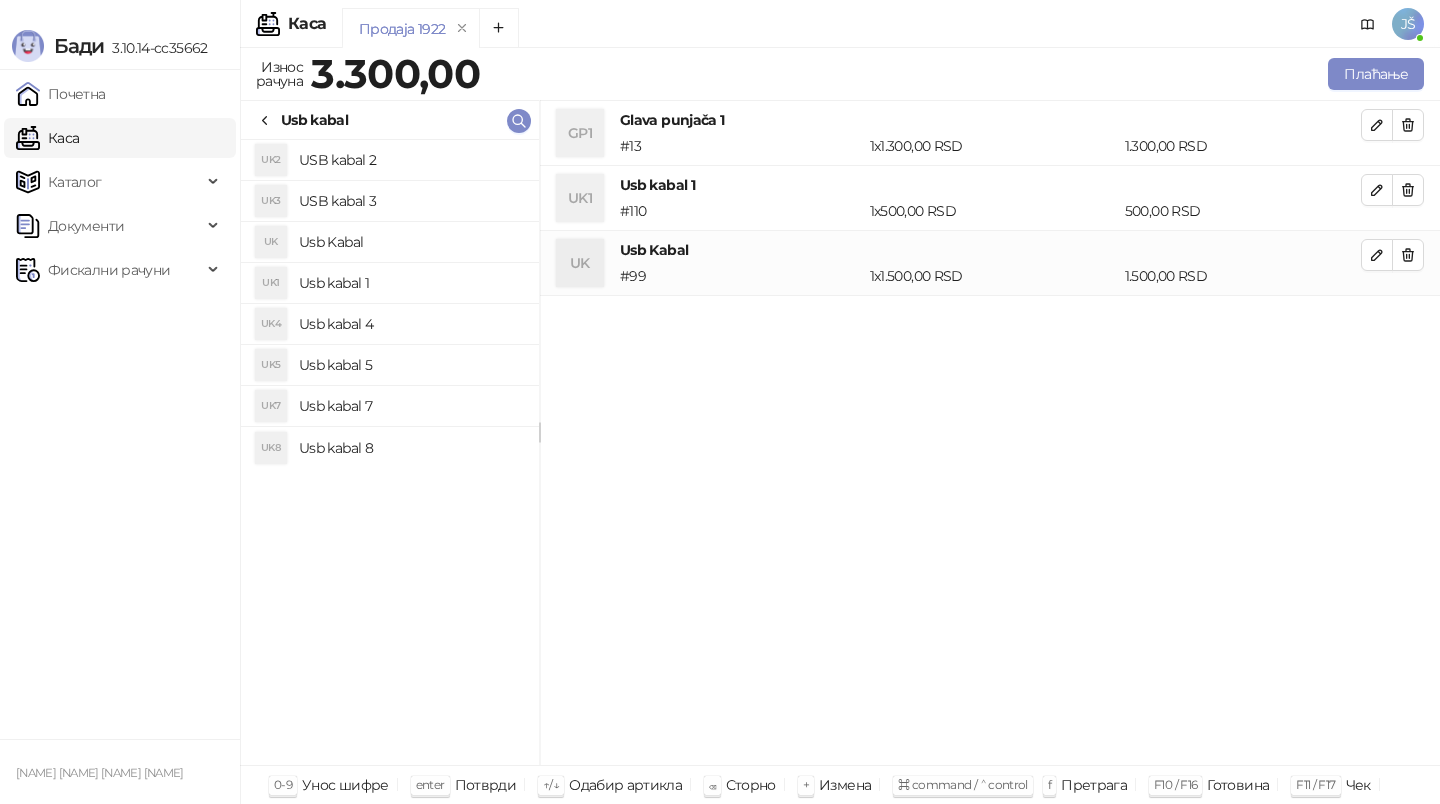 click on "Usb kabal 5" at bounding box center (411, 365) 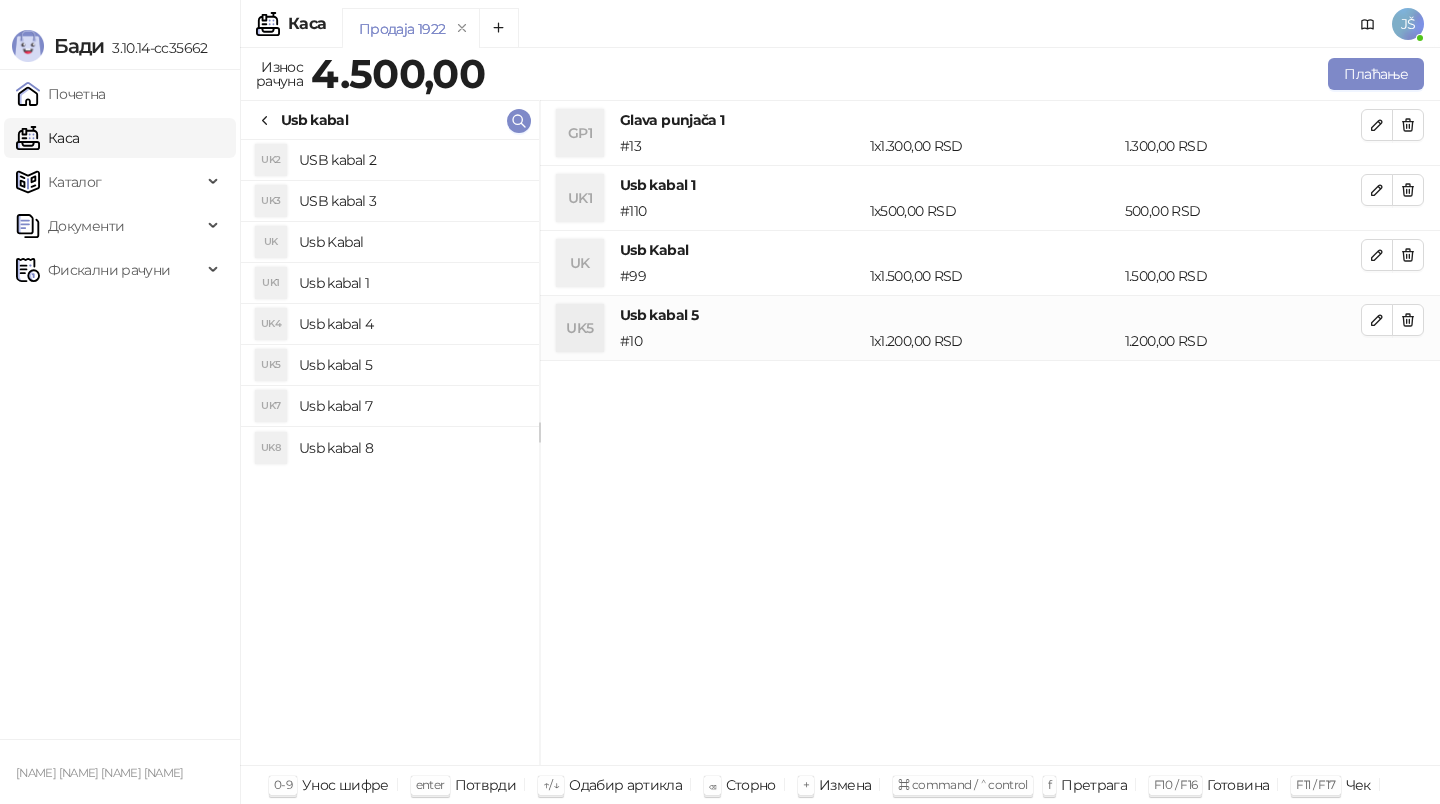 click on "Usb kabal 7" at bounding box center [411, 406] 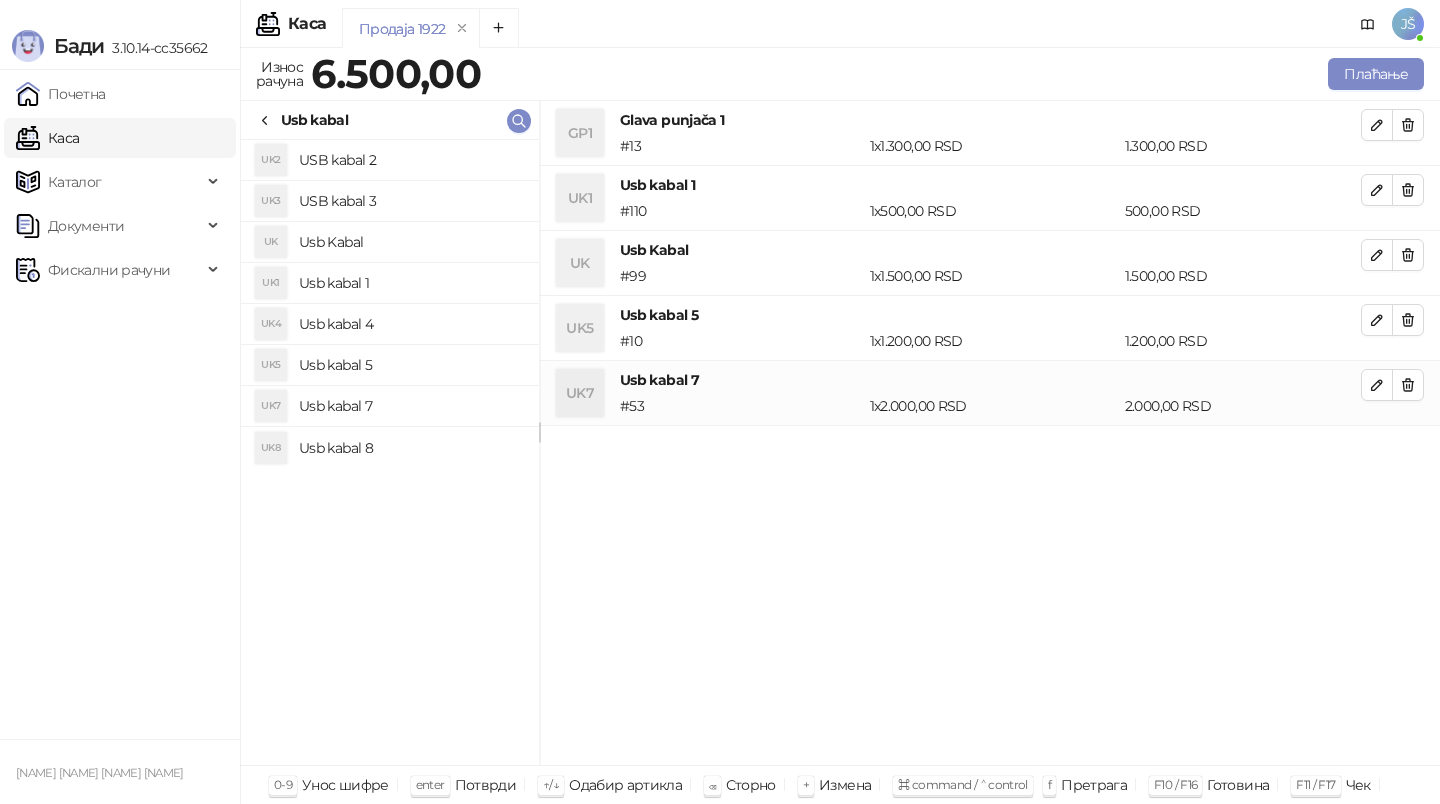 click on "Usb kabal 8" at bounding box center [411, 448] 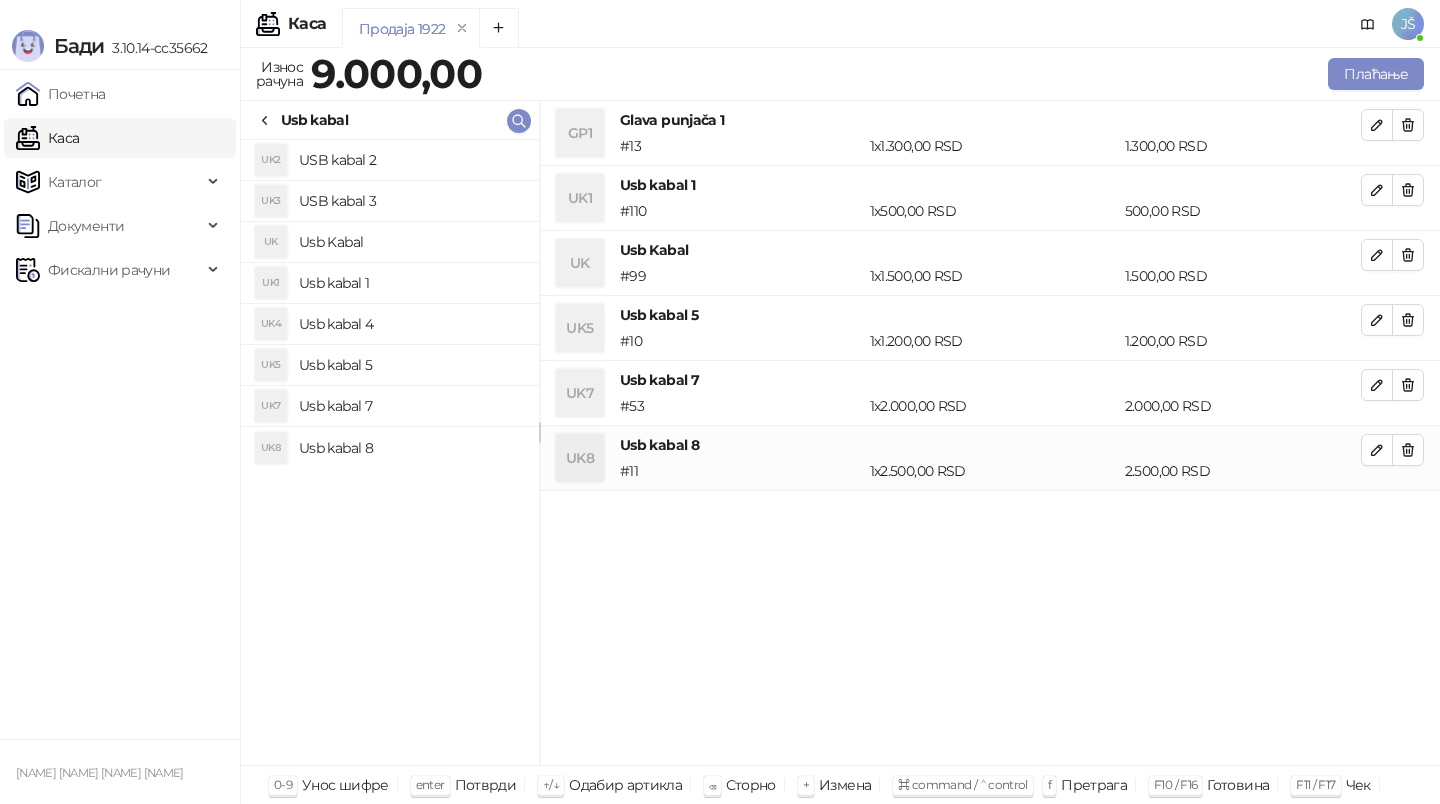click on "USB kabal 3" at bounding box center [411, 201] 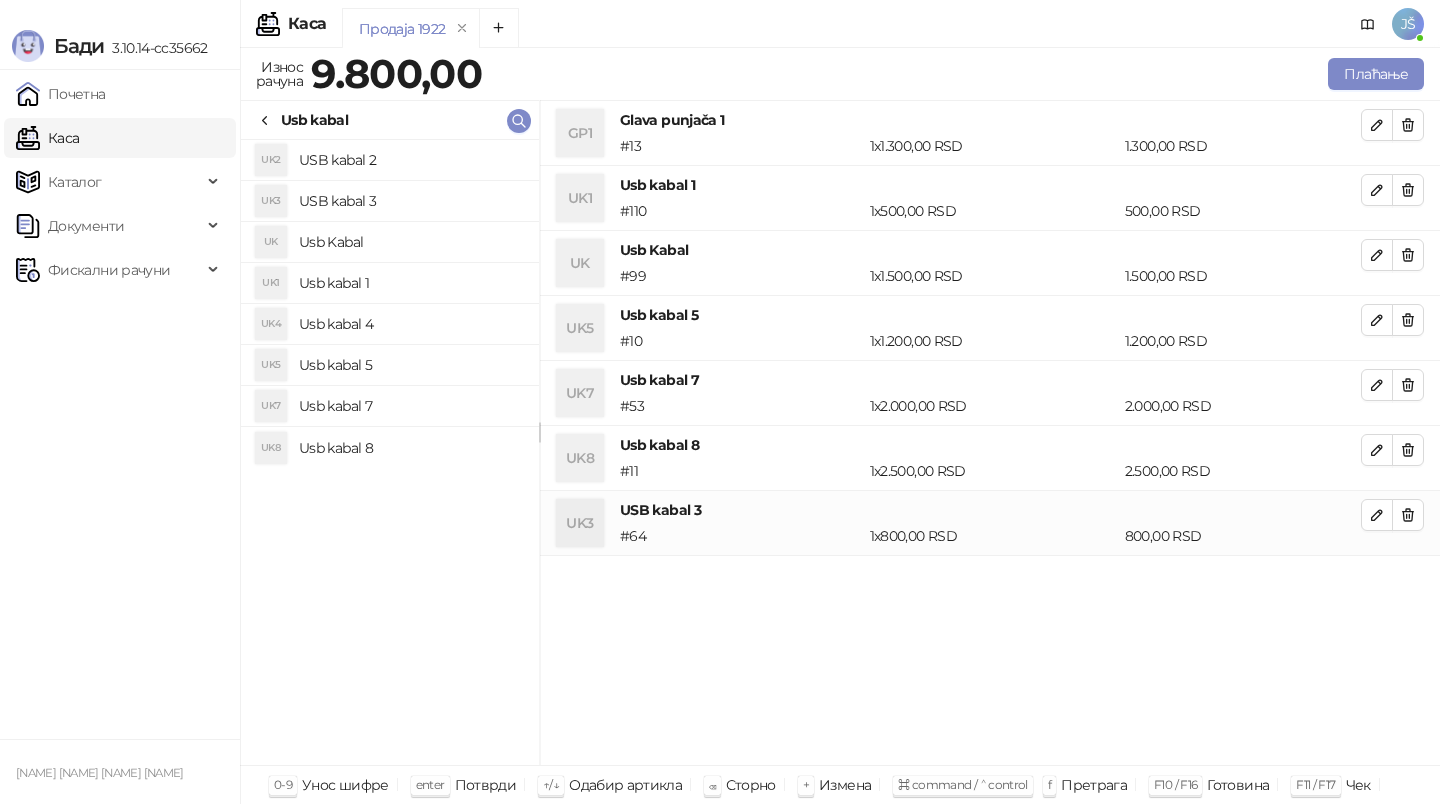 click on "USB kabal 2" at bounding box center (411, 160) 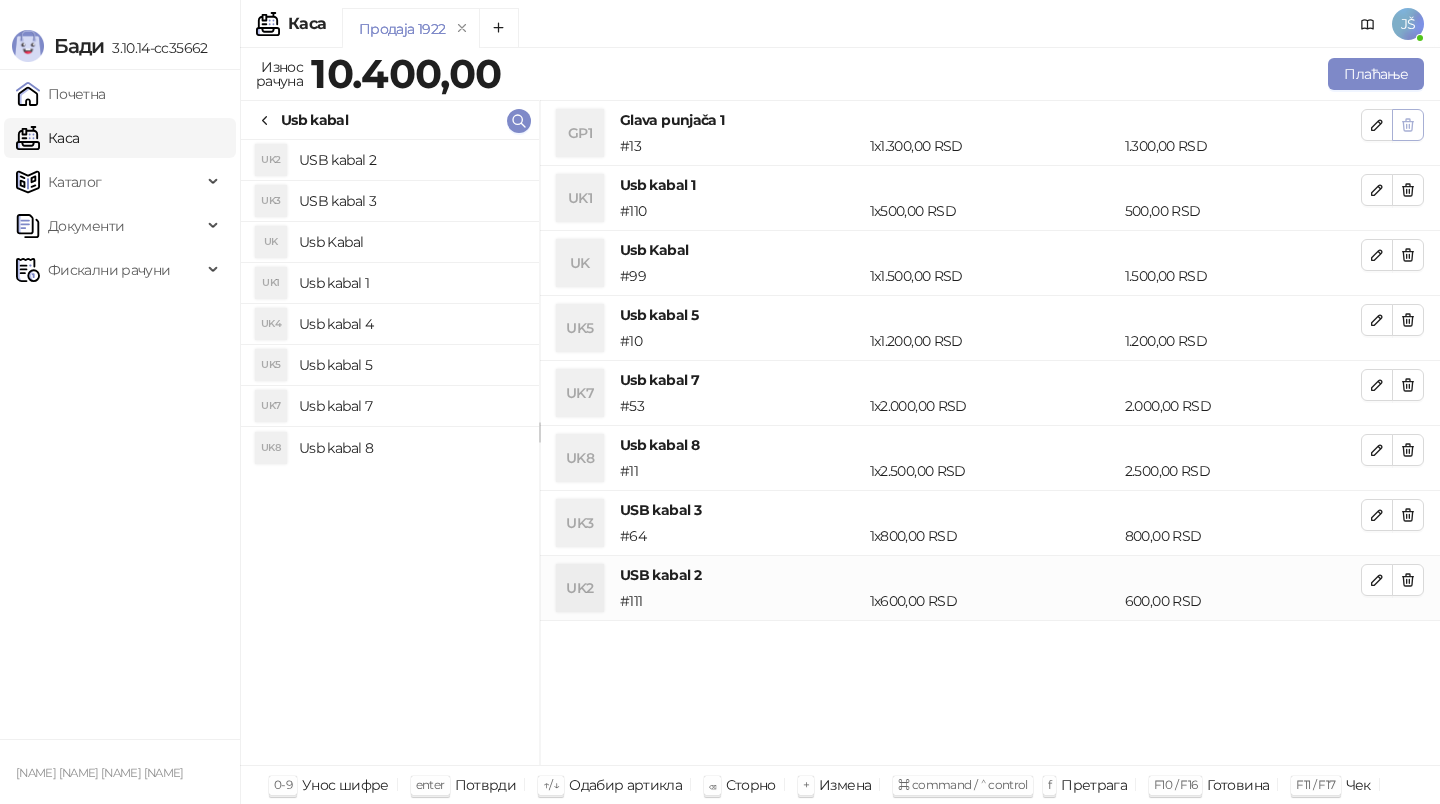 click at bounding box center [1408, 125] 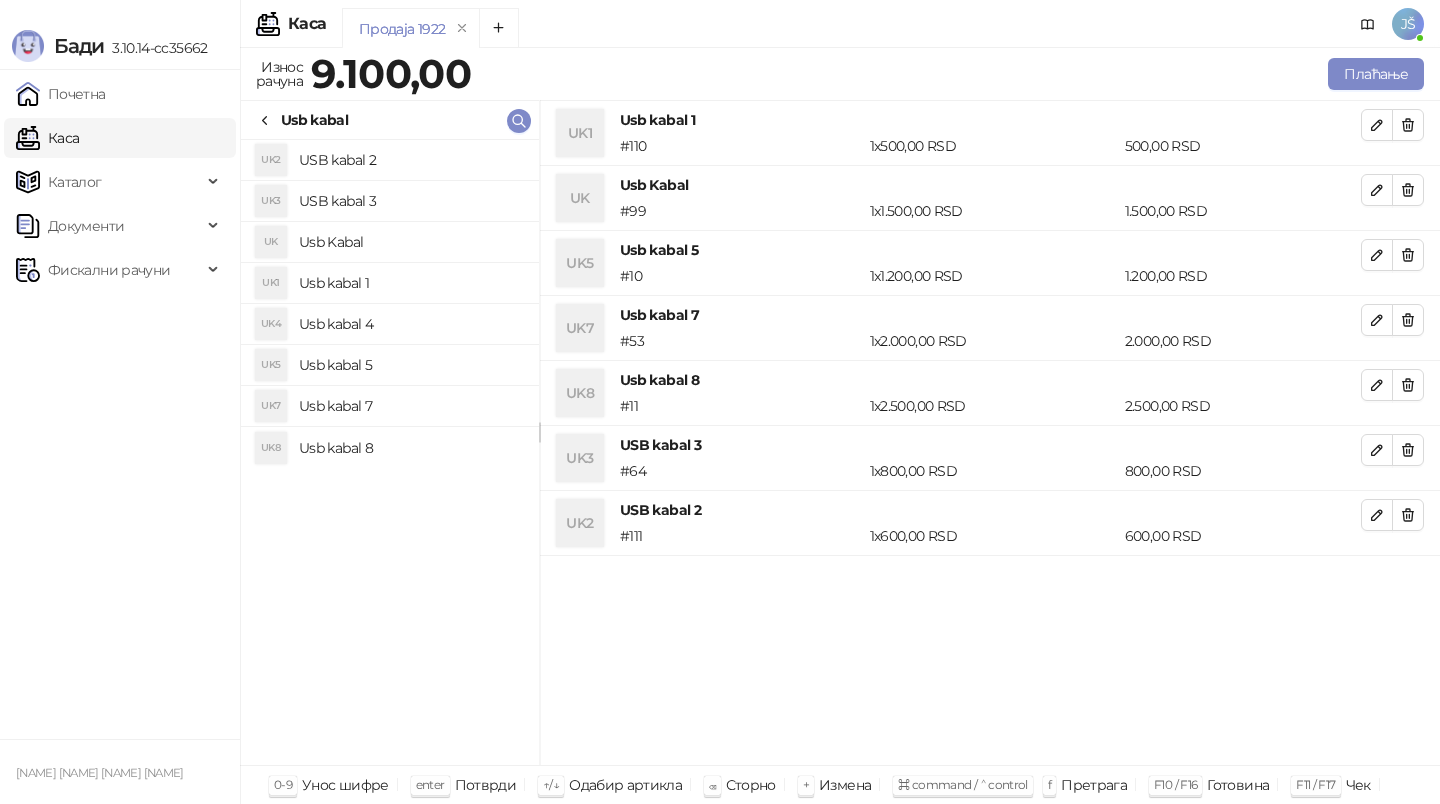 click at bounding box center [1408, 125] 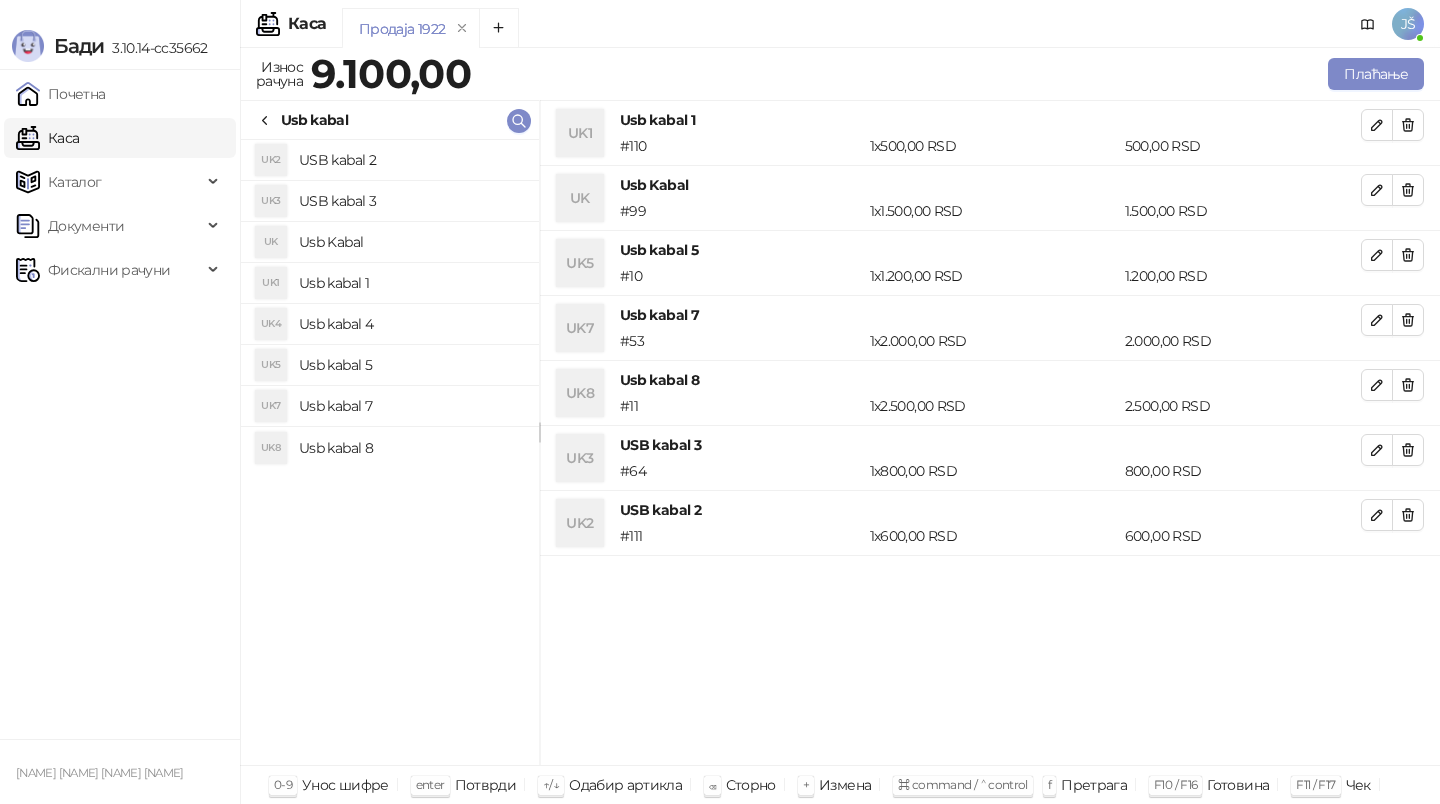 click at bounding box center (1408, 190) 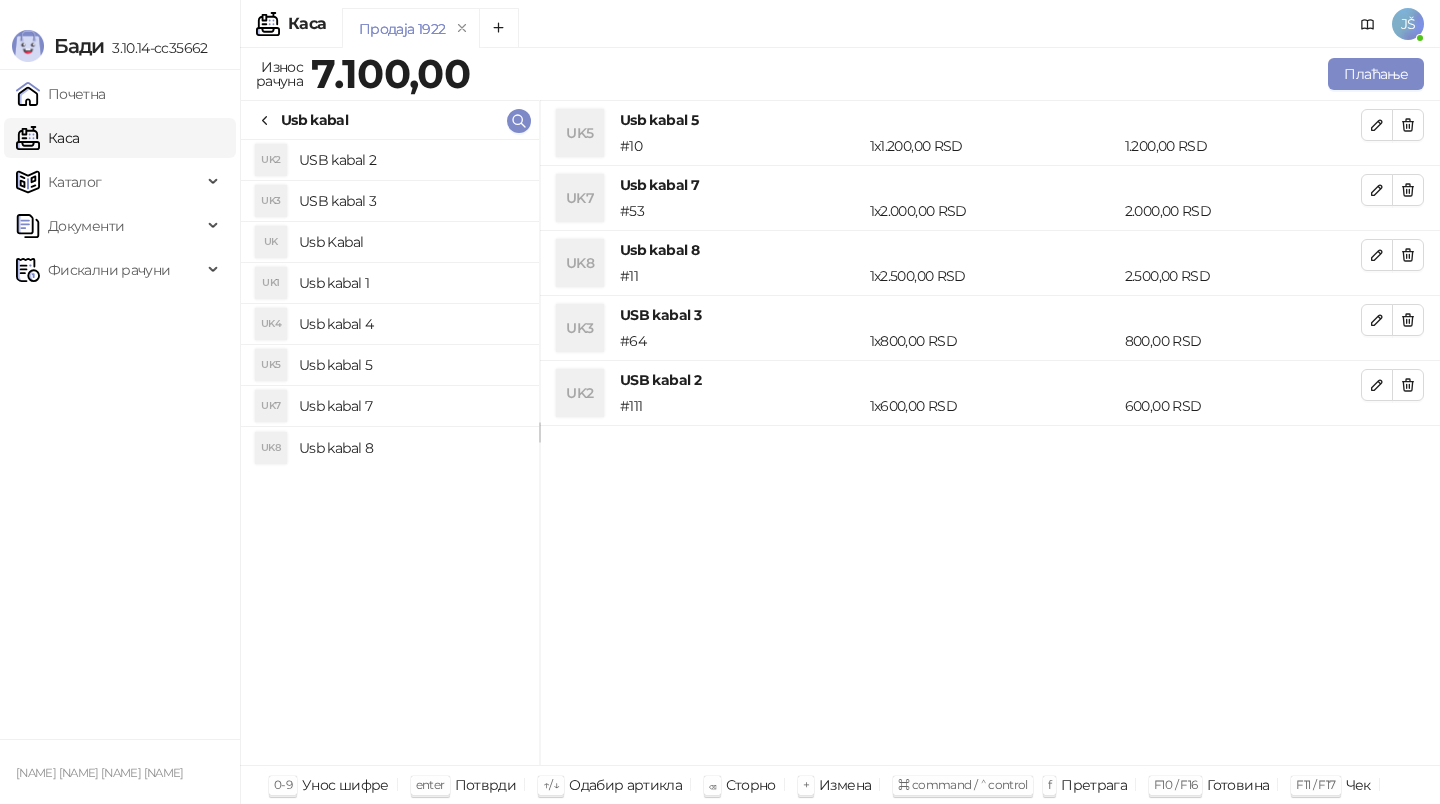click at bounding box center (1408, 125) 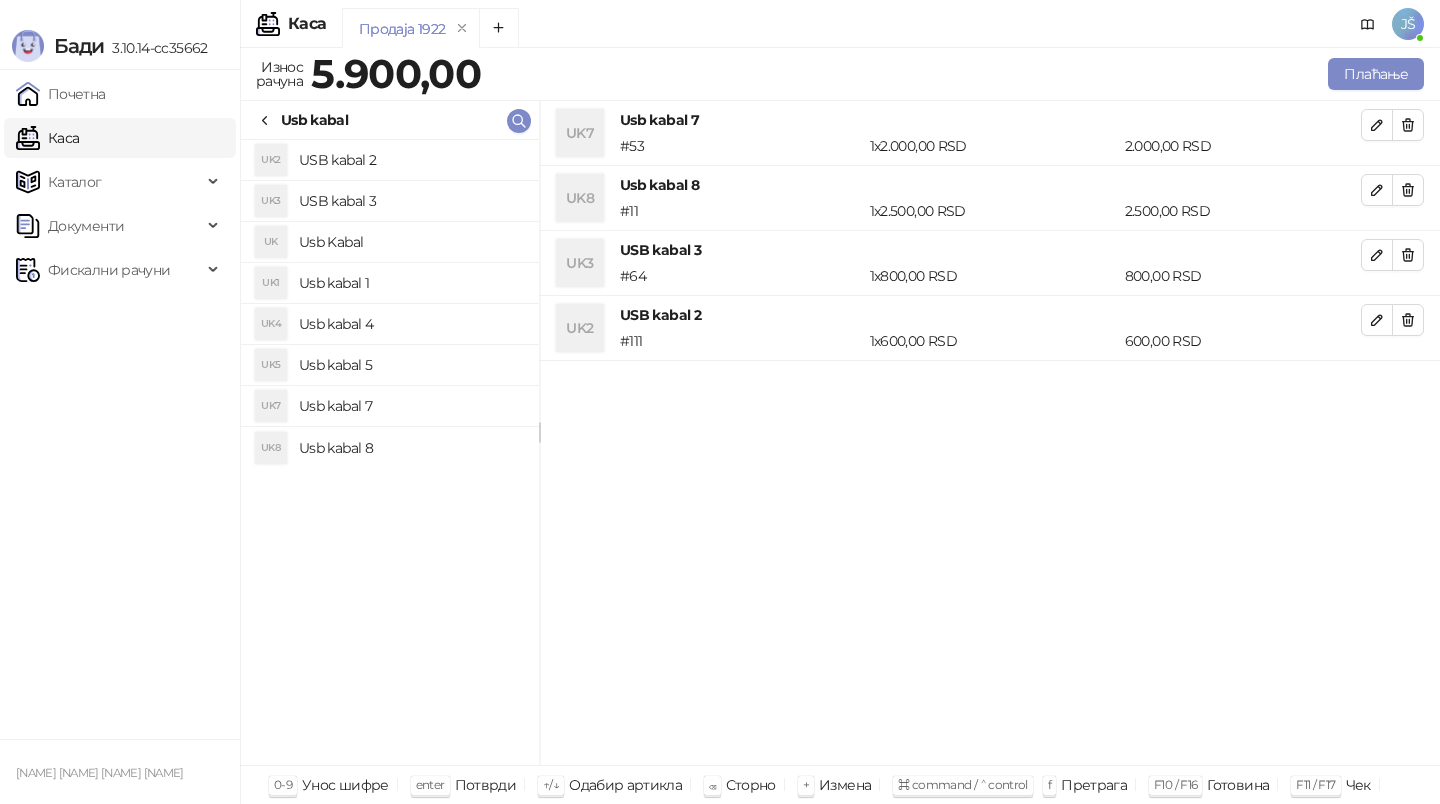 click at bounding box center [1408, 125] 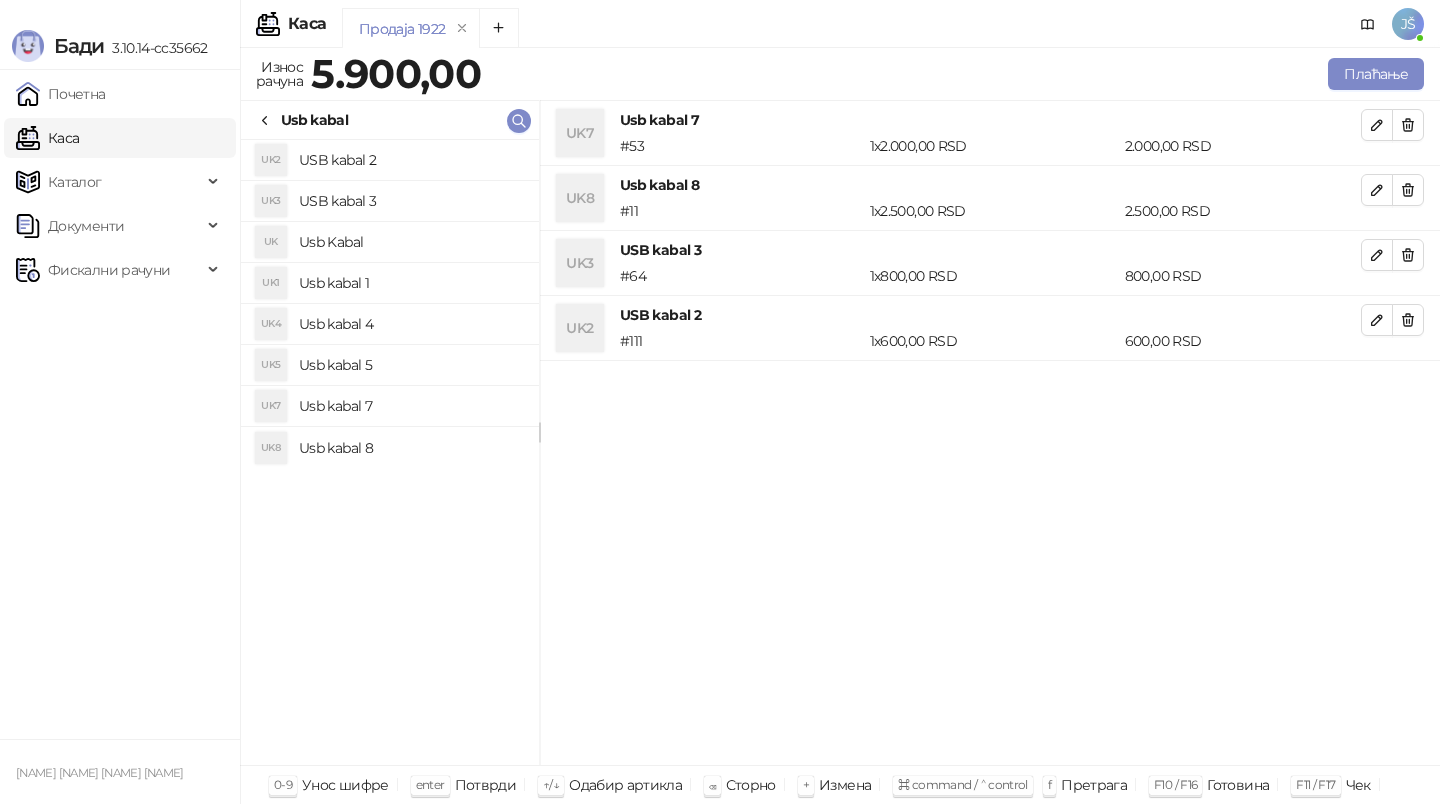 click at bounding box center (1408, 190) 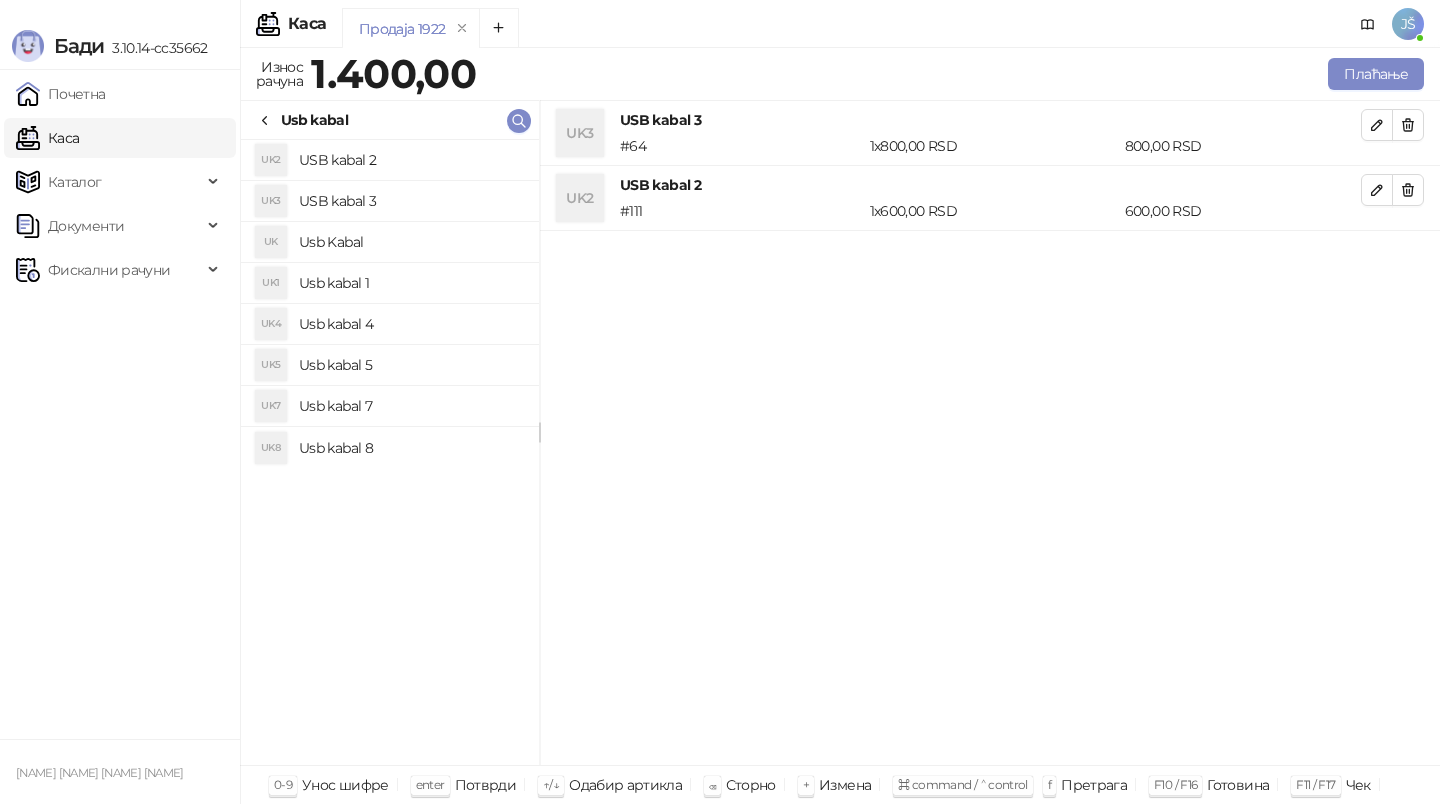 click at bounding box center [1408, 125] 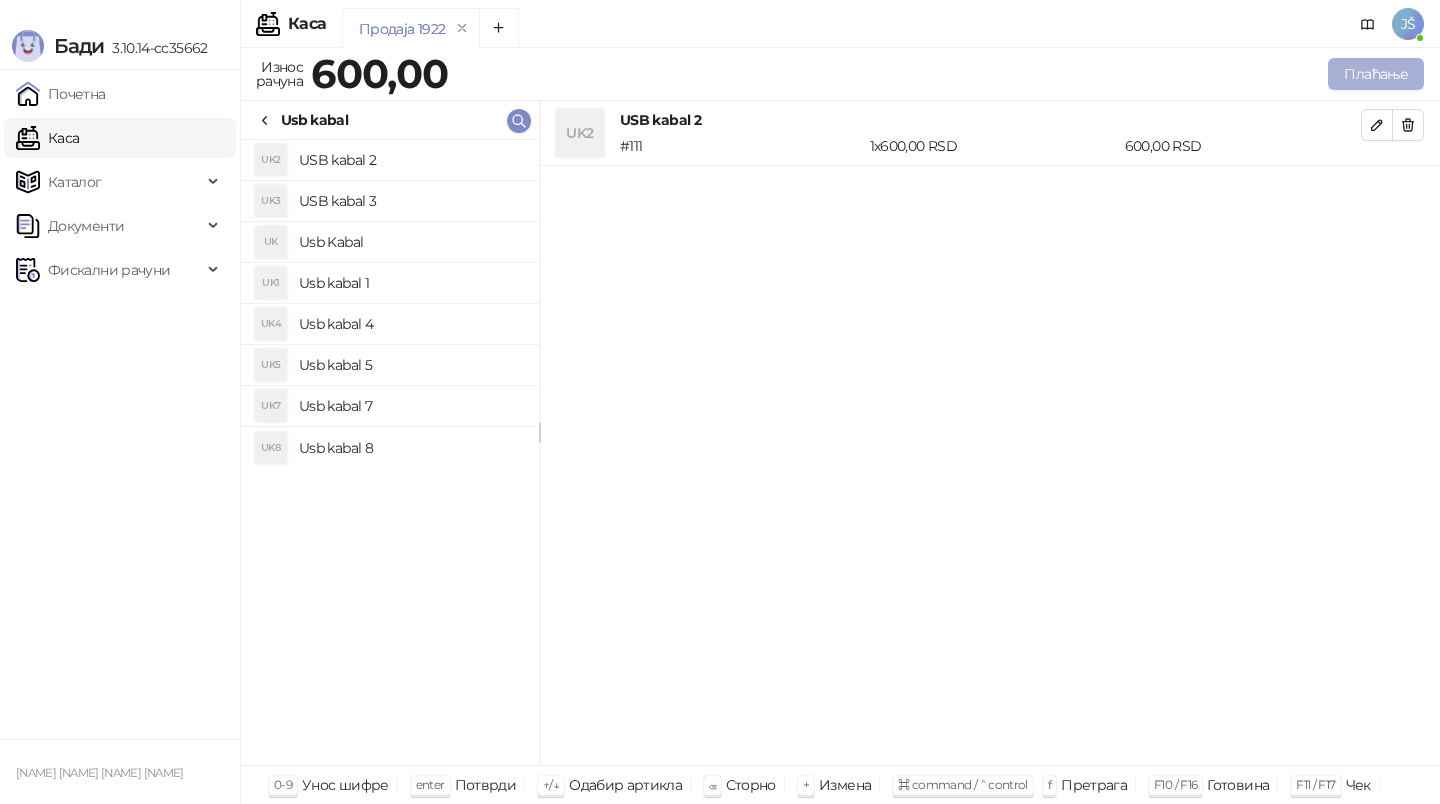 click on "Плаћање" at bounding box center [1376, 74] 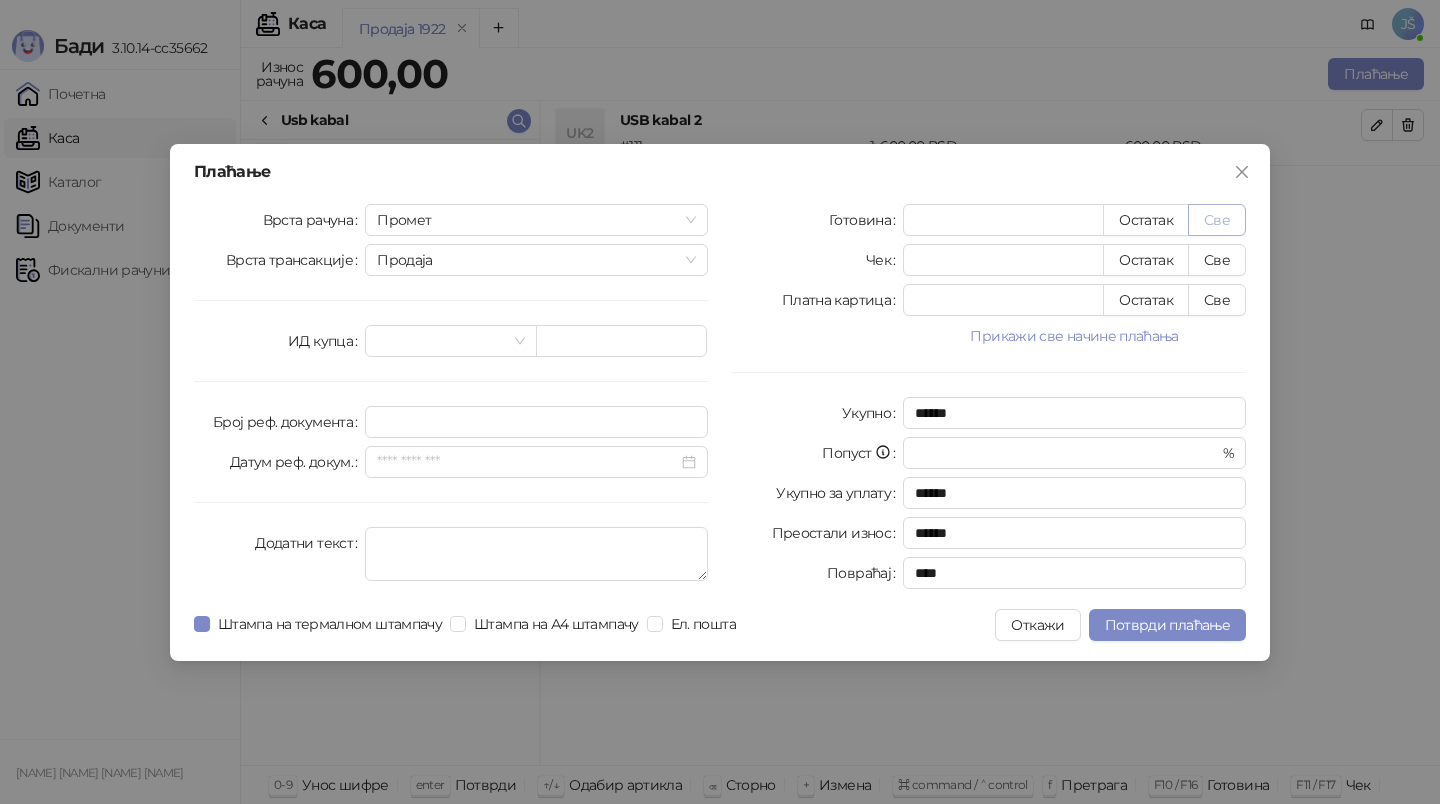 click on "Све" at bounding box center (1217, 220) 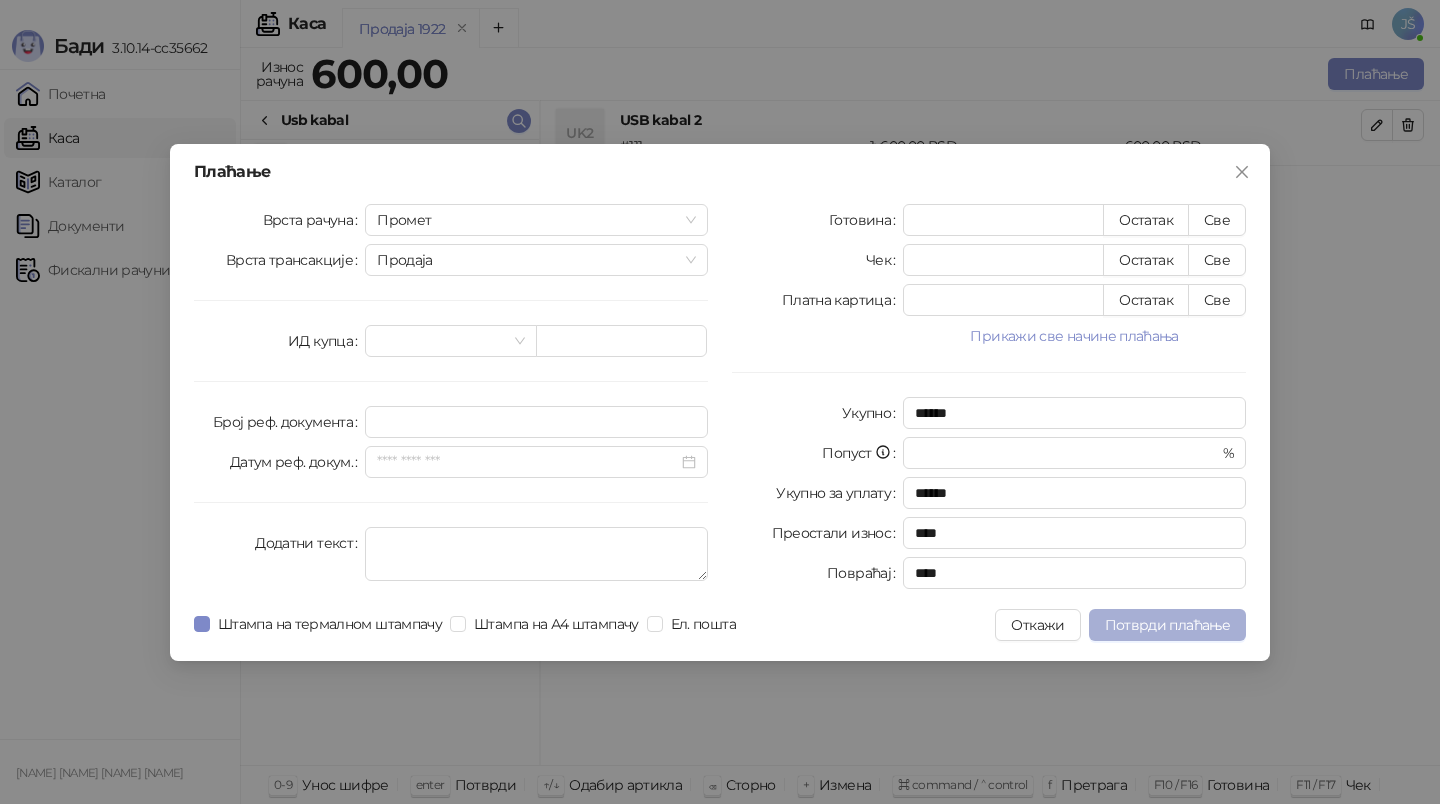 click on "Потврди плаћање" at bounding box center (1167, 625) 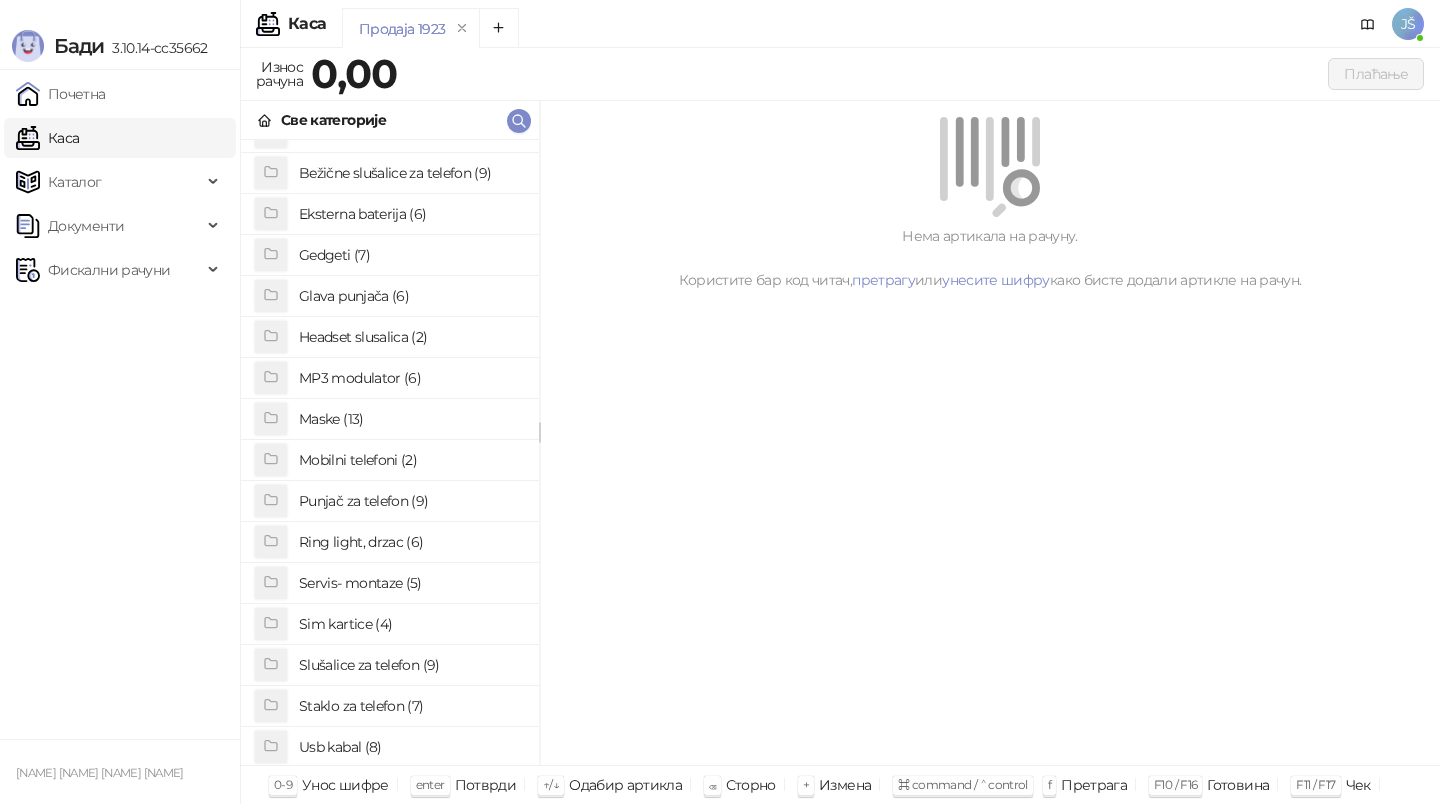 scroll, scrollTop: 122, scrollLeft: 0, axis: vertical 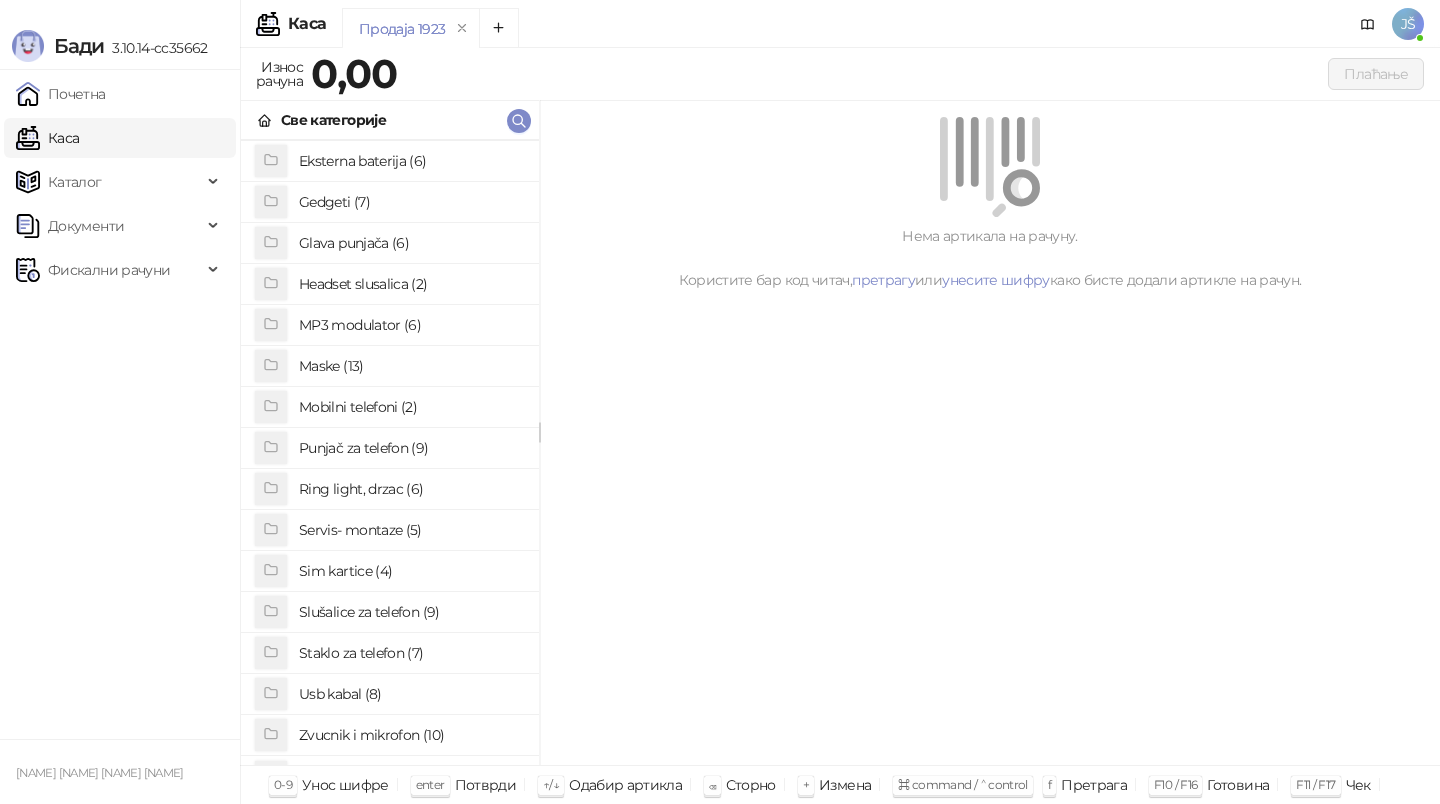 click on "Staklo za telefon (7)" at bounding box center [411, 653] 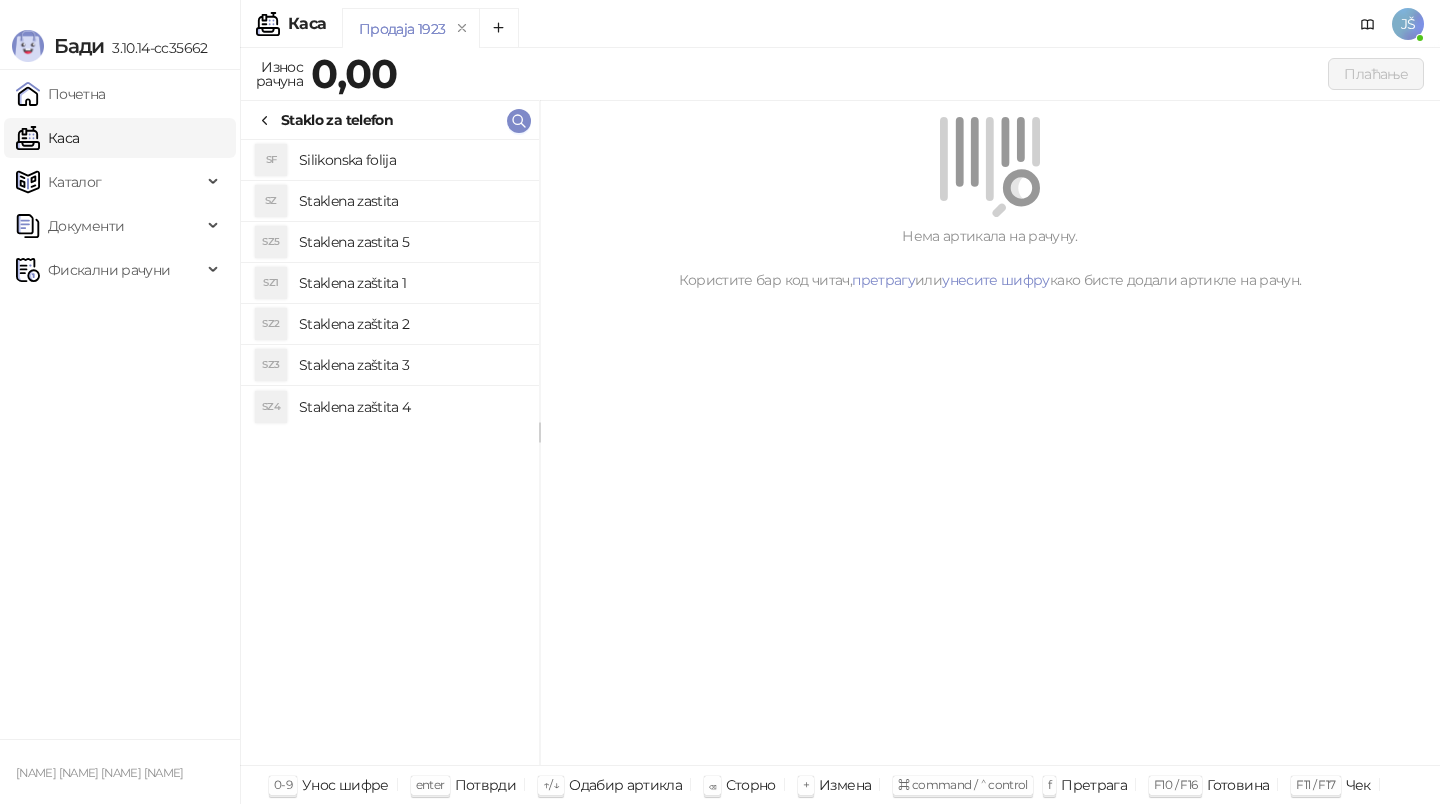 click on "Staklena zaštita 2" at bounding box center (411, 324) 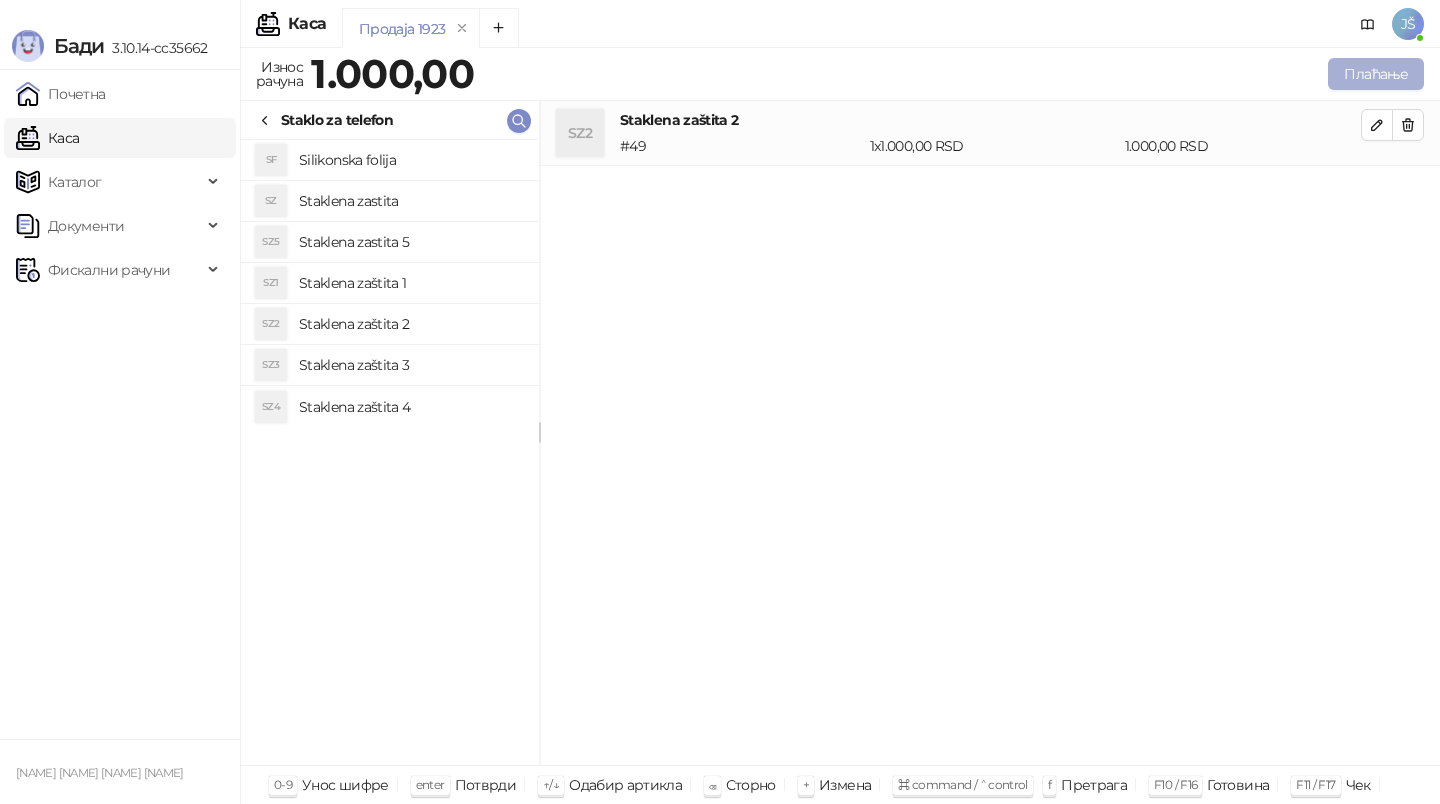 click on "Плаћање" at bounding box center [1376, 74] 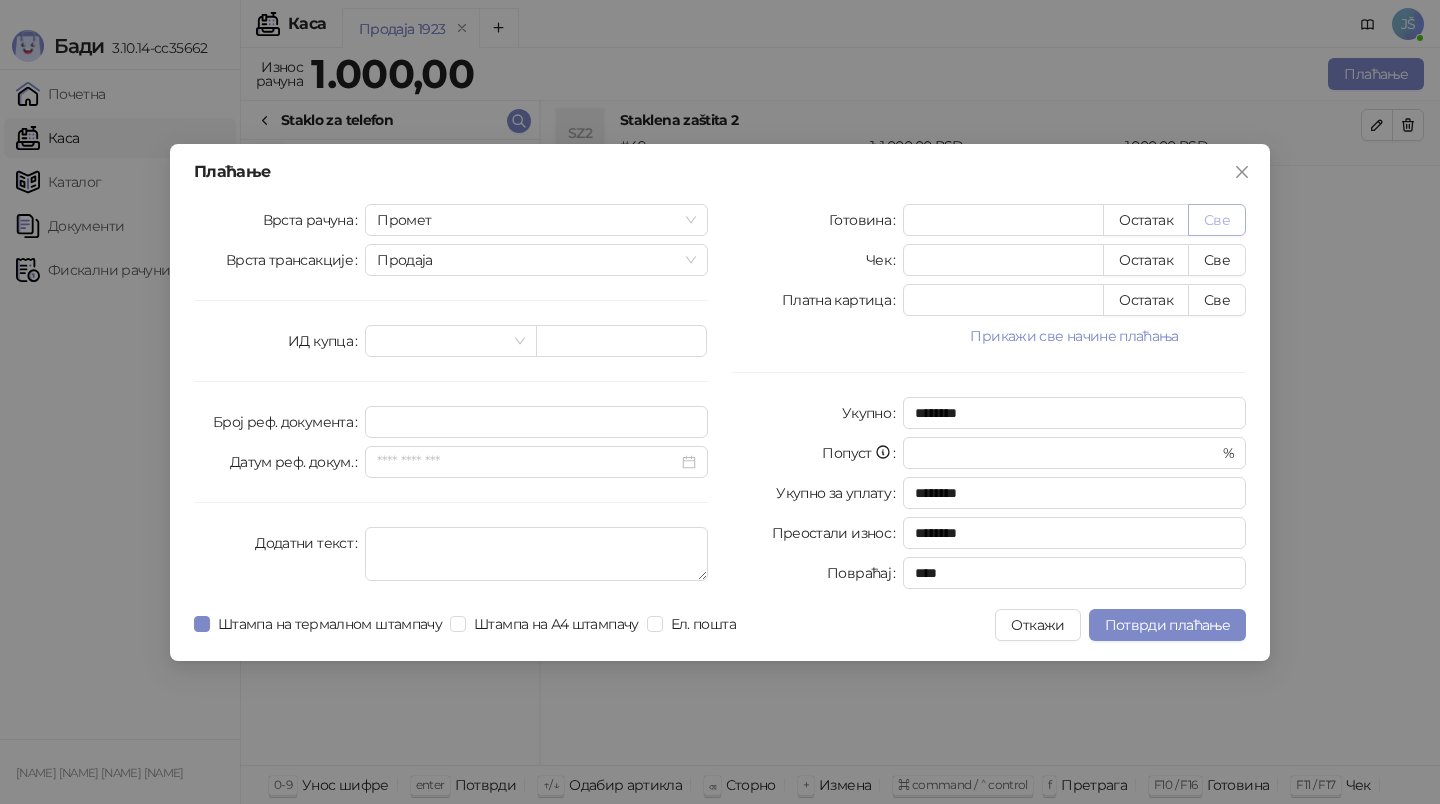 click on "Све" at bounding box center [1217, 220] 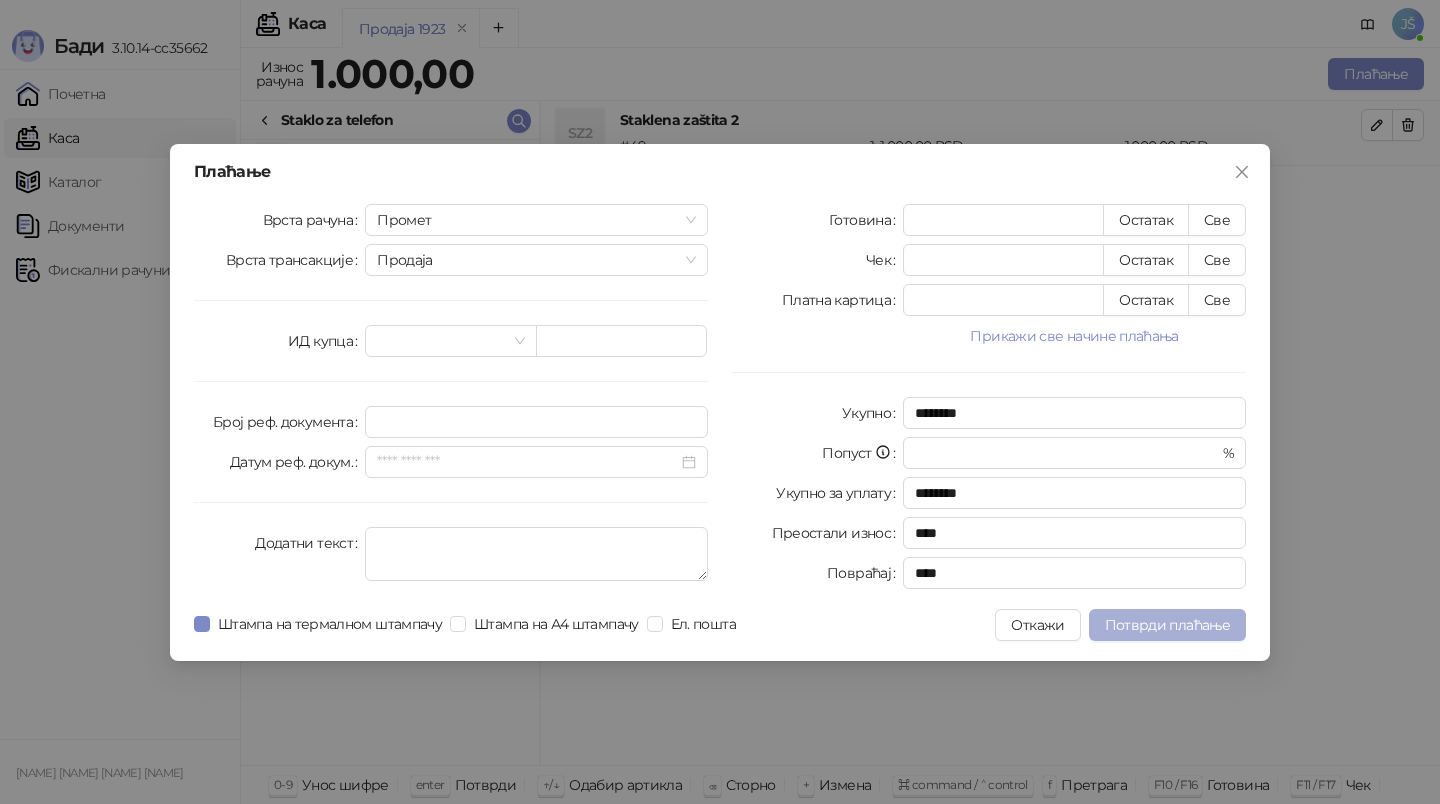 click on "Потврди плаћање" at bounding box center (1167, 625) 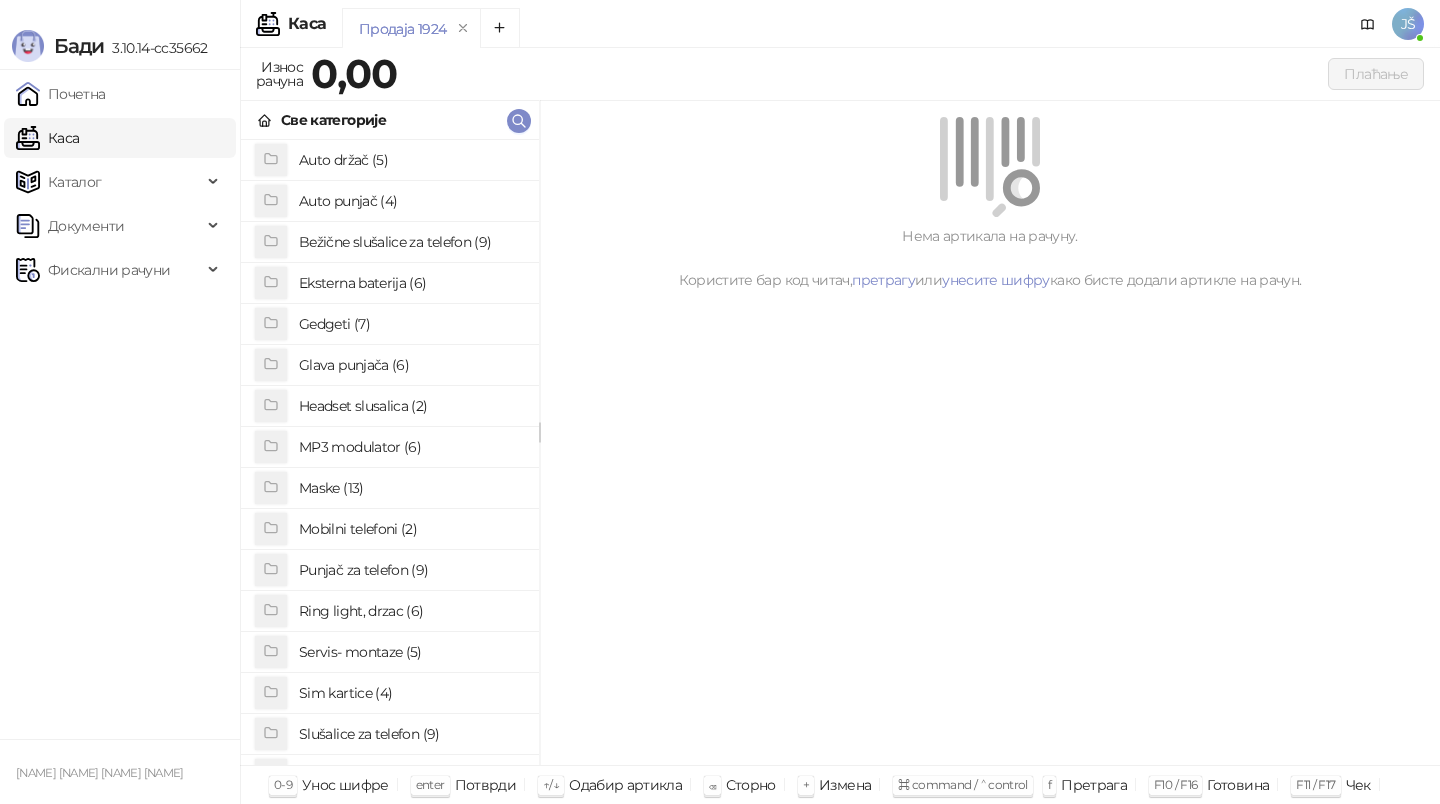 click on "Maske (13)" at bounding box center (411, 488) 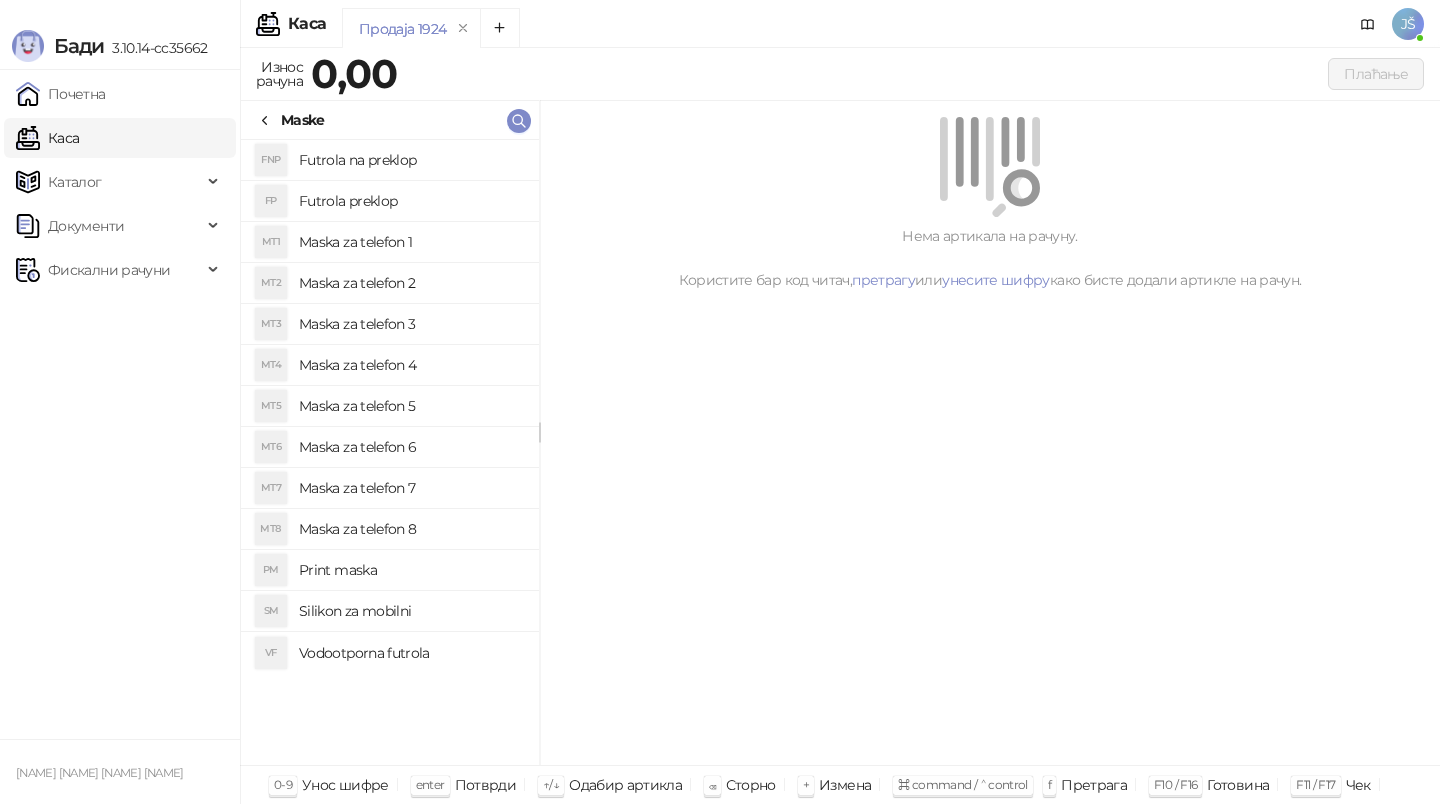 click on "Maska za telefon 4" at bounding box center (411, 365) 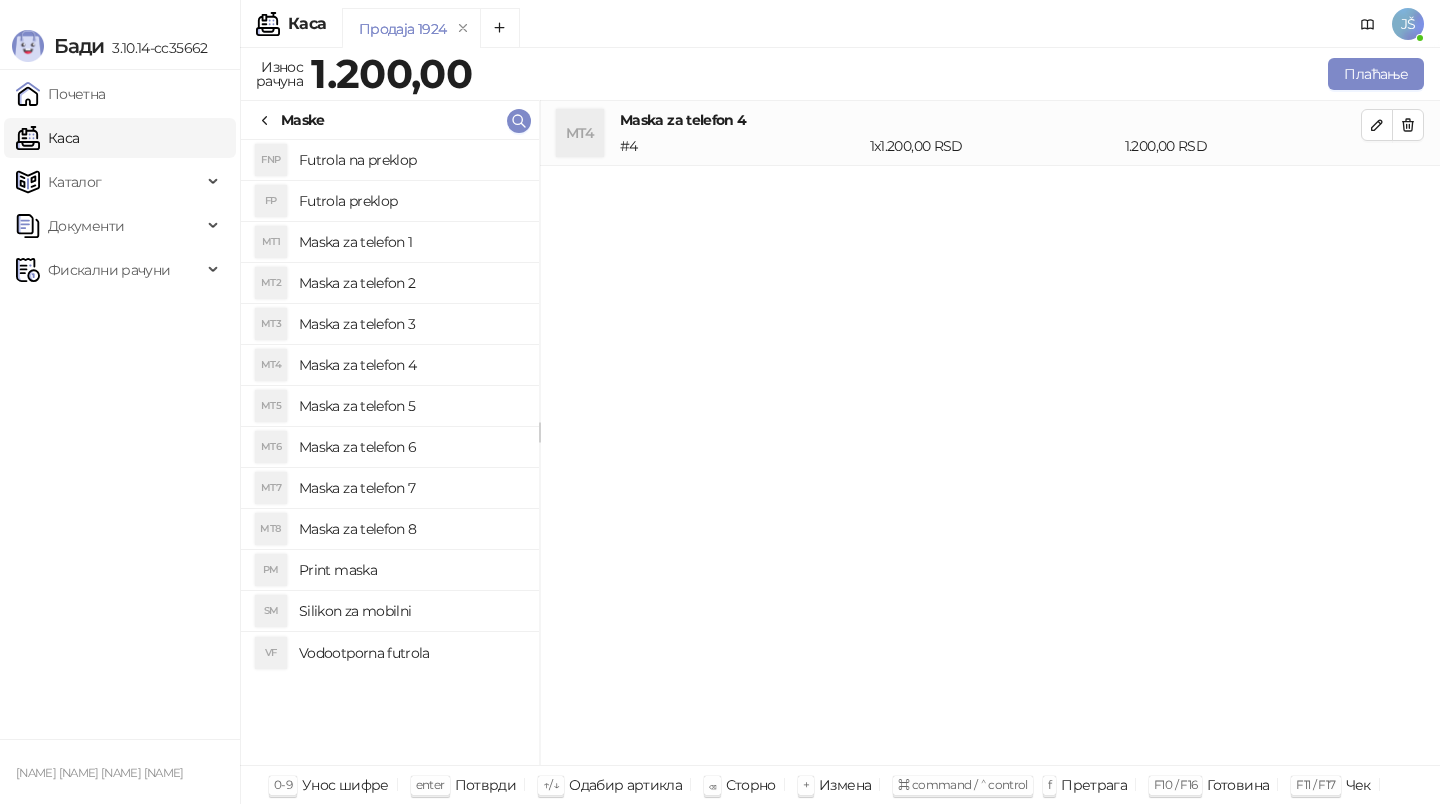 click 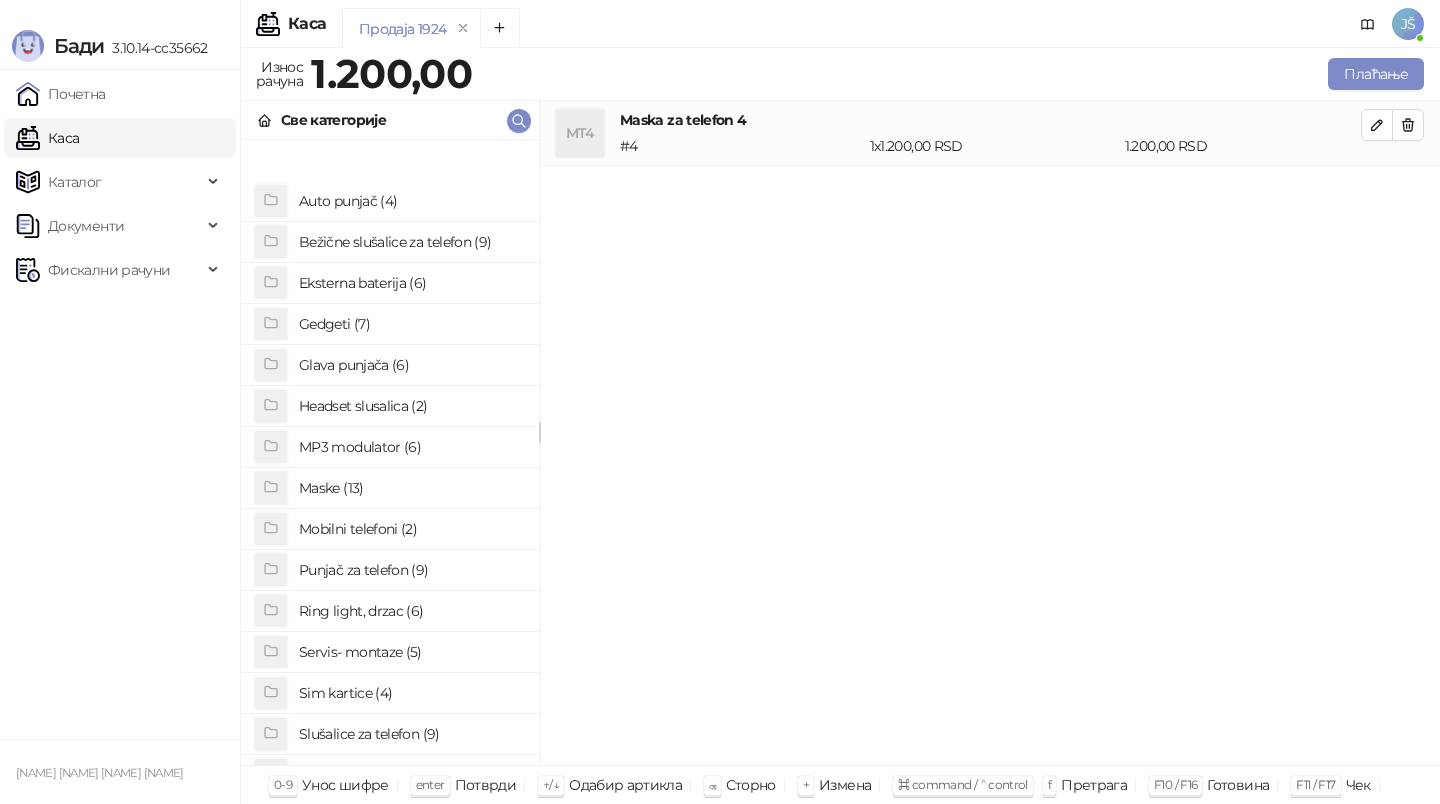 scroll, scrollTop: 129, scrollLeft: 0, axis: vertical 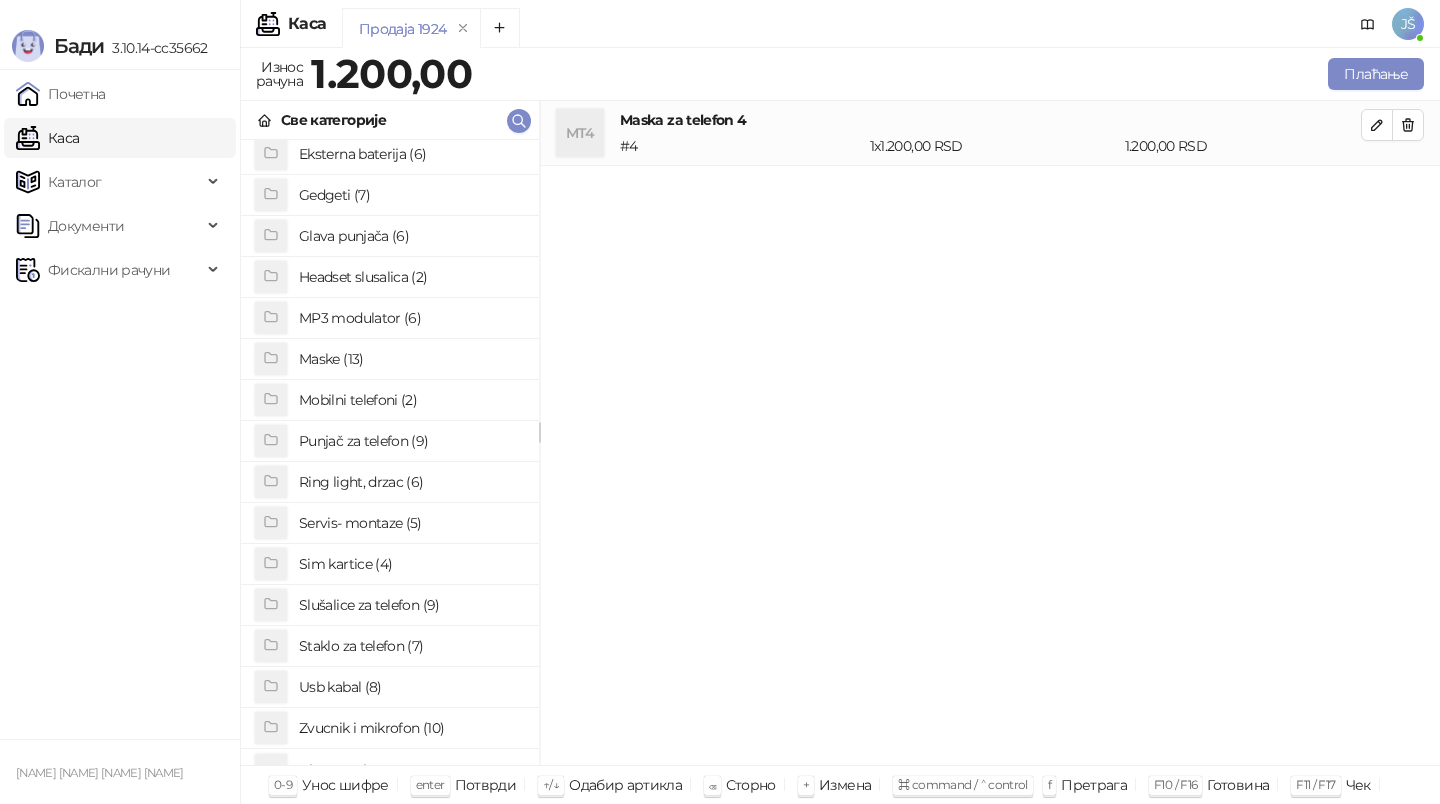 click on "Staklo za telefon (7)" at bounding box center (411, 646) 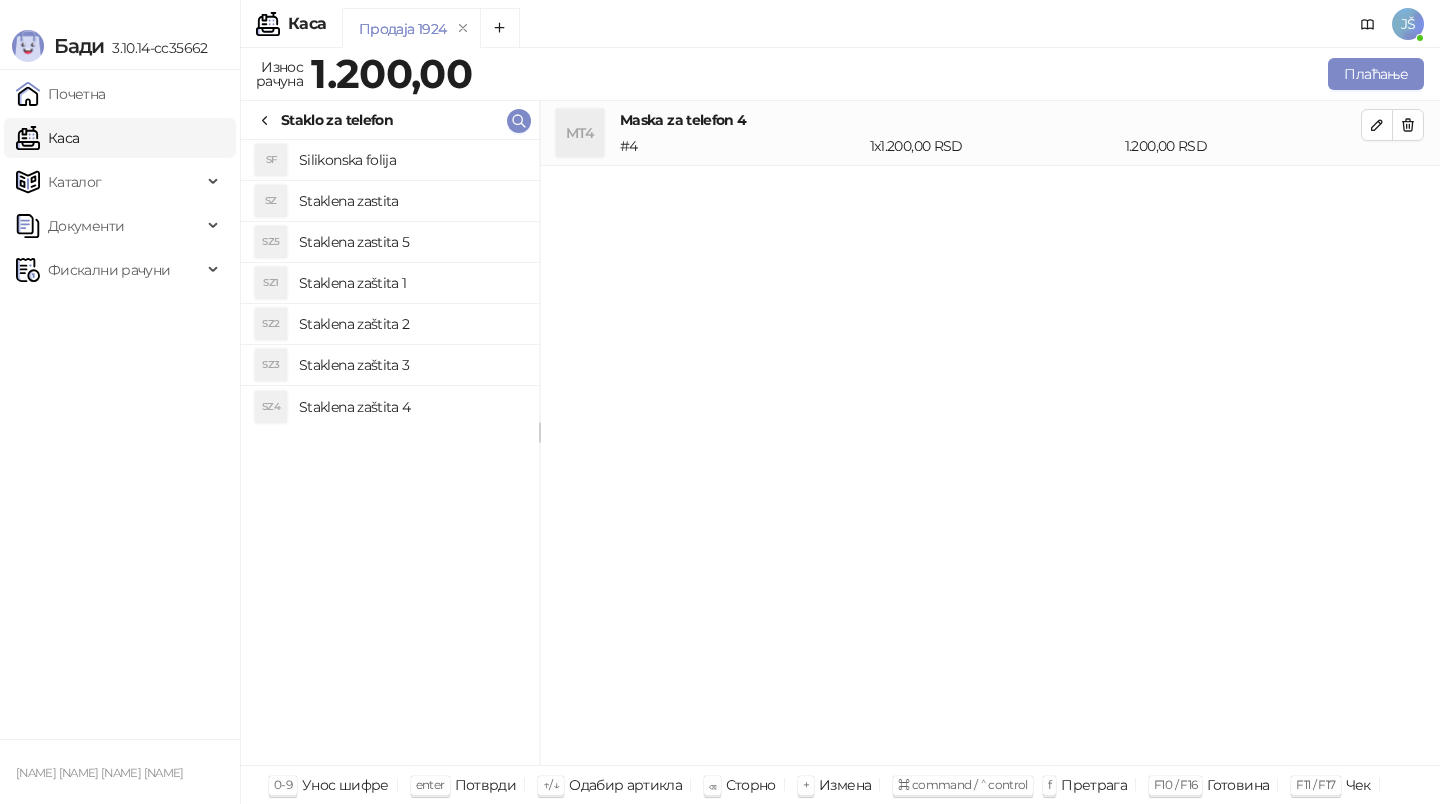 click on "Staklena zaštita 2" at bounding box center [411, 324] 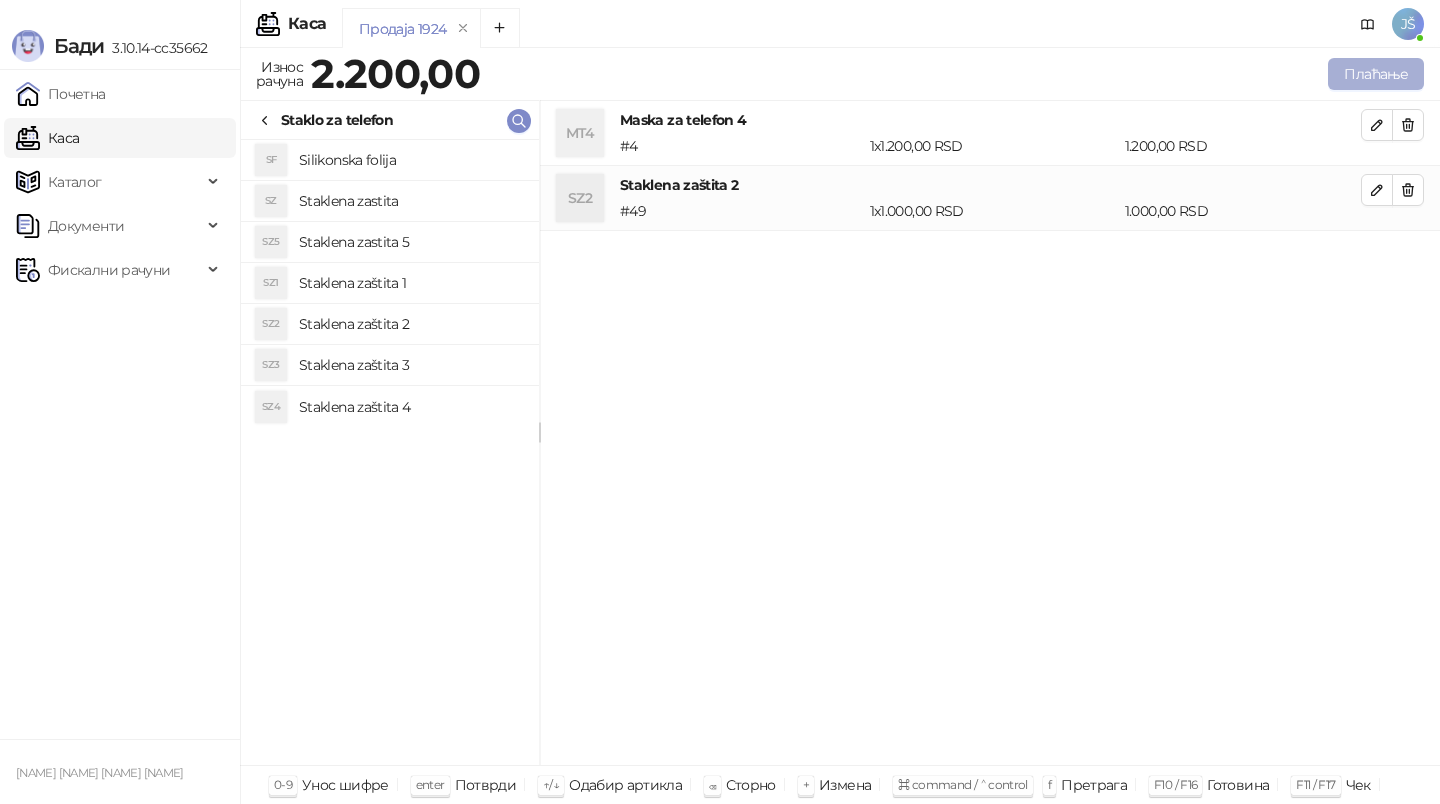click on "Плаћање" at bounding box center [1376, 74] 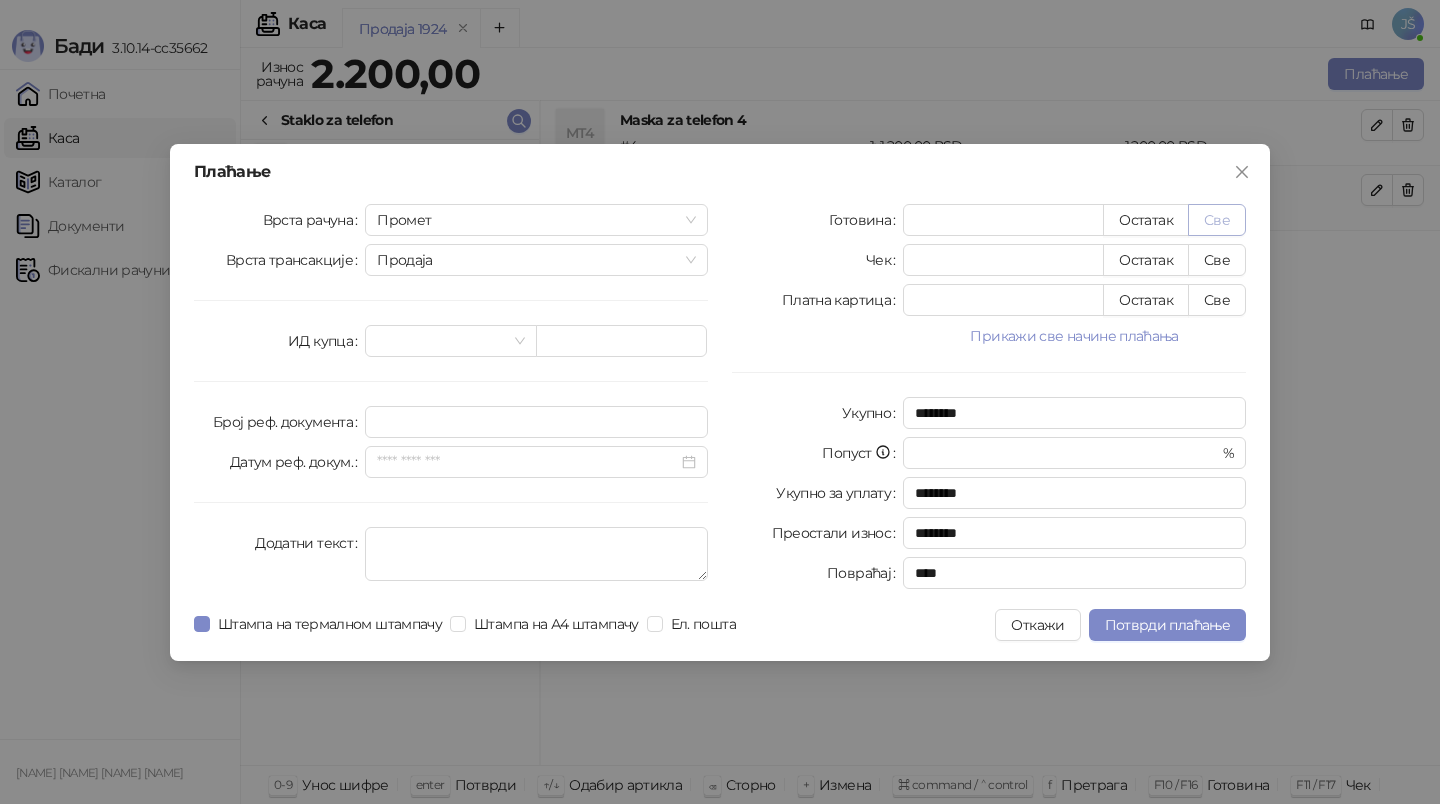 click on "Све" at bounding box center (1217, 220) 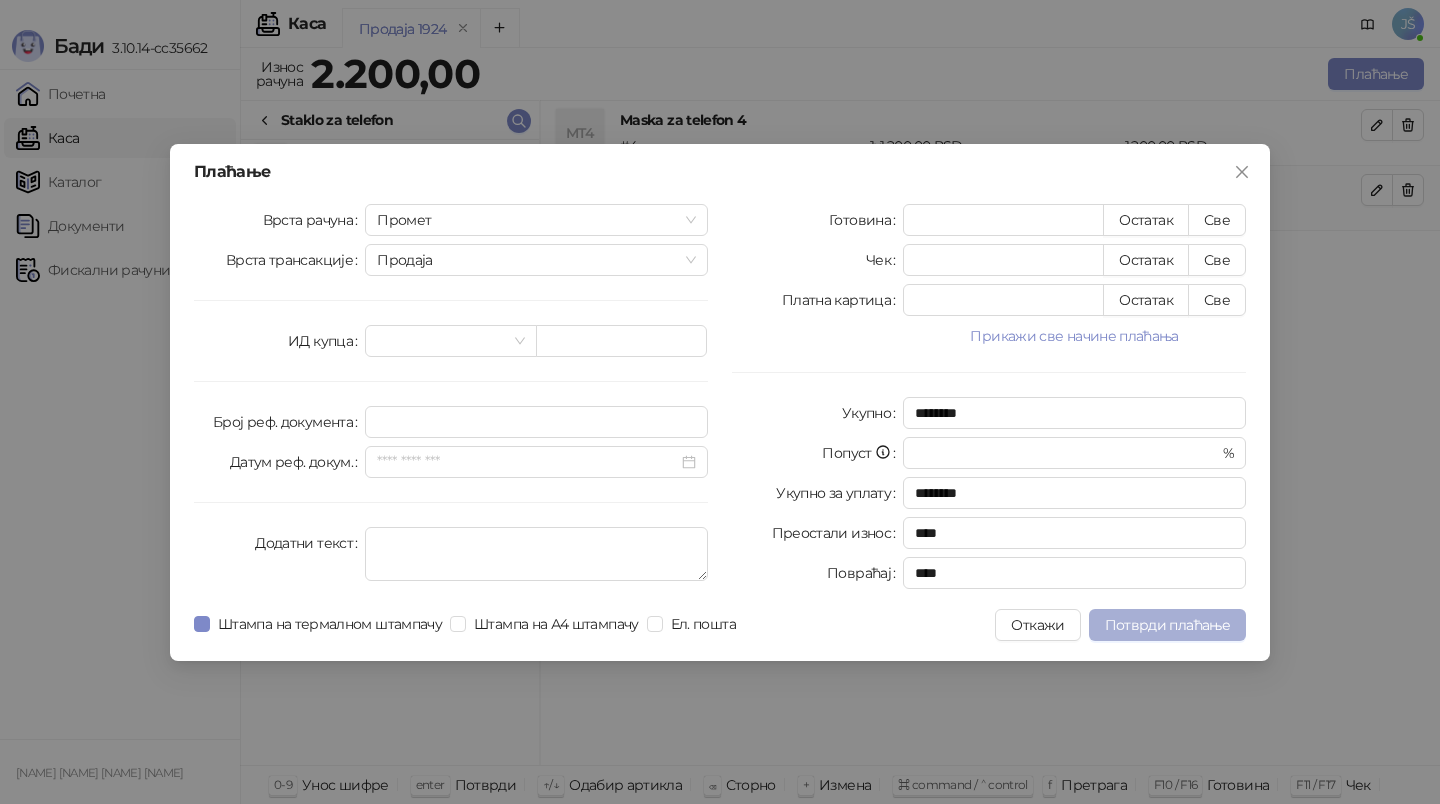 click on "Потврди плаћање" at bounding box center [1167, 625] 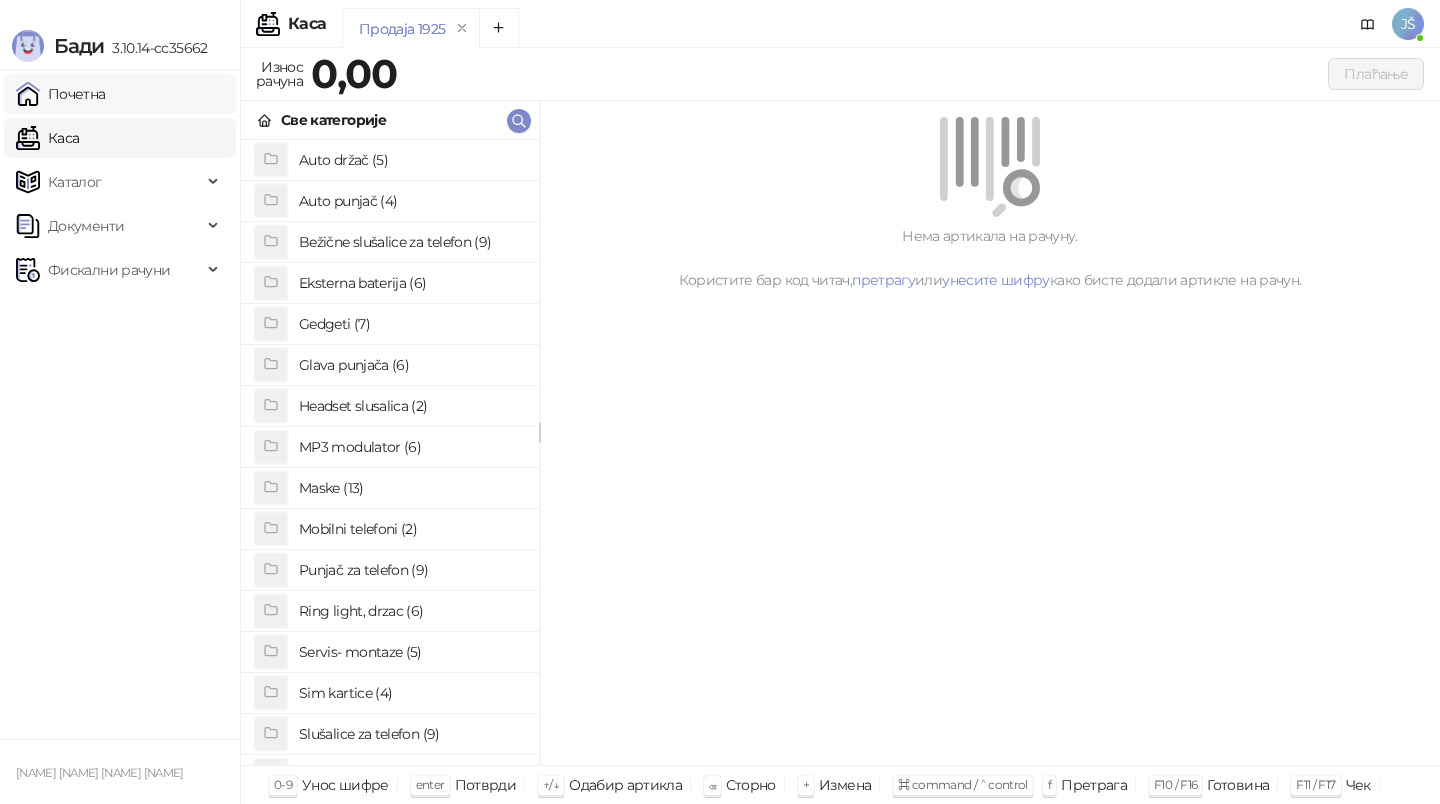 click on "Почетна" at bounding box center (61, 94) 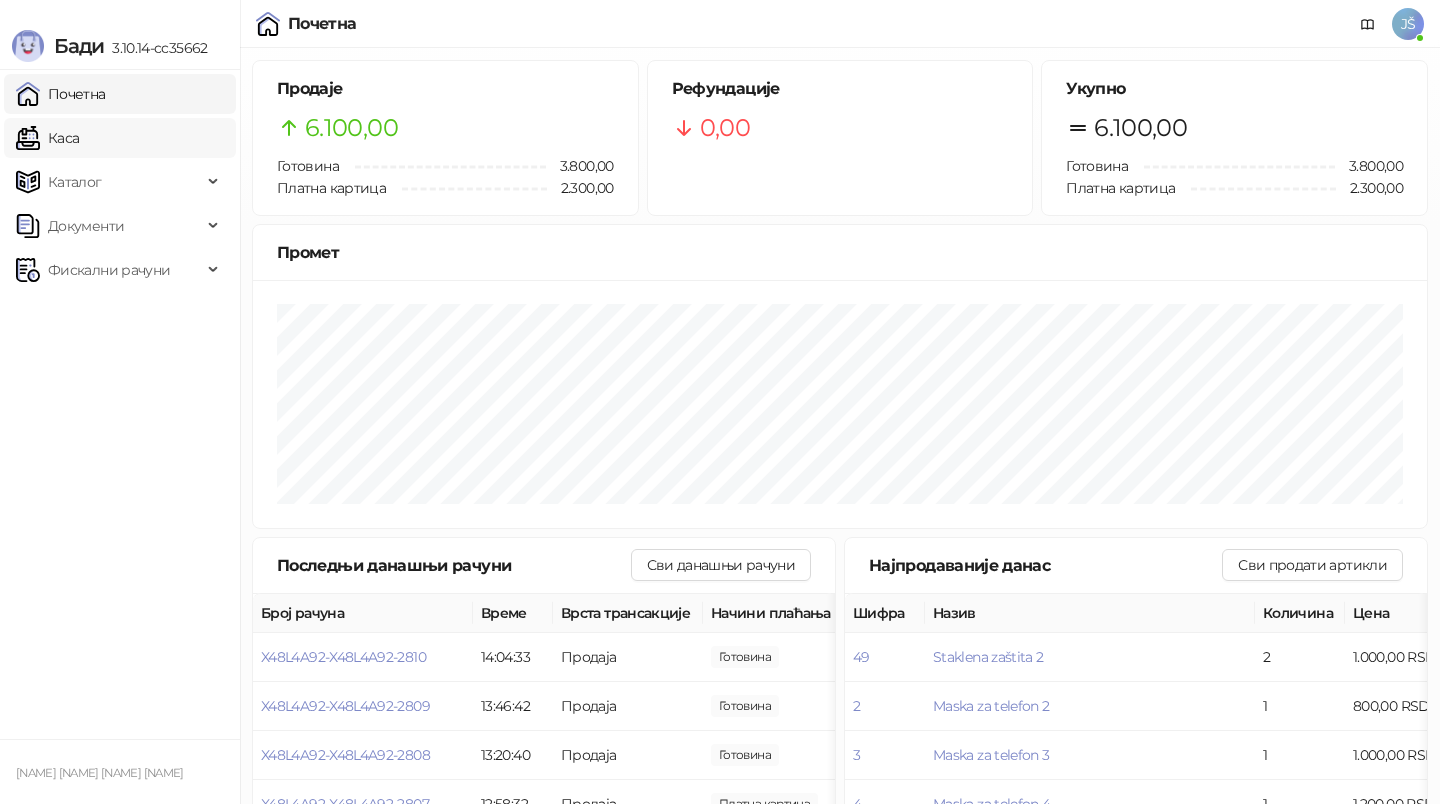 click on "Каса" at bounding box center [47, 138] 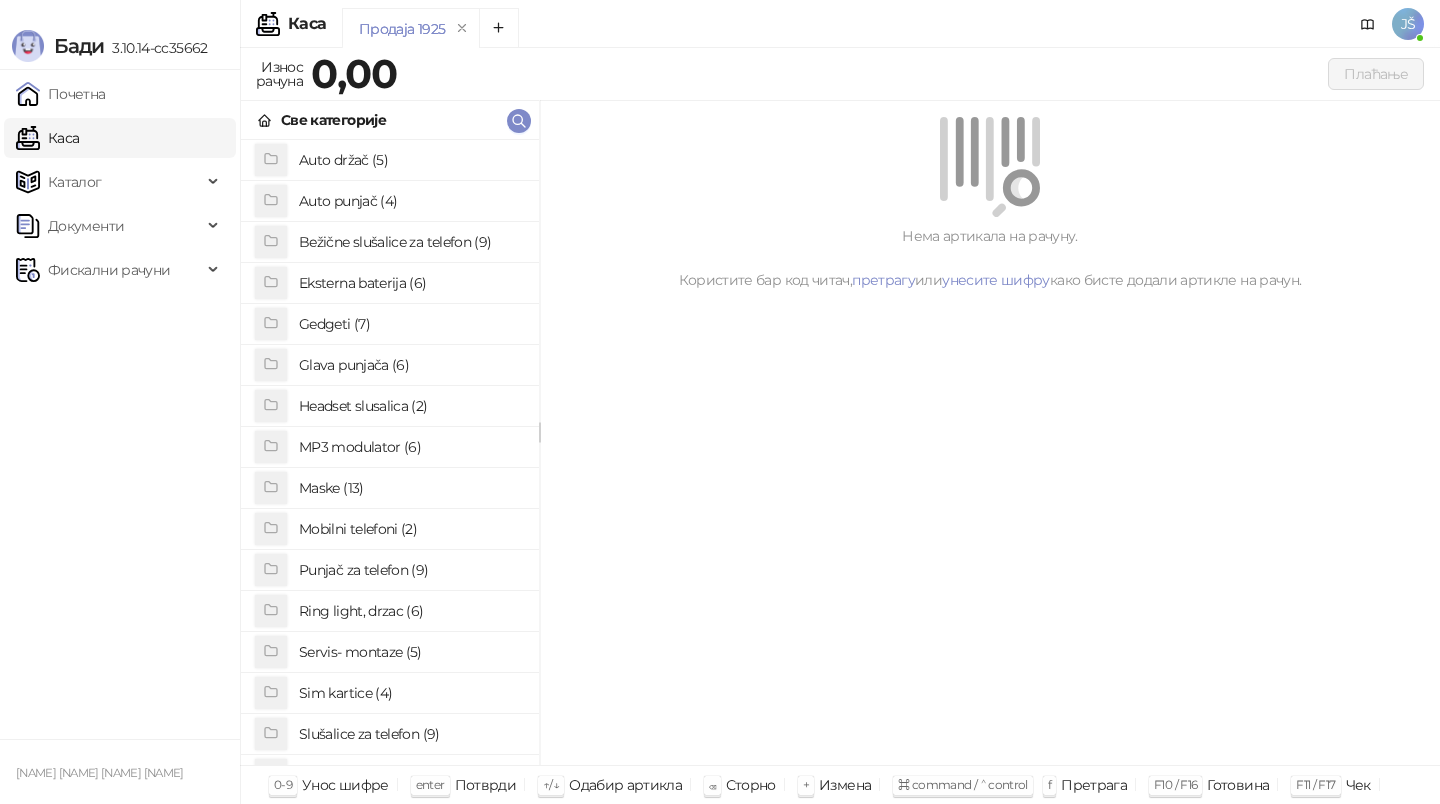 click on "Maske (13)" at bounding box center (411, 488) 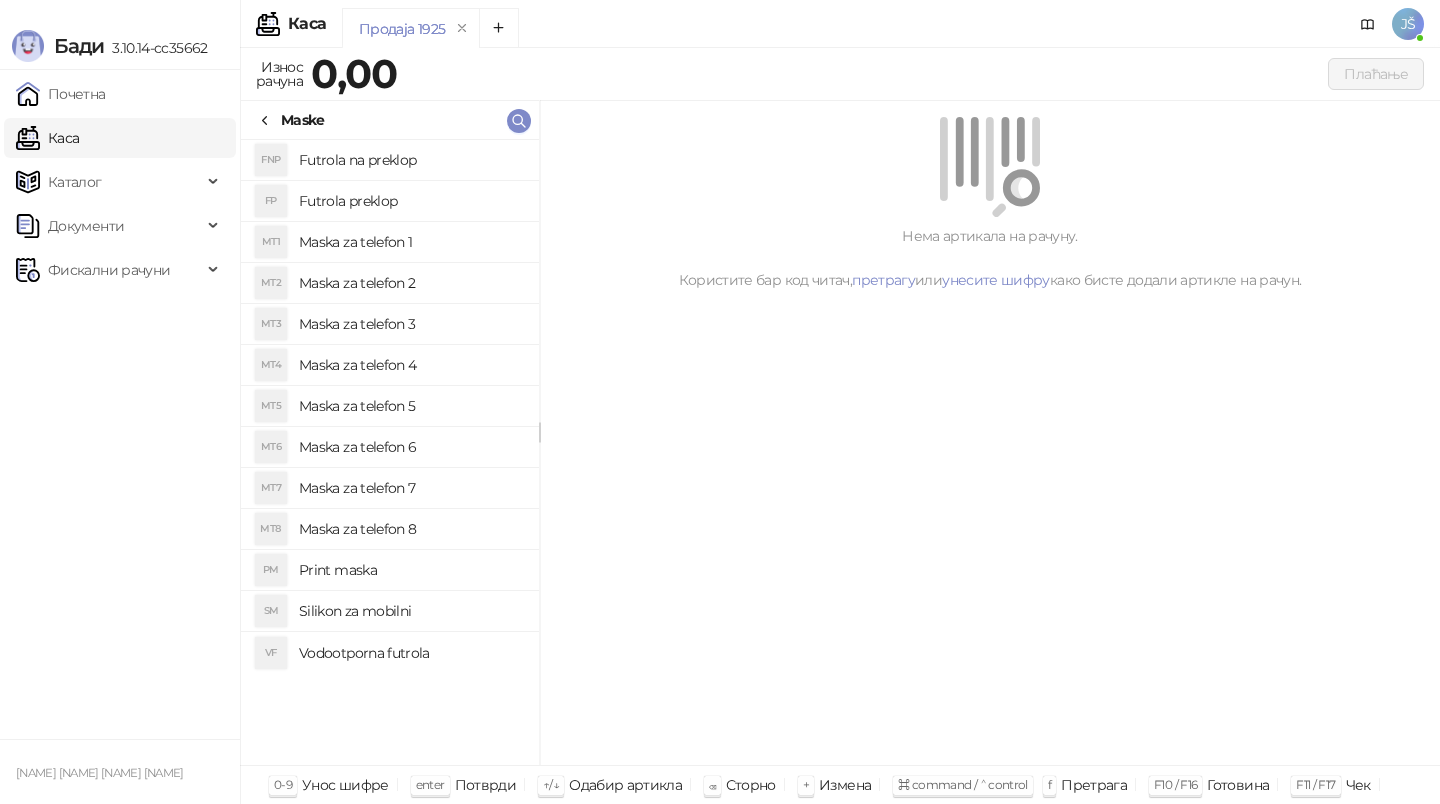click on "Maska za telefon 2" at bounding box center (411, 283) 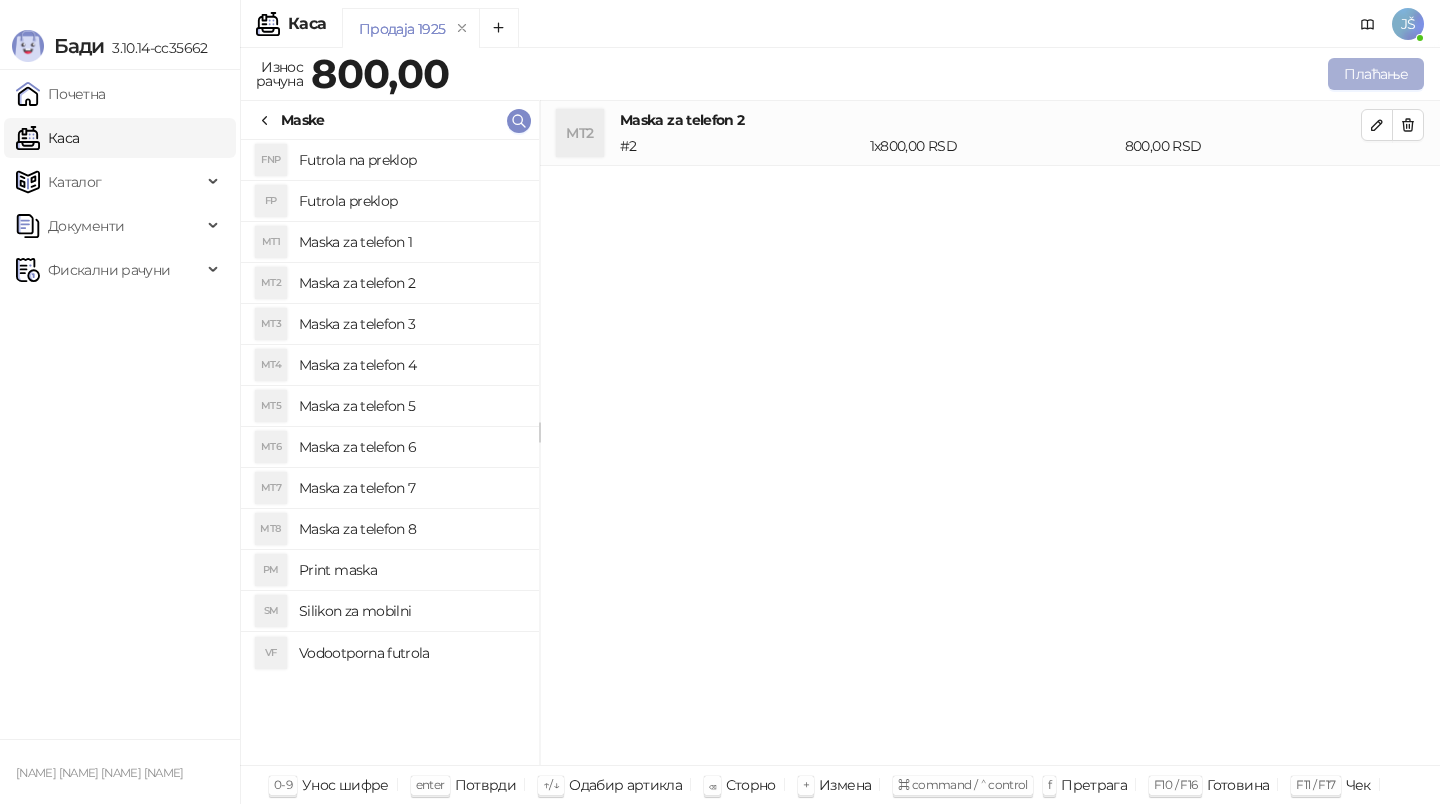 click on "Плаћање" at bounding box center [1376, 74] 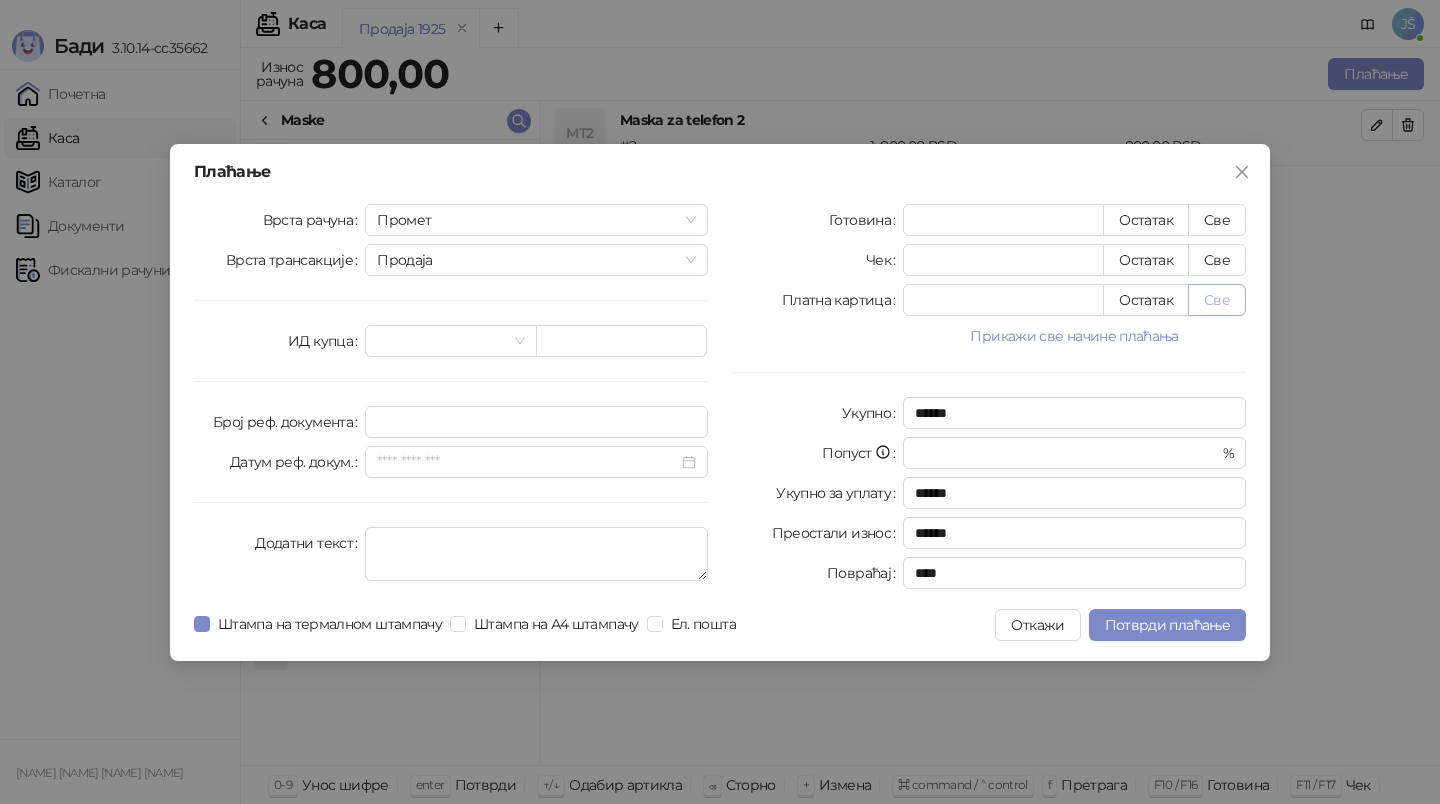 click on "Све" at bounding box center [1217, 300] 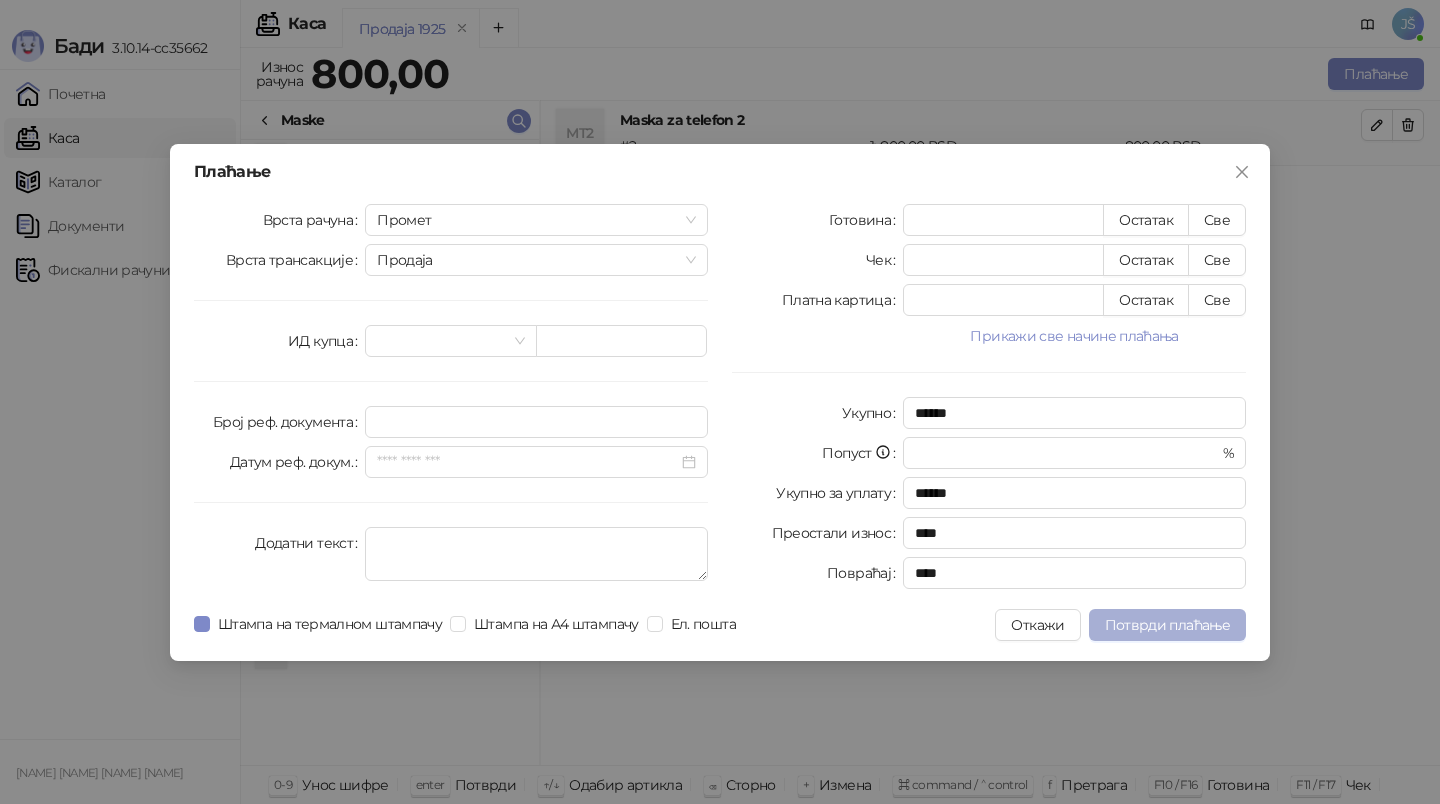 click on "Потврди плаћање" at bounding box center (1167, 625) 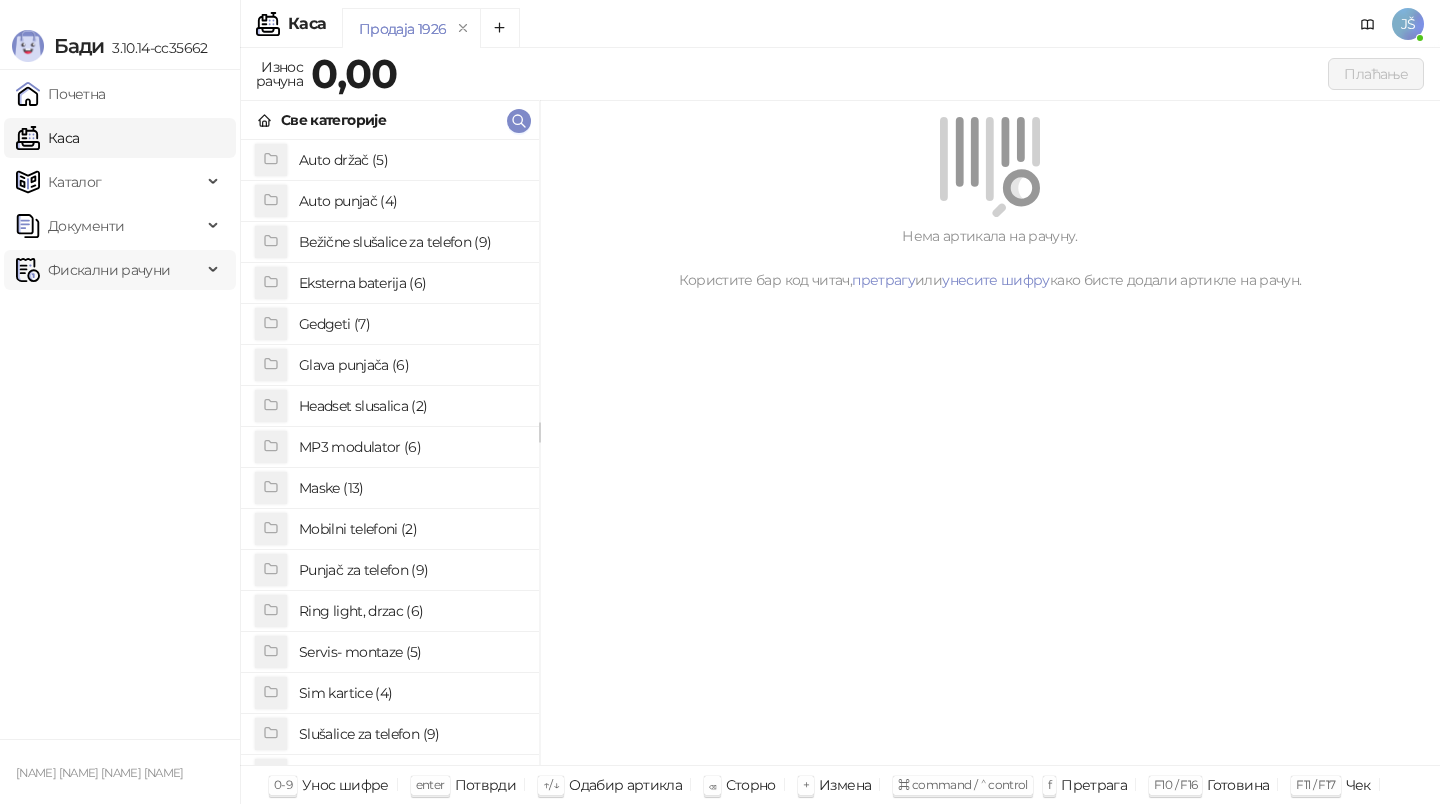 click on "Фискални рачуни" at bounding box center [109, 270] 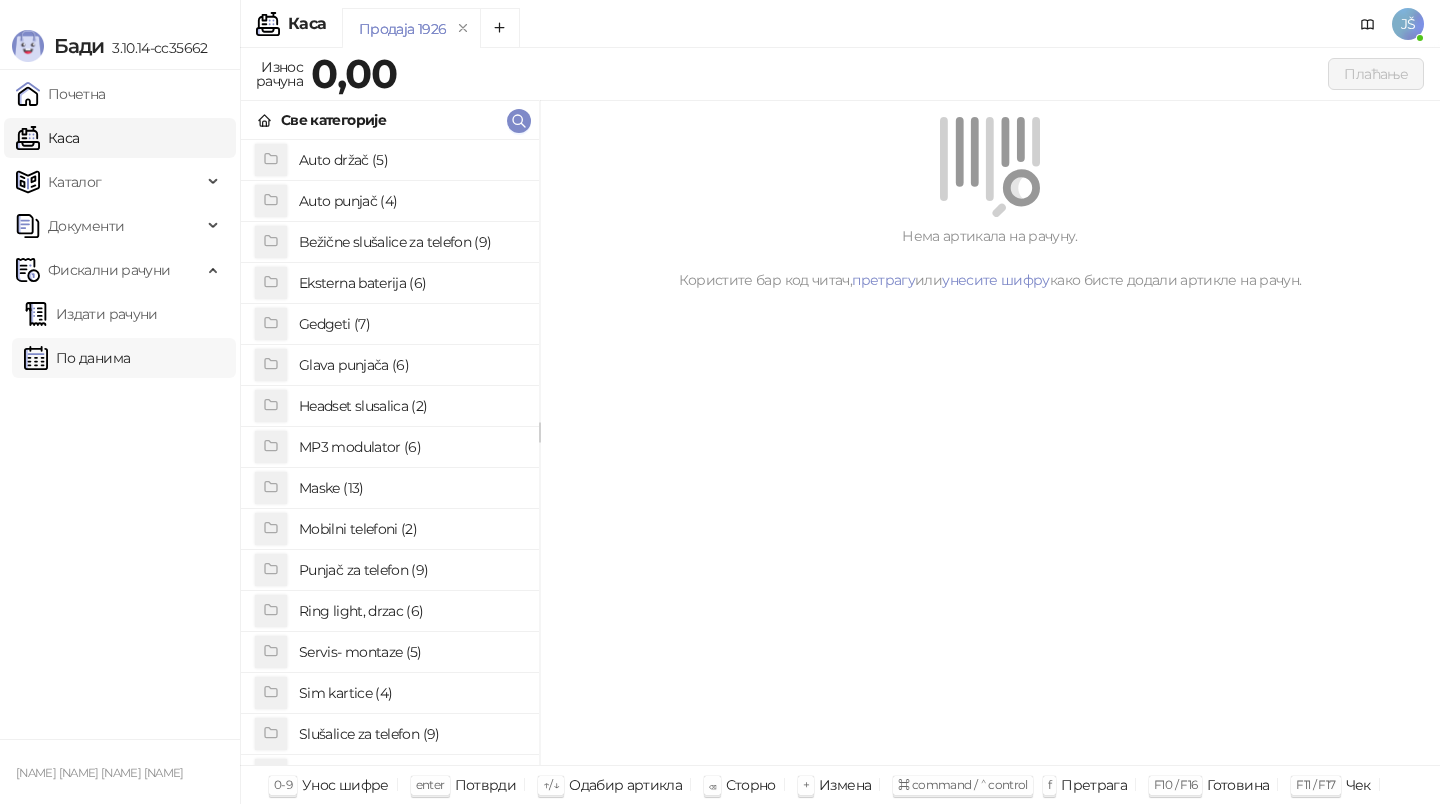 click on "По данима" at bounding box center [77, 358] 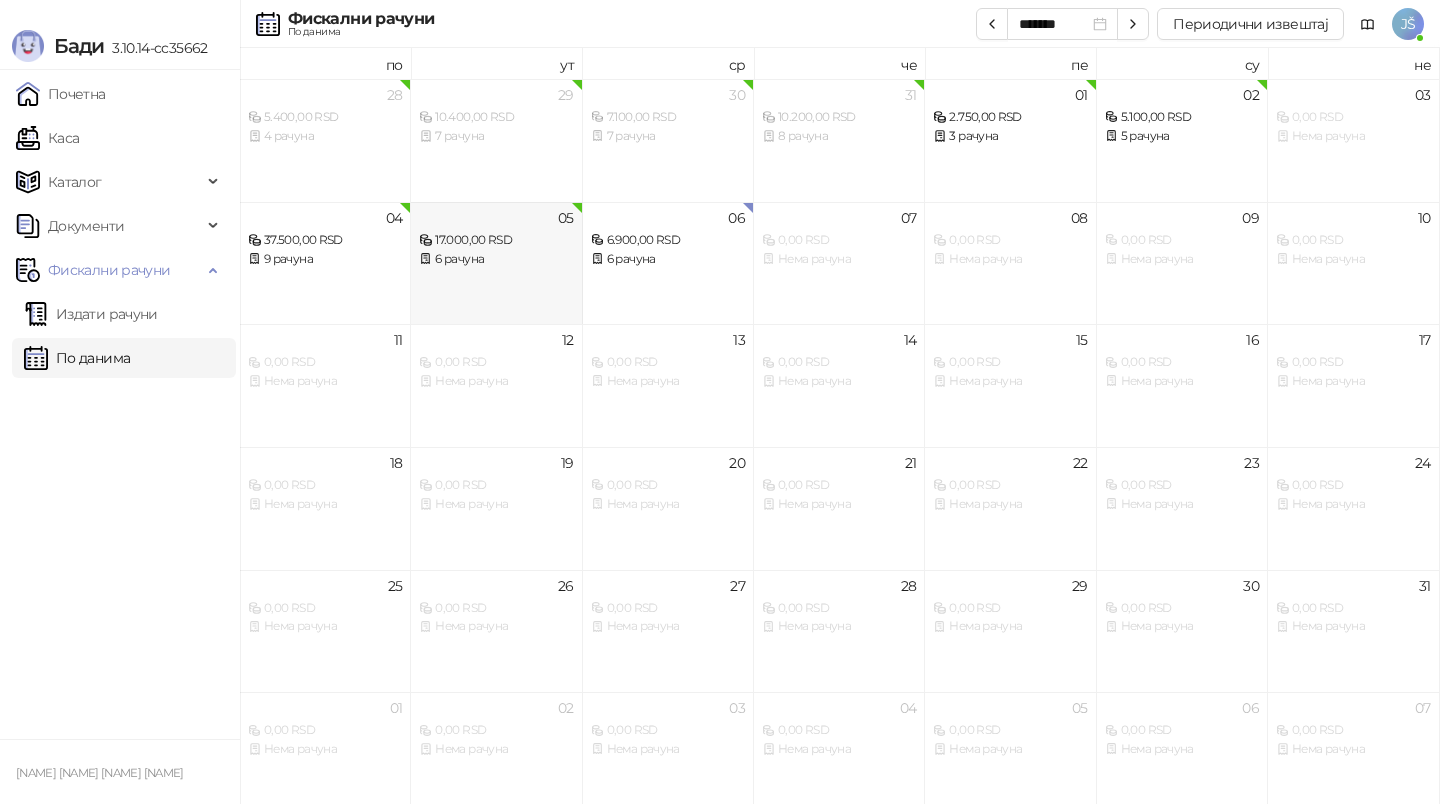 click on "17.000,00 RSD   6 рачуна" at bounding box center (496, 240) 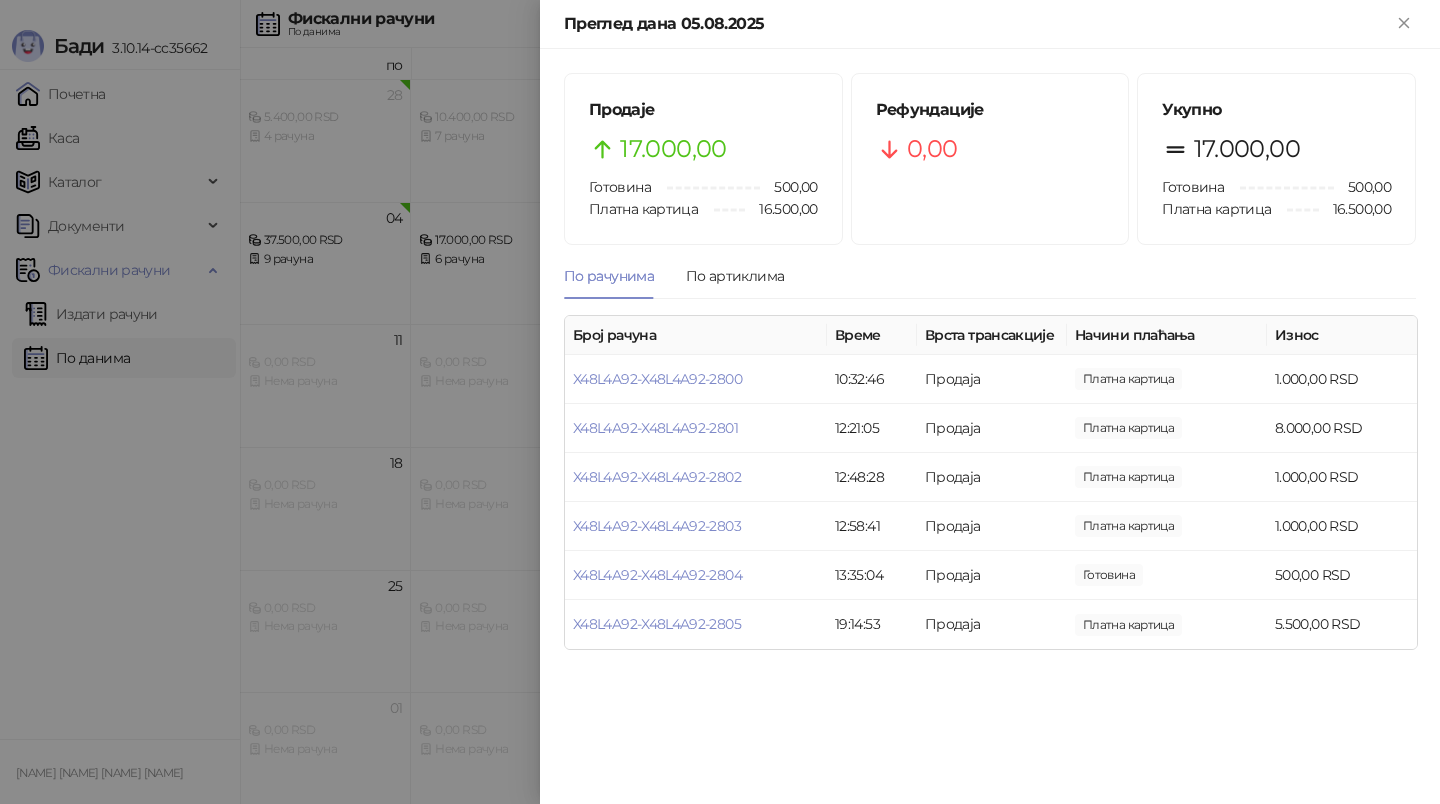 click at bounding box center (720, 402) 